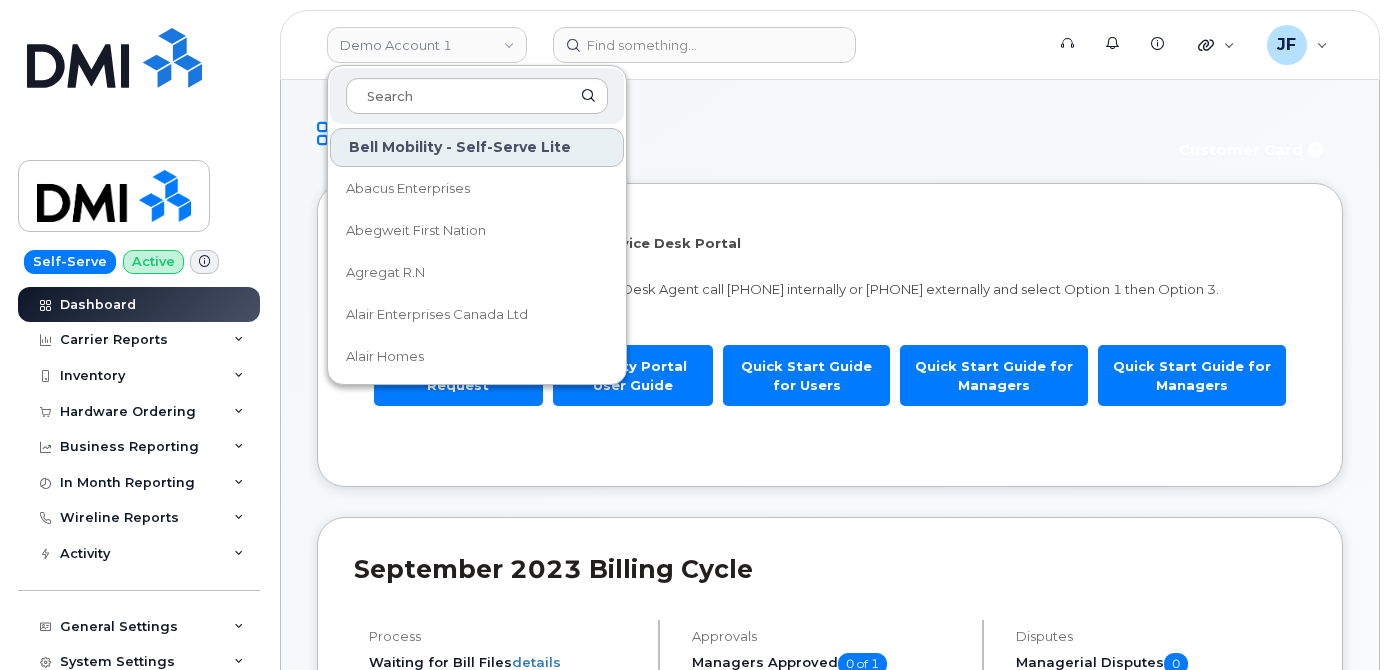 scroll, scrollTop: 0, scrollLeft: 0, axis: both 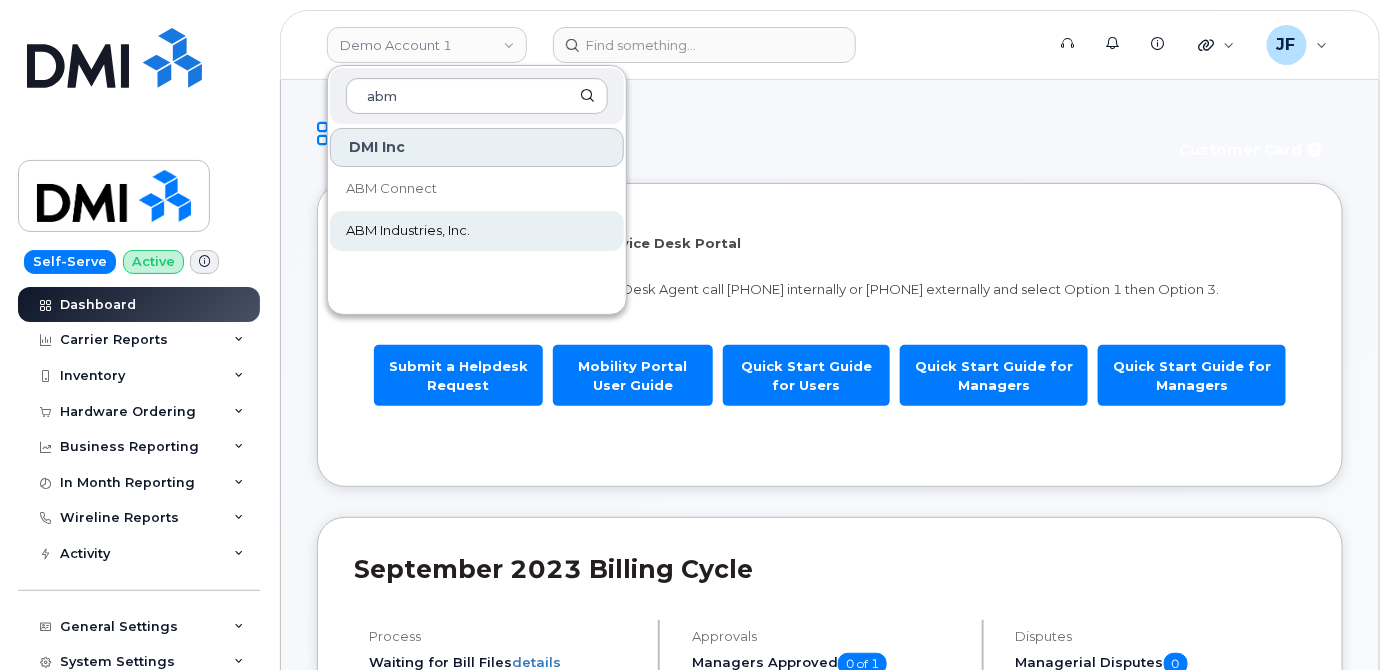 type on "abm" 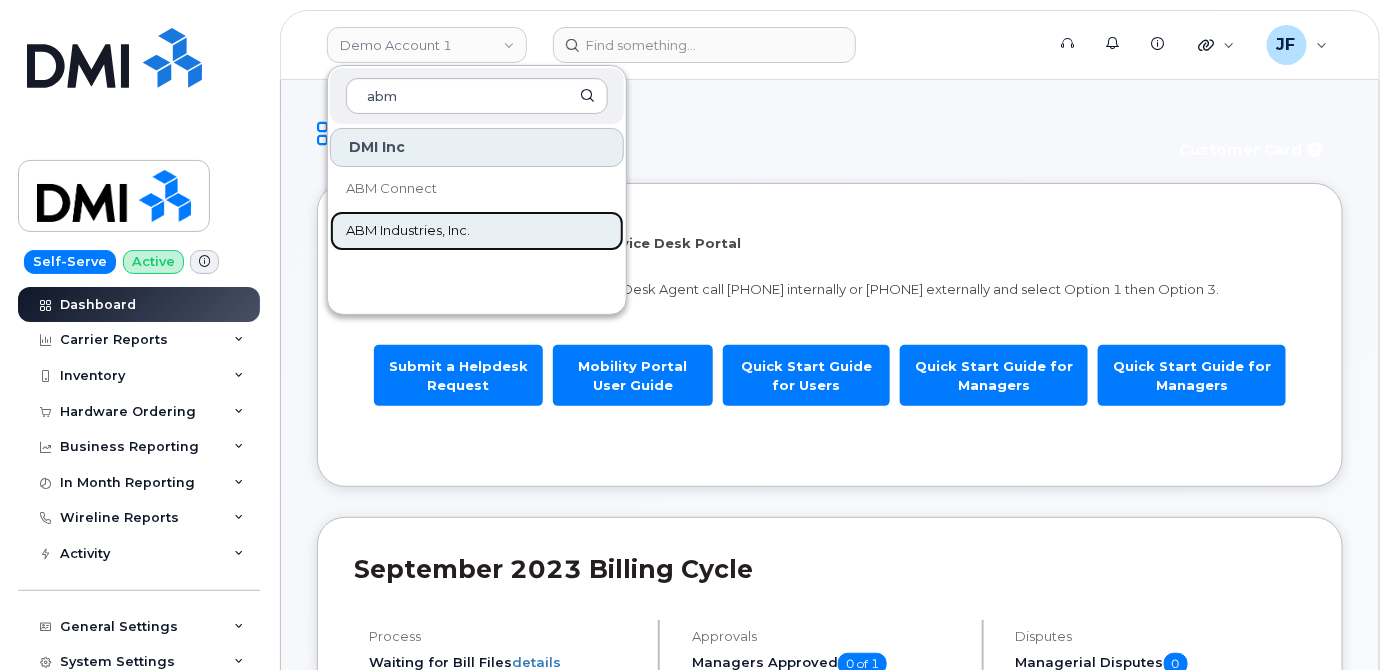click on "ABM Industries, Inc." 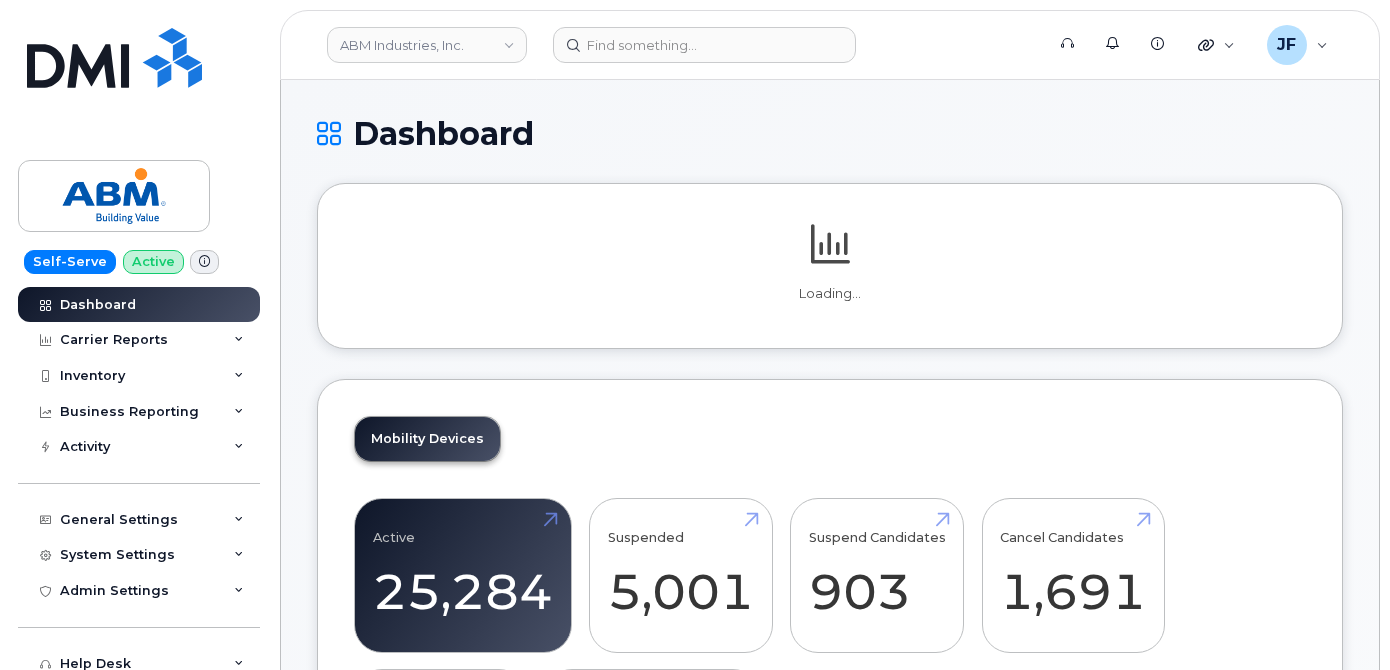 scroll, scrollTop: 0, scrollLeft: 0, axis: both 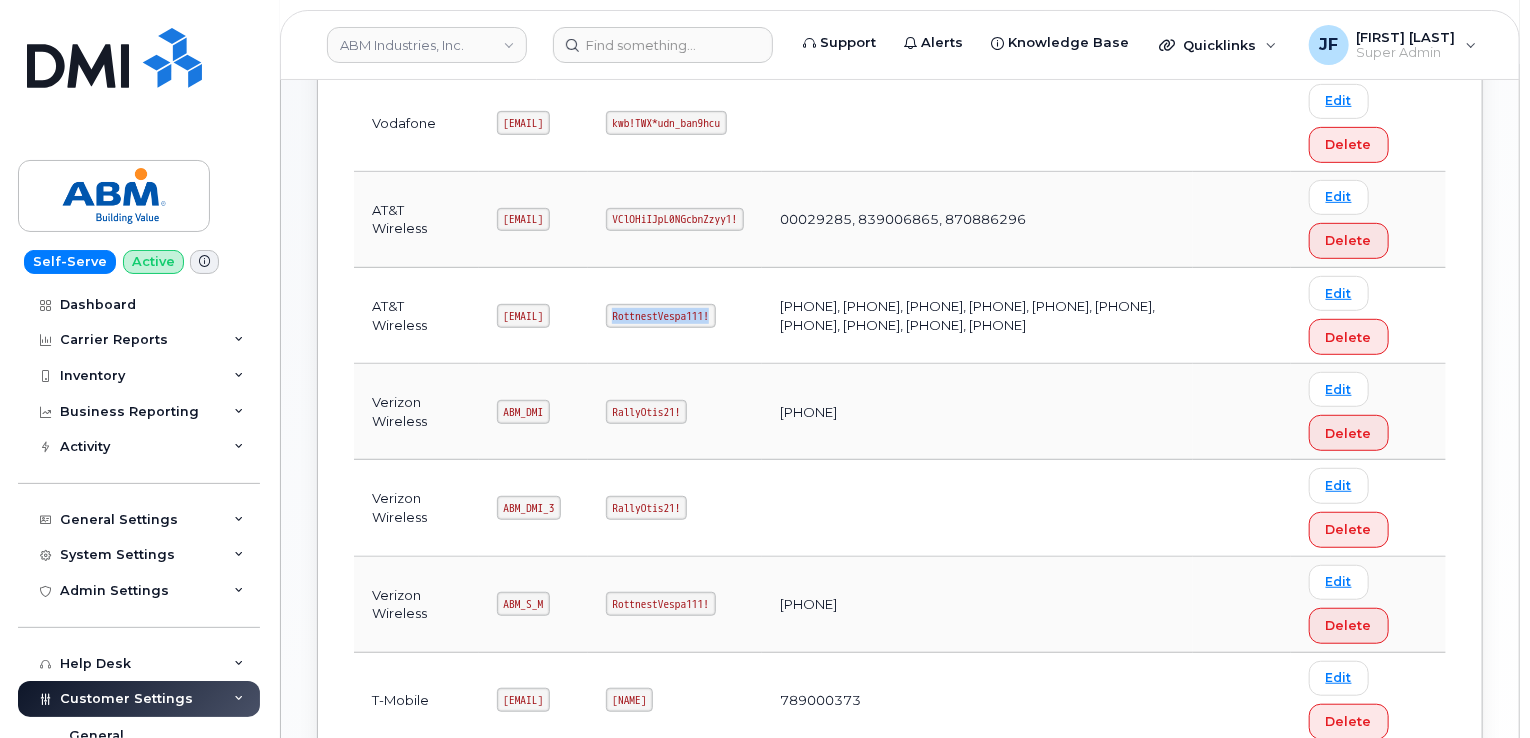 drag, startPoint x: 653, startPoint y: 310, endPoint x: 772, endPoint y: 317, distance: 119.2057 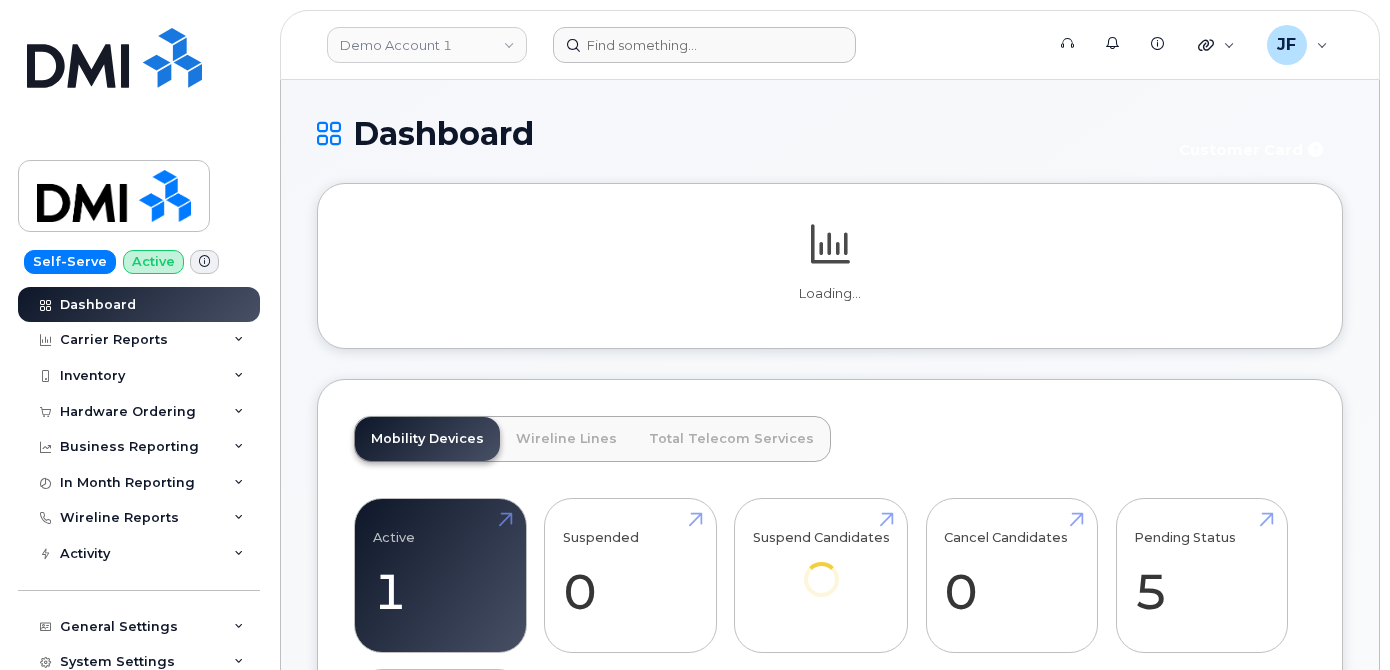 scroll, scrollTop: 0, scrollLeft: 0, axis: both 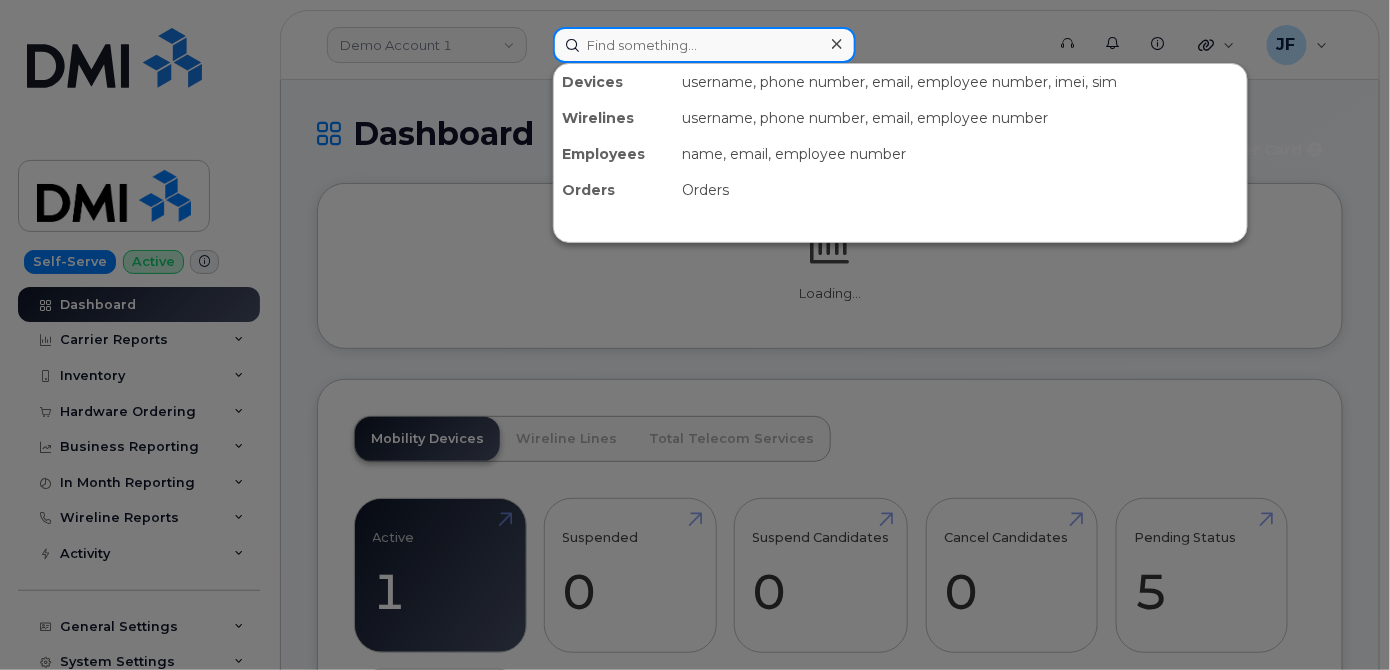 click 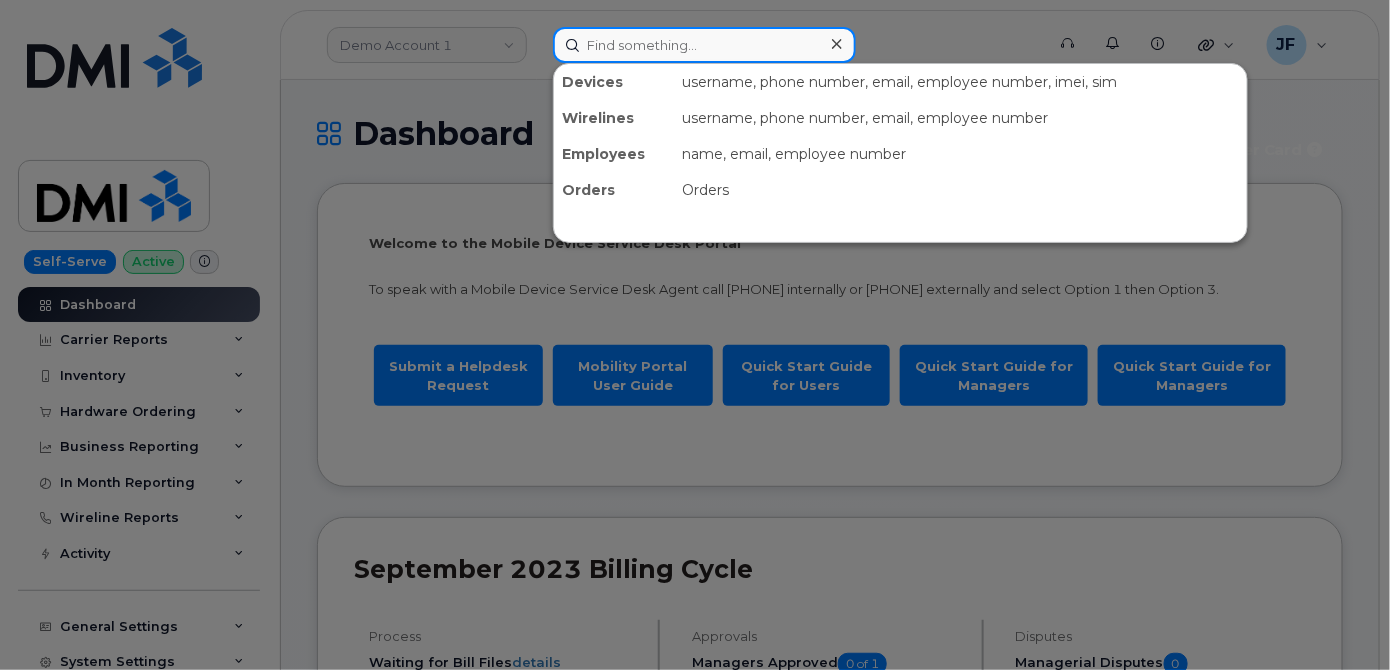 paste on "292553" 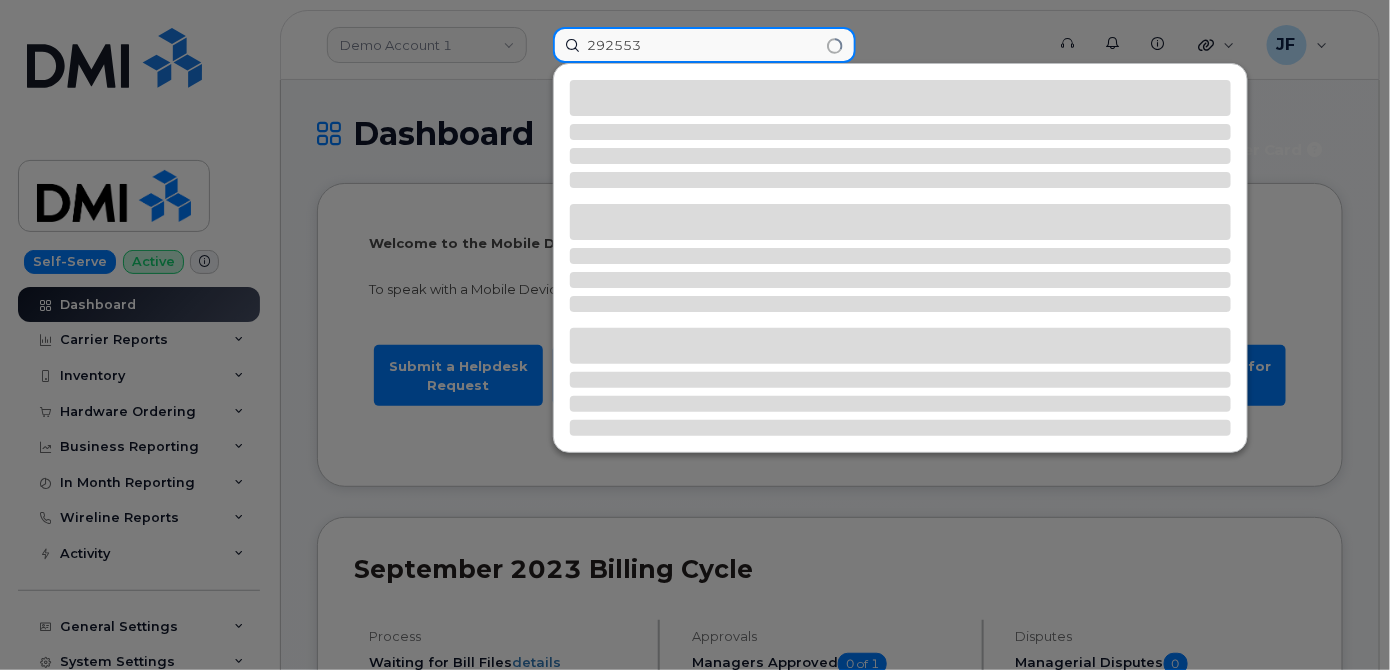 type on "292553" 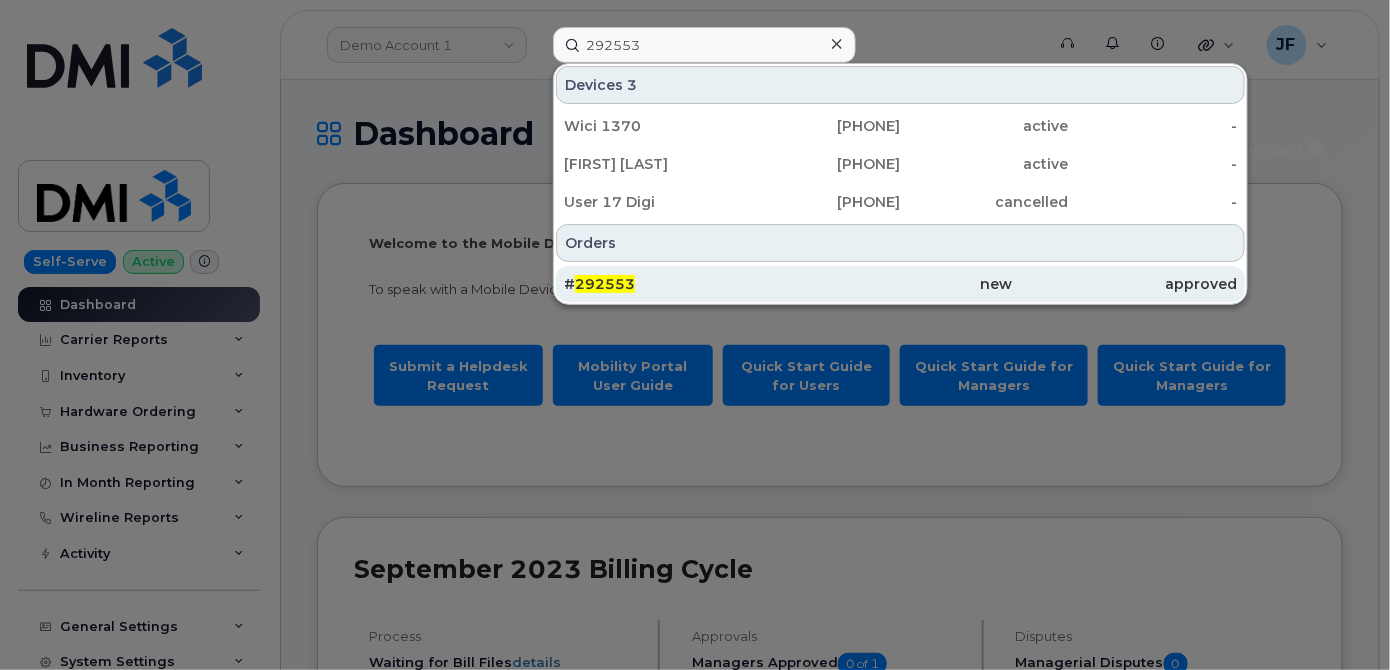 click on "292553" 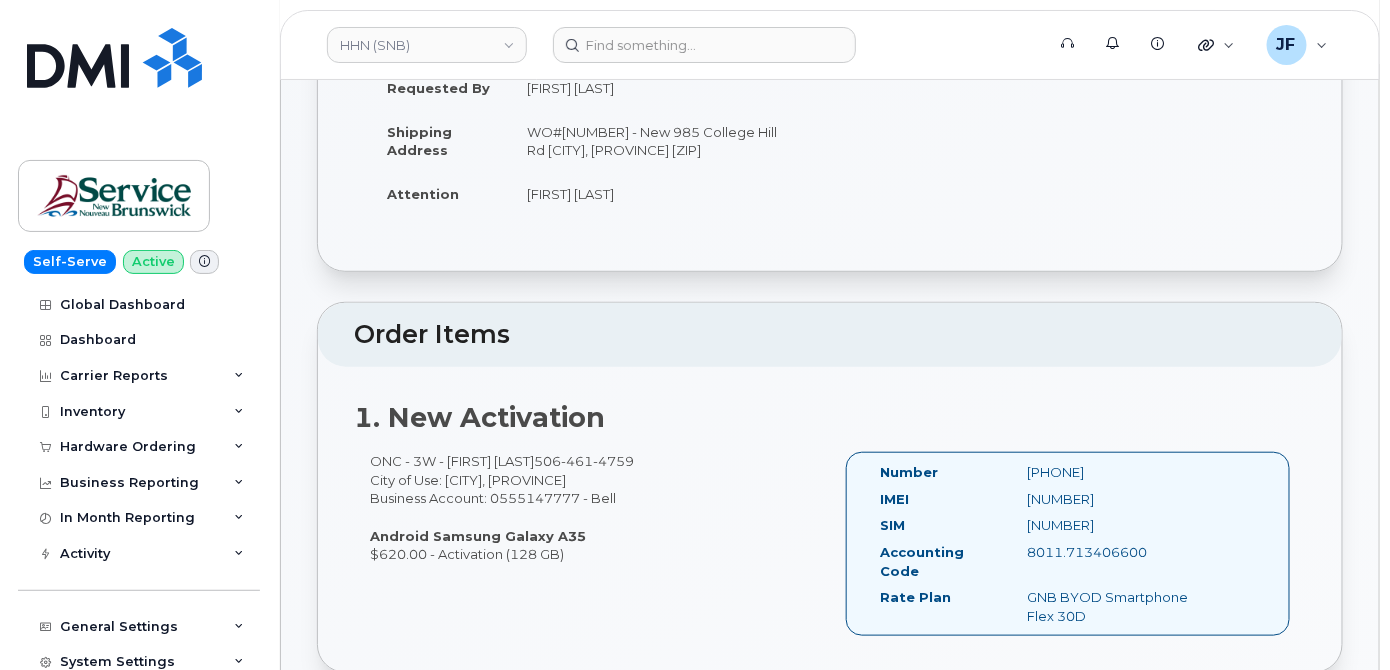 scroll, scrollTop: 363, scrollLeft: 0, axis: vertical 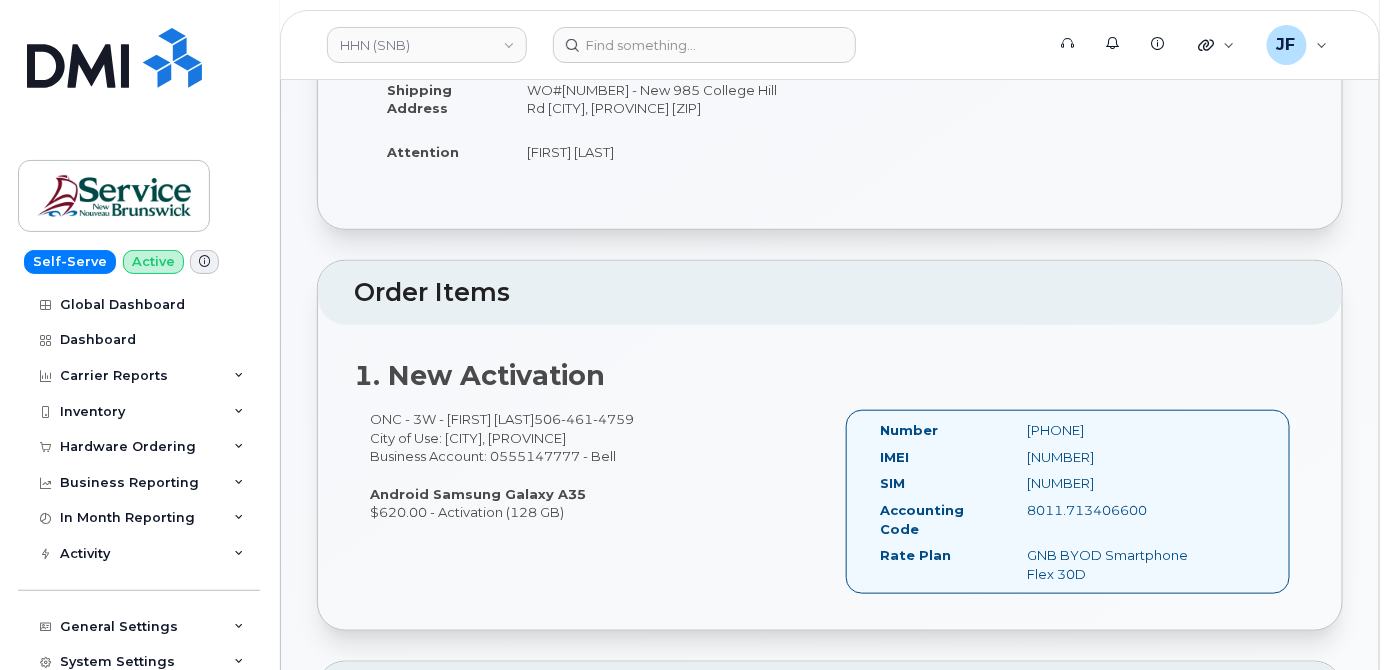 drag, startPoint x: 1098, startPoint y: 576, endPoint x: 880, endPoint y: 427, distance: 264.05493 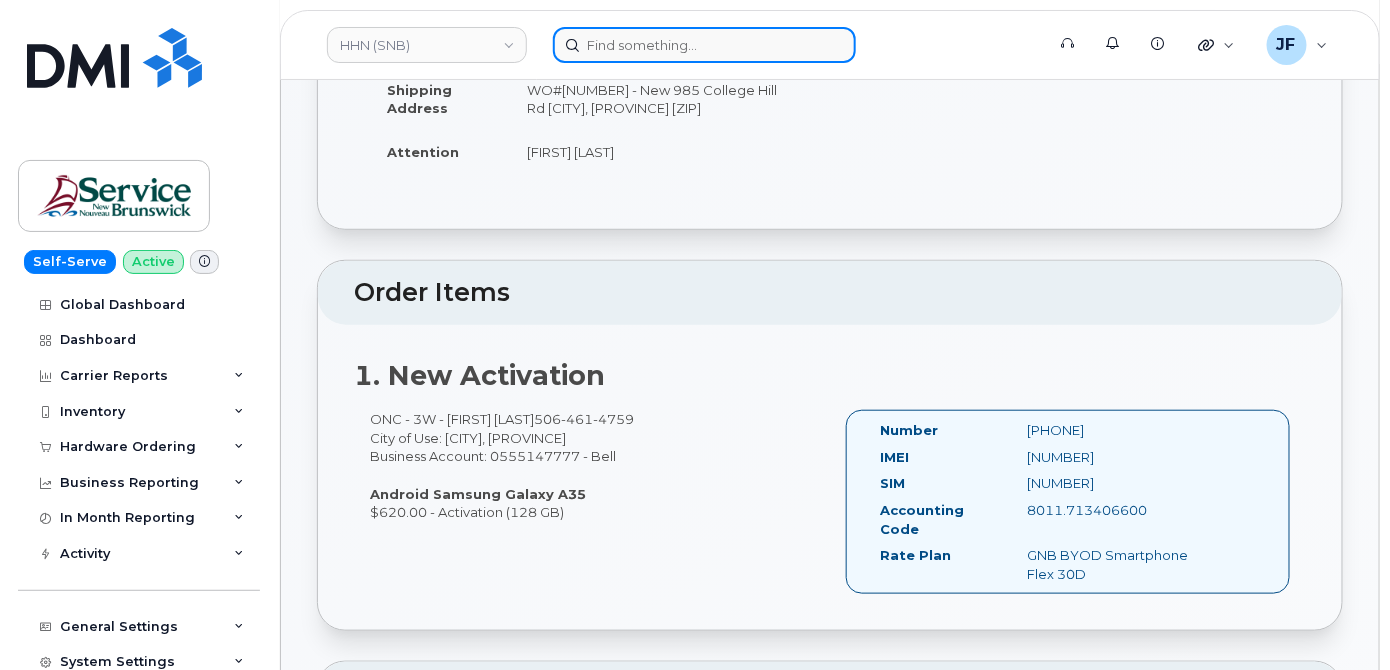 click at bounding box center [704, 45] 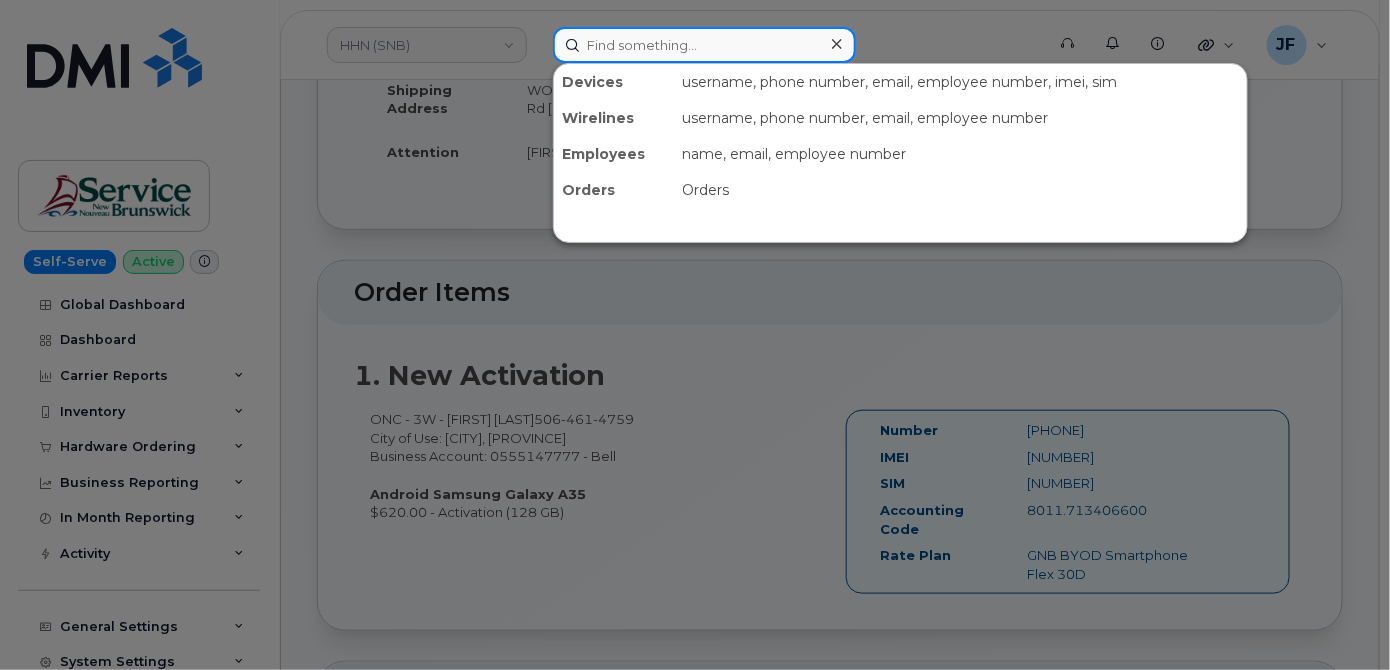 paste on "292609" 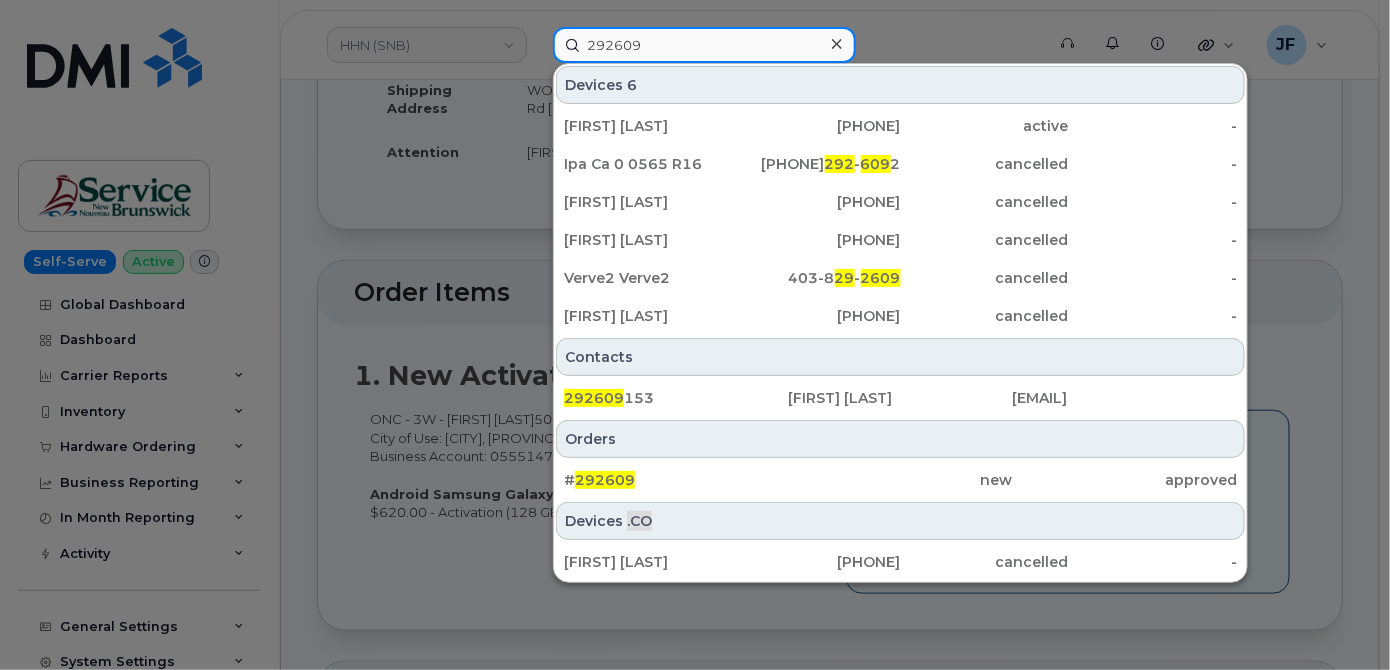 type on "292609" 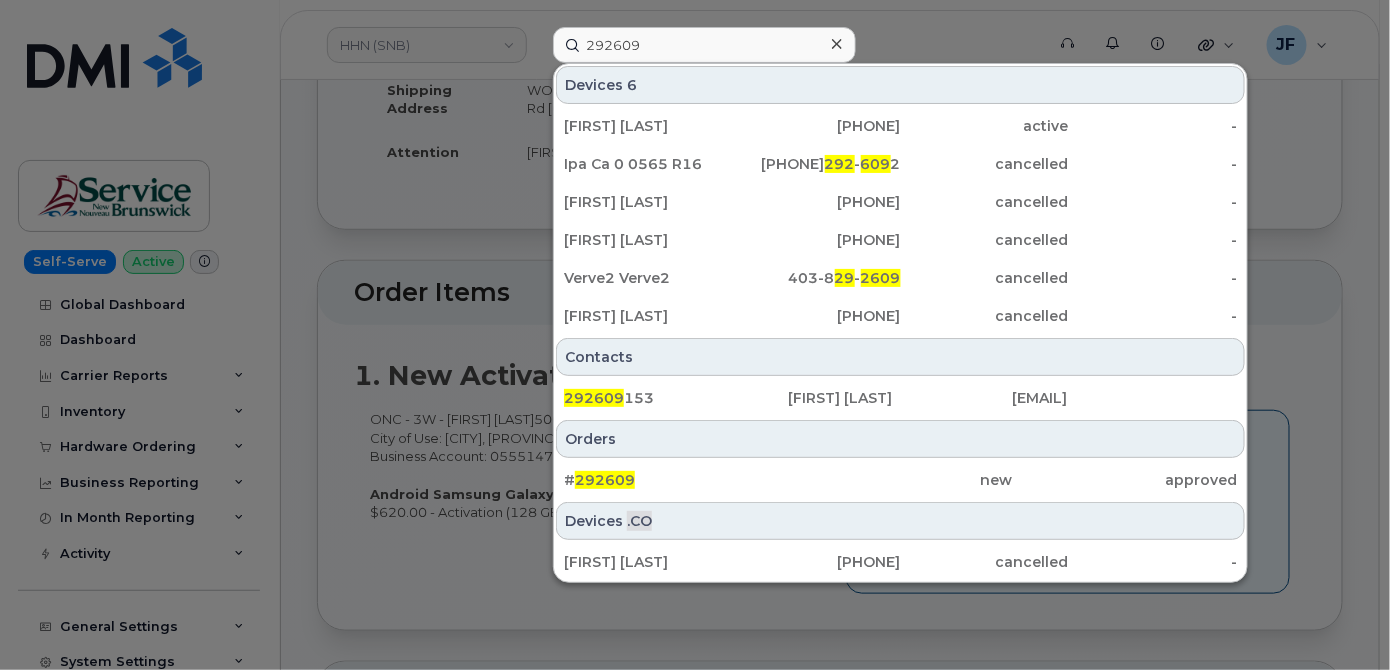 drag, startPoint x: 618, startPoint y: 476, endPoint x: 690, endPoint y: 434, distance: 83.35467 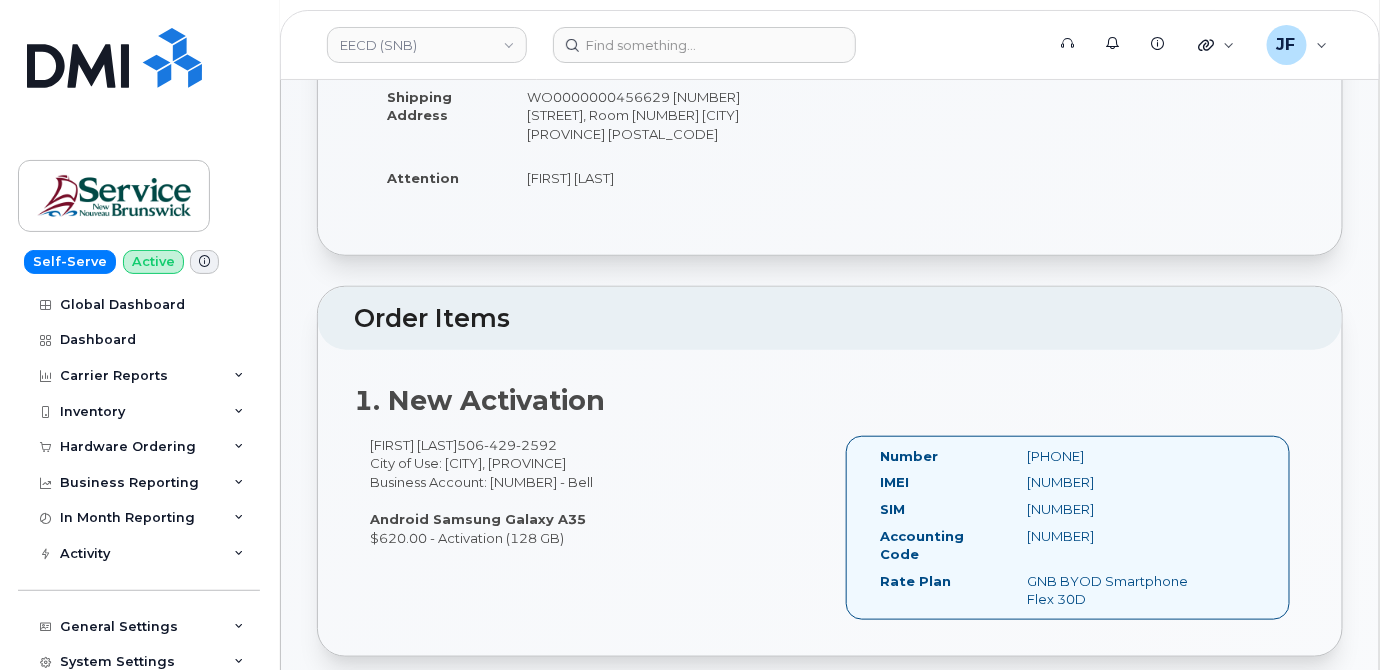scroll, scrollTop: 363, scrollLeft: 0, axis: vertical 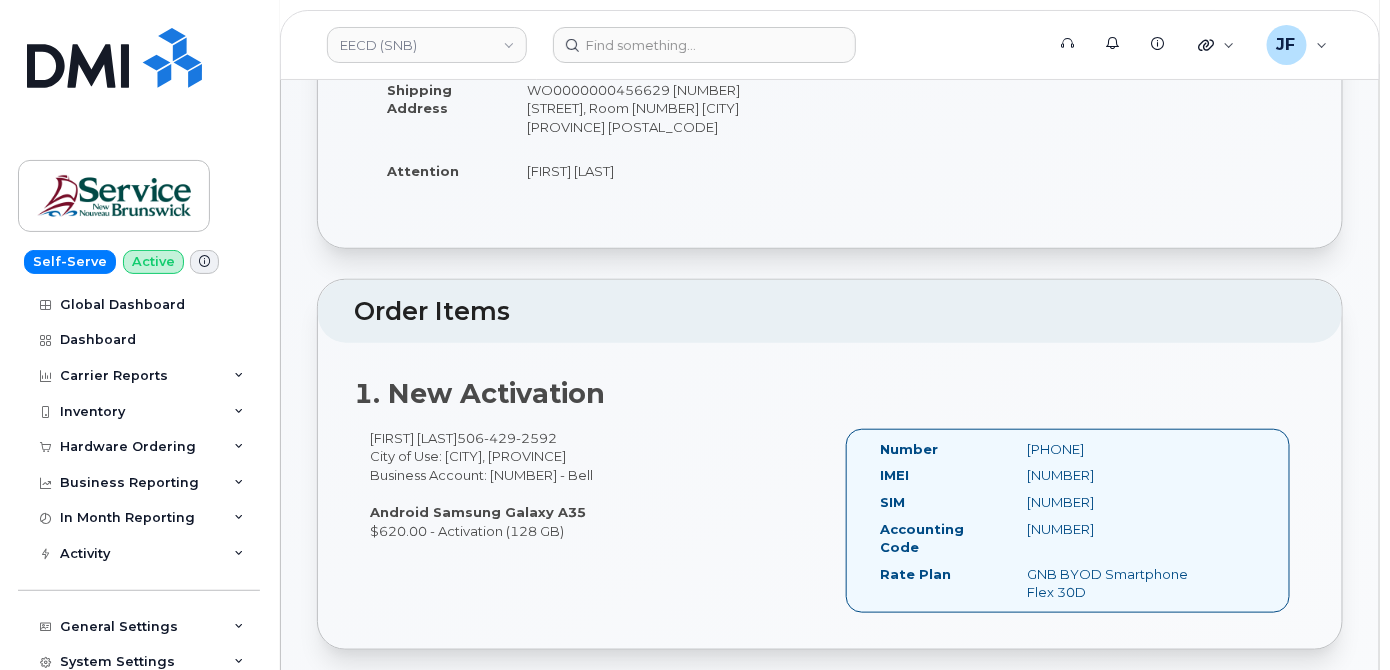 drag, startPoint x: 1122, startPoint y: 571, endPoint x: 877, endPoint y: 449, distance: 273.6951 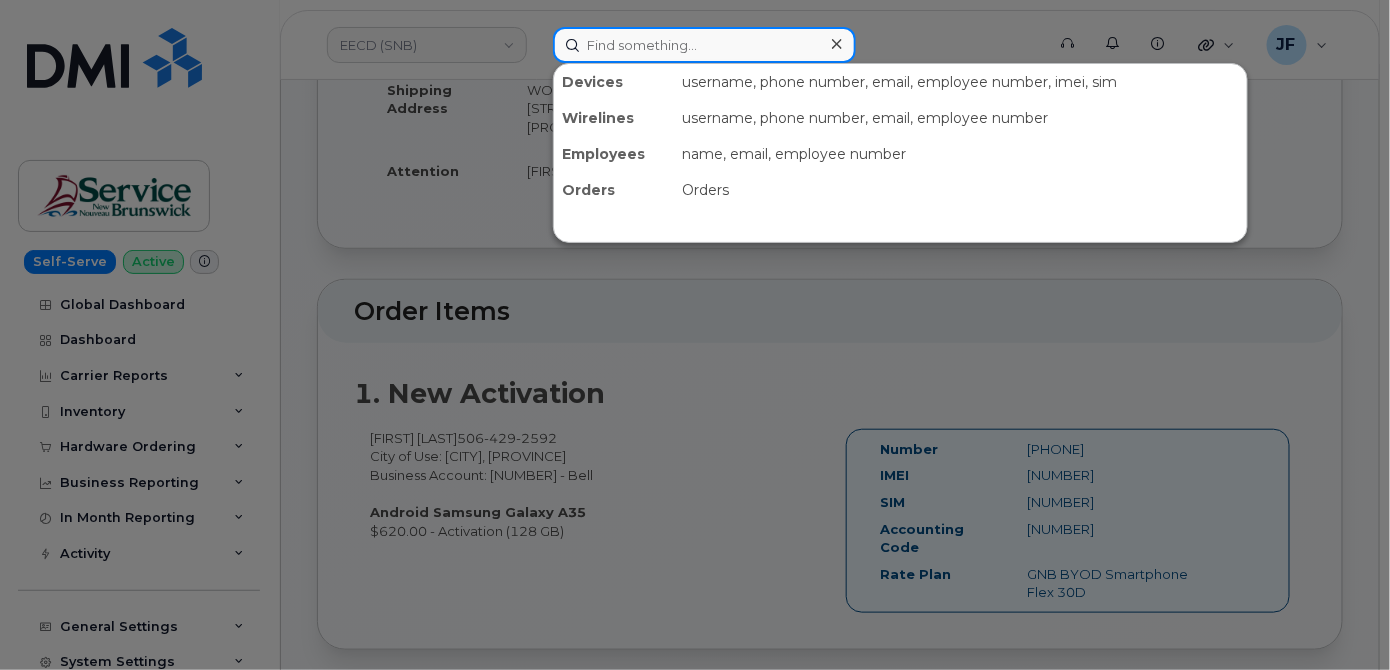 click at bounding box center (704, 45) 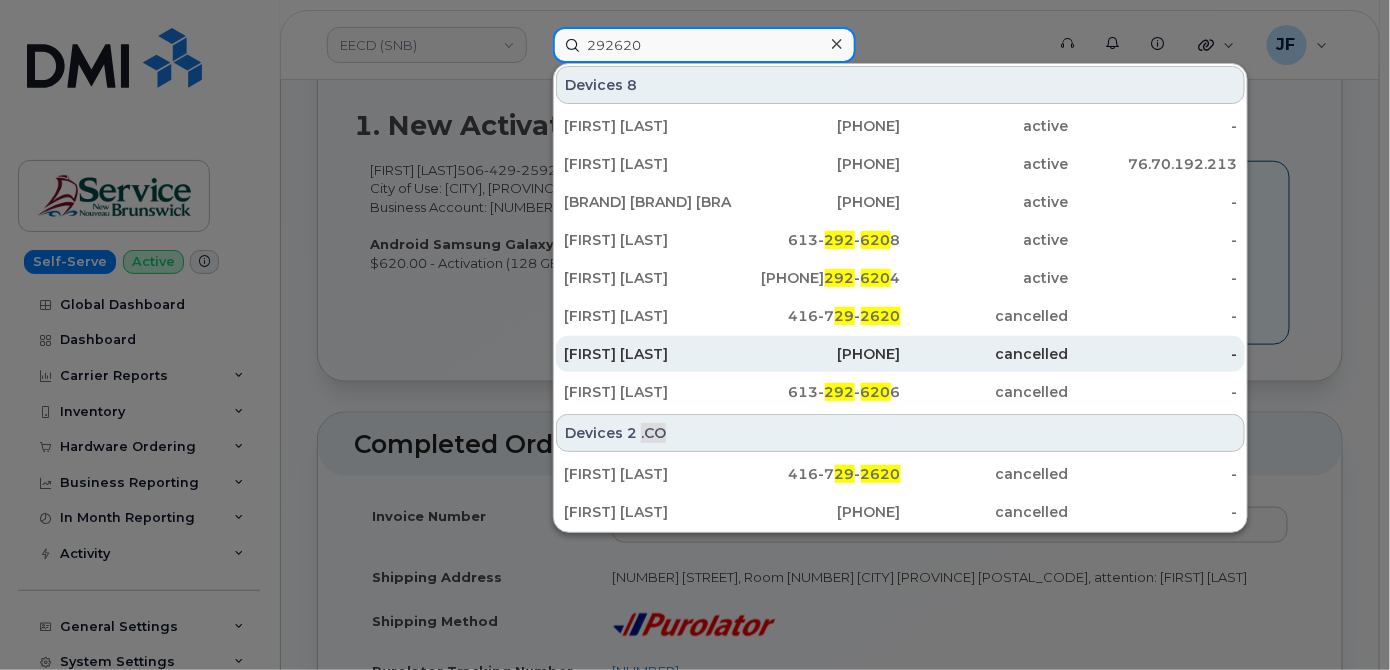 scroll, scrollTop: 636, scrollLeft: 0, axis: vertical 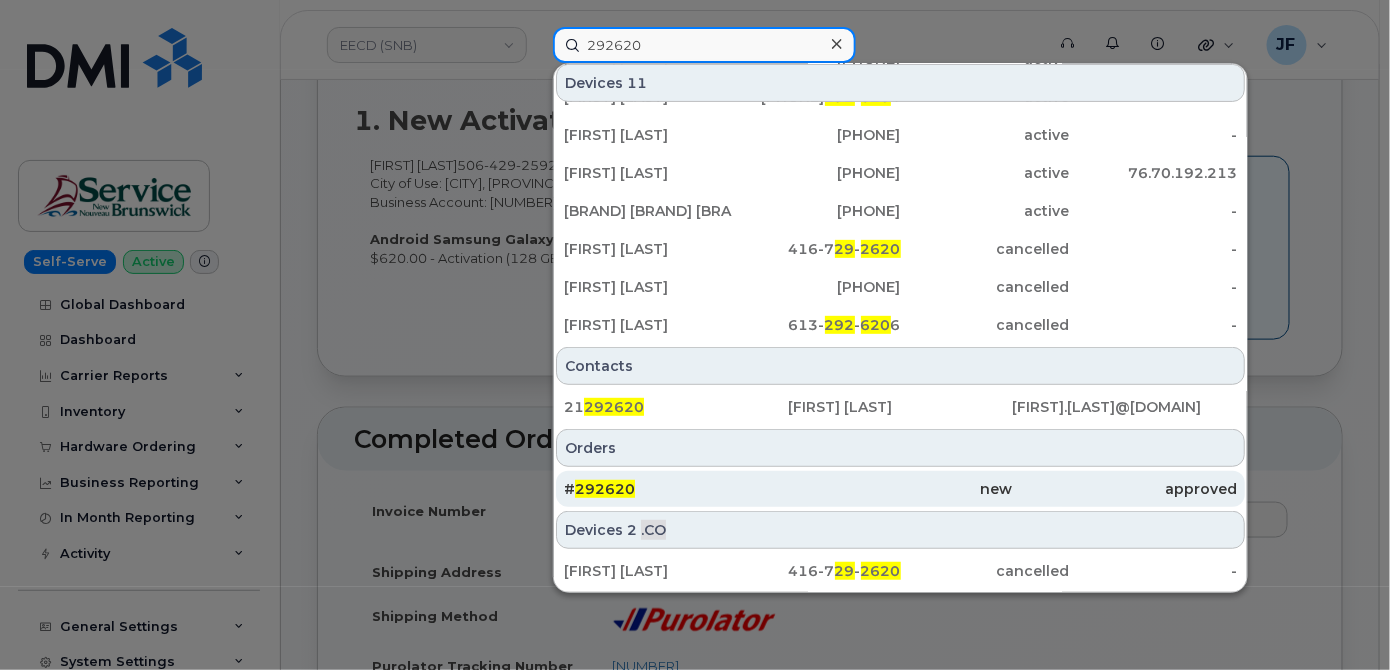 type on "292620" 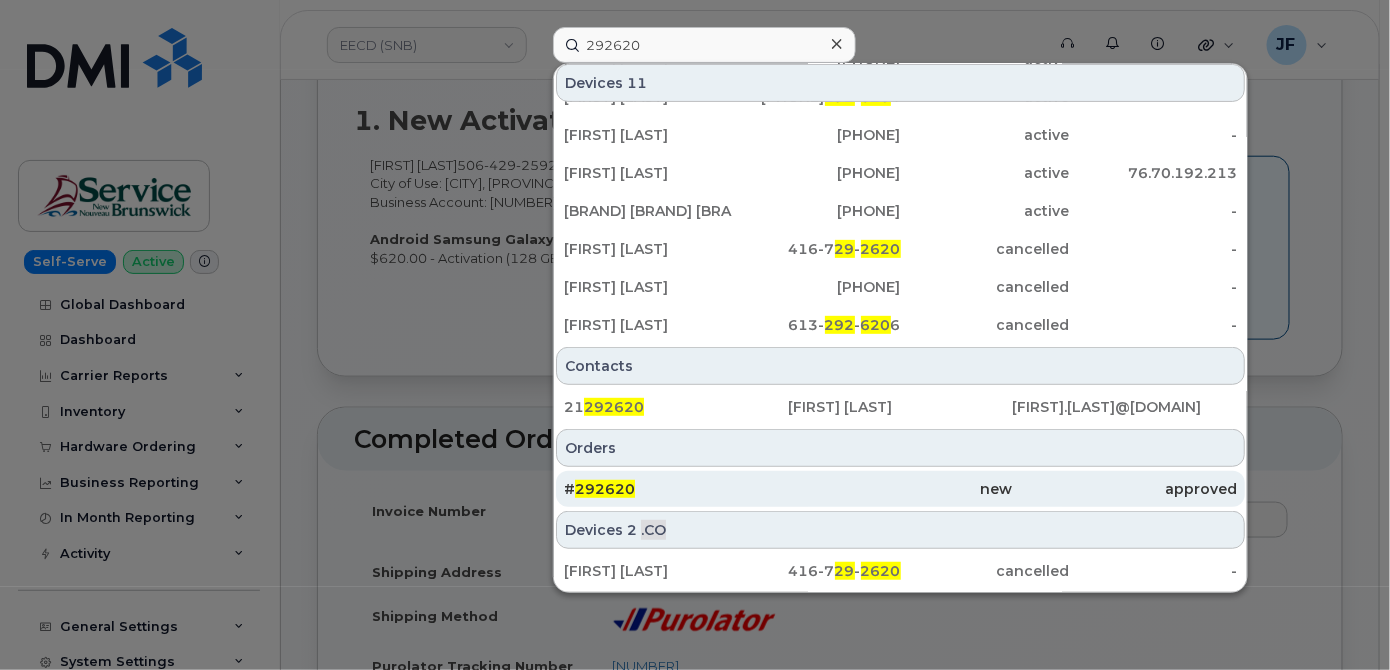 click on "292620" at bounding box center (605, 489) 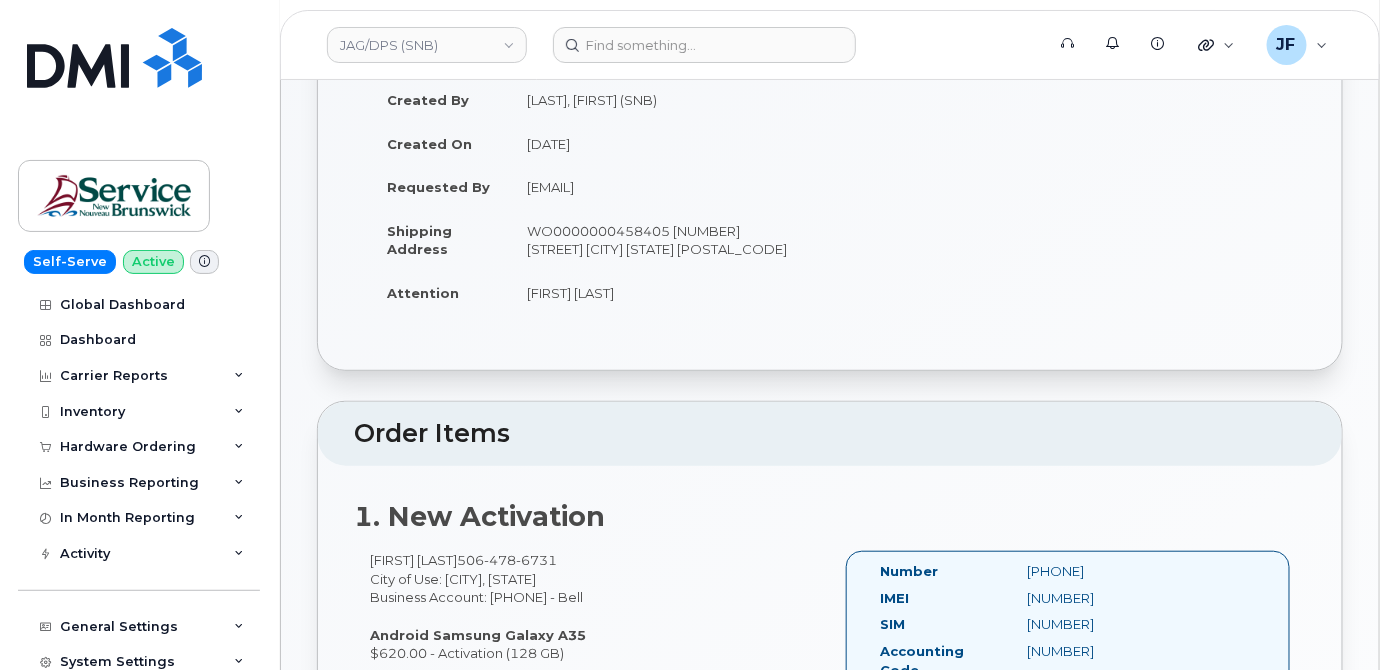 scroll, scrollTop: 363, scrollLeft: 0, axis: vertical 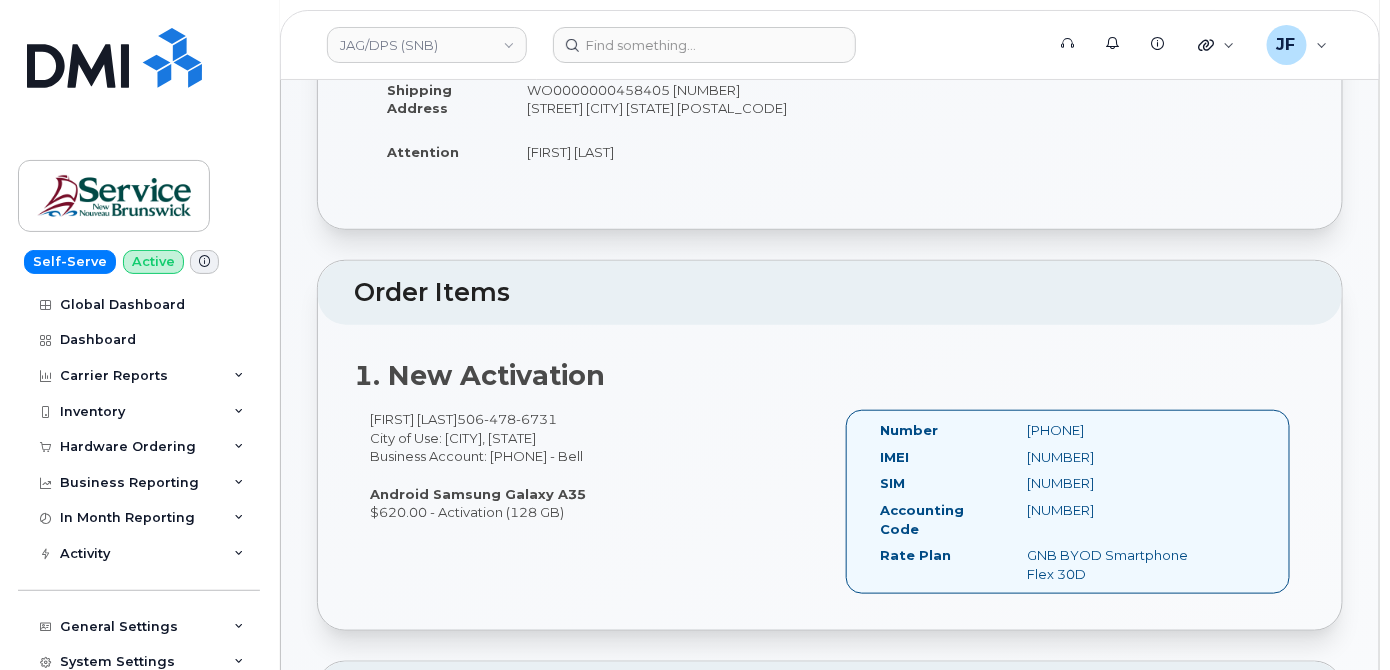 drag, startPoint x: 1106, startPoint y: 553, endPoint x: 875, endPoint y: 431, distance: 261.23743 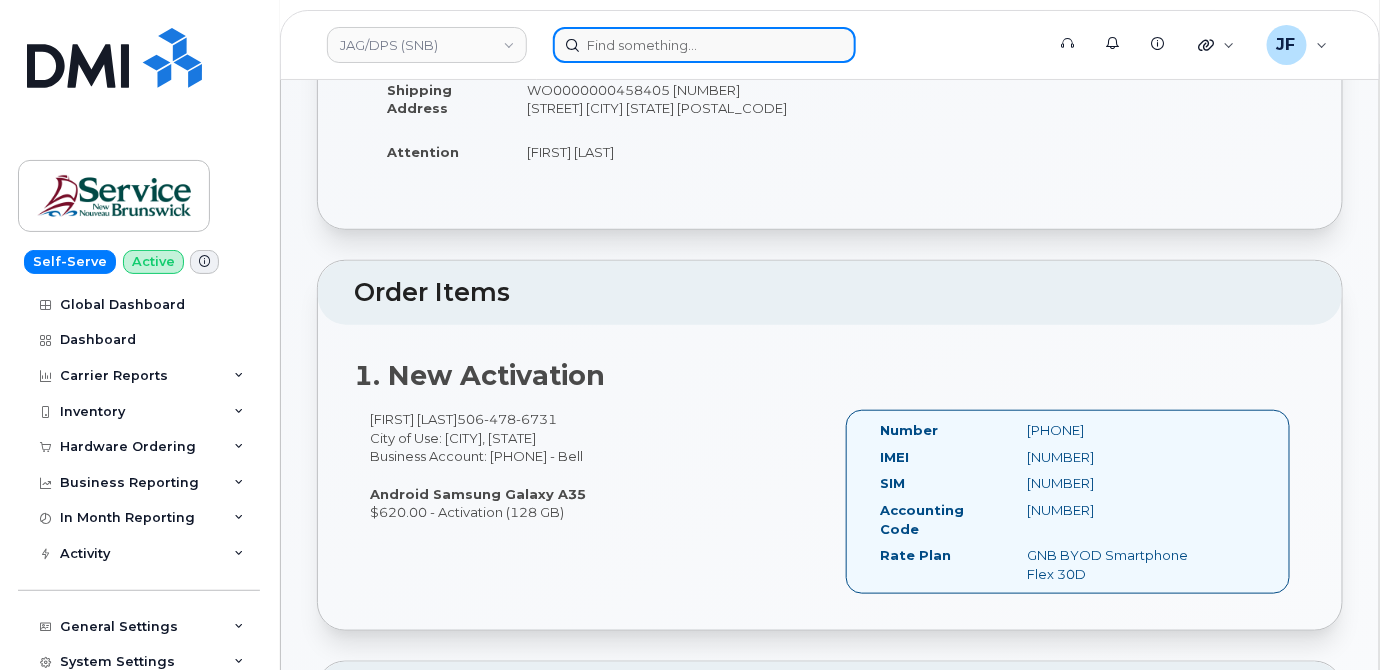 click at bounding box center [704, 45] 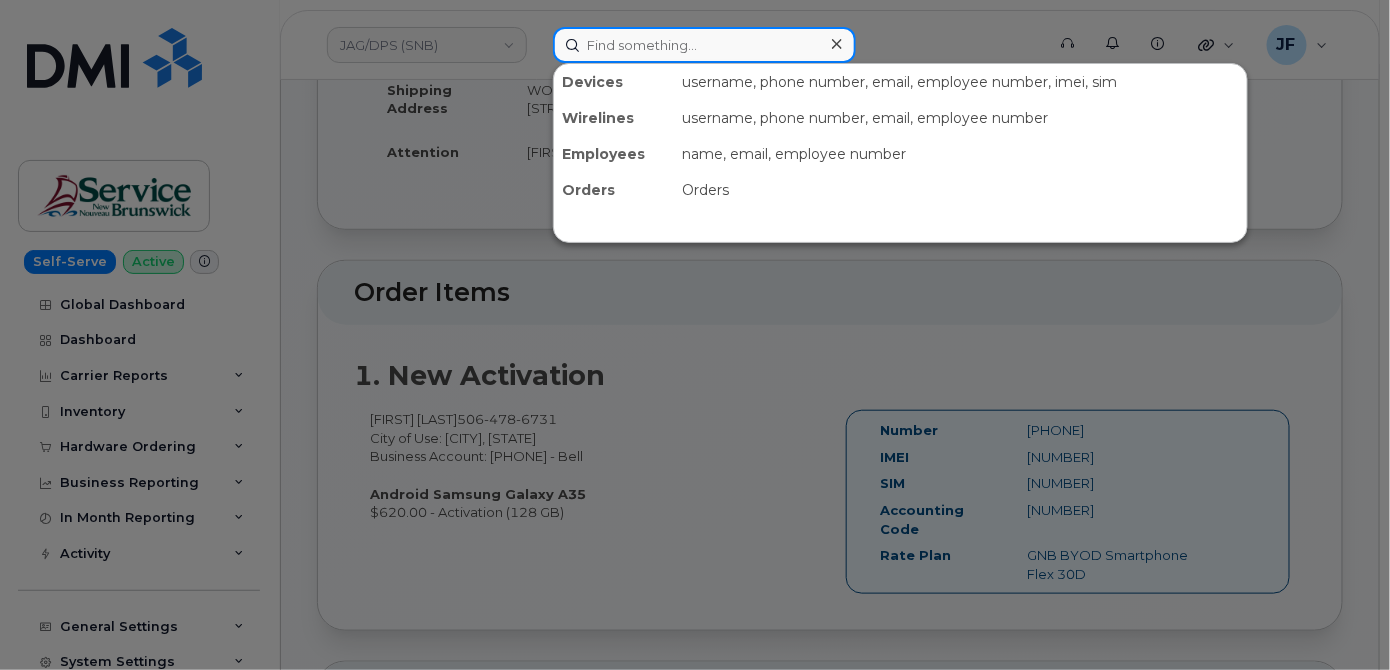 paste on "292660" 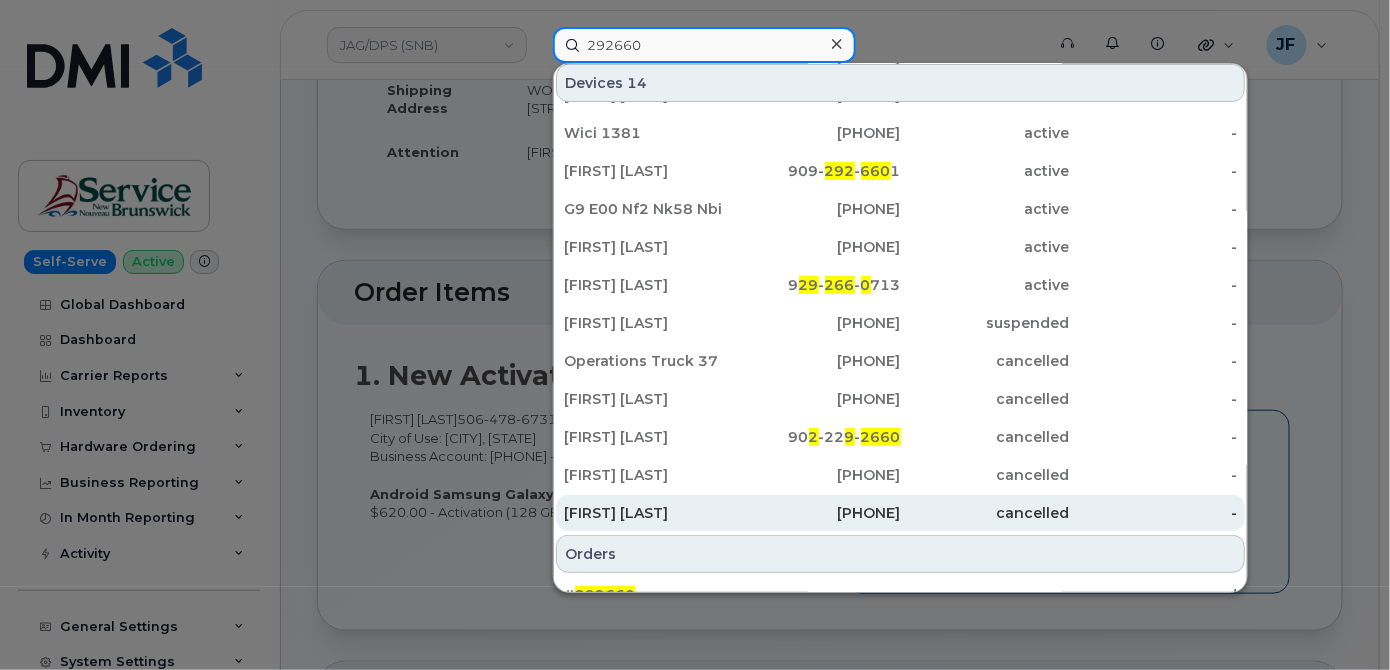 scroll, scrollTop: 208, scrollLeft: 0, axis: vertical 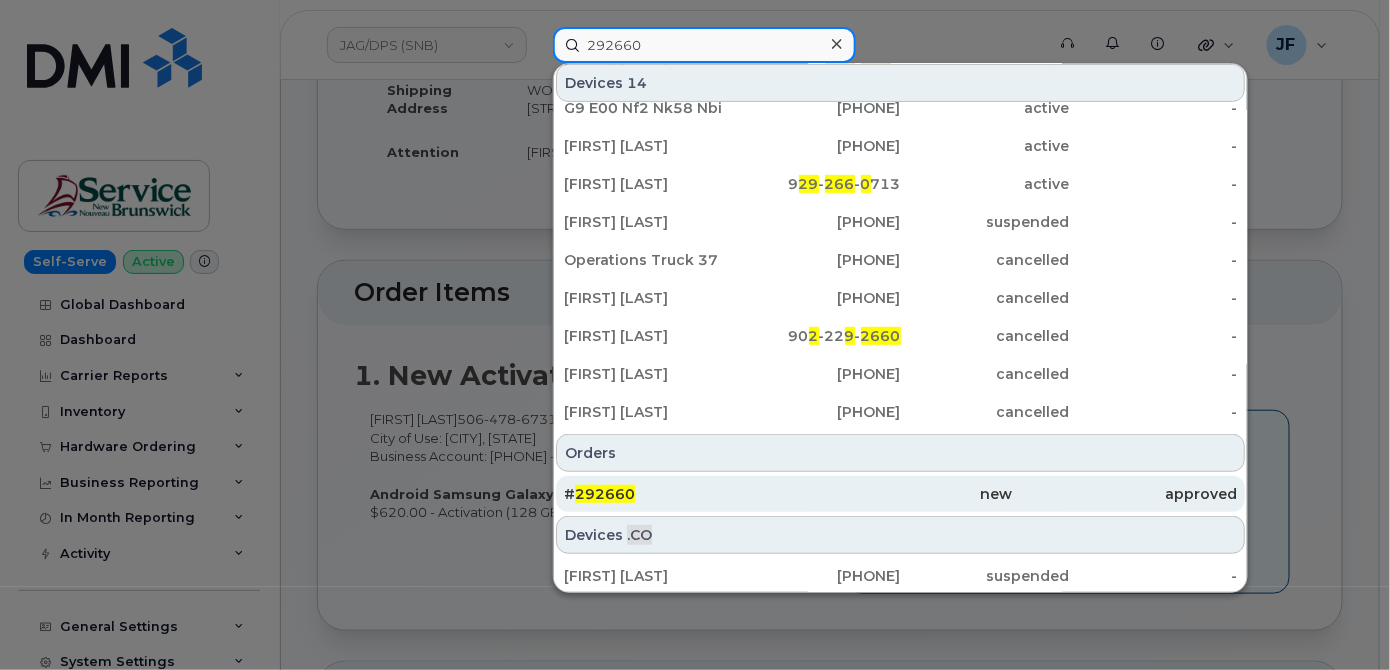 type on "292660" 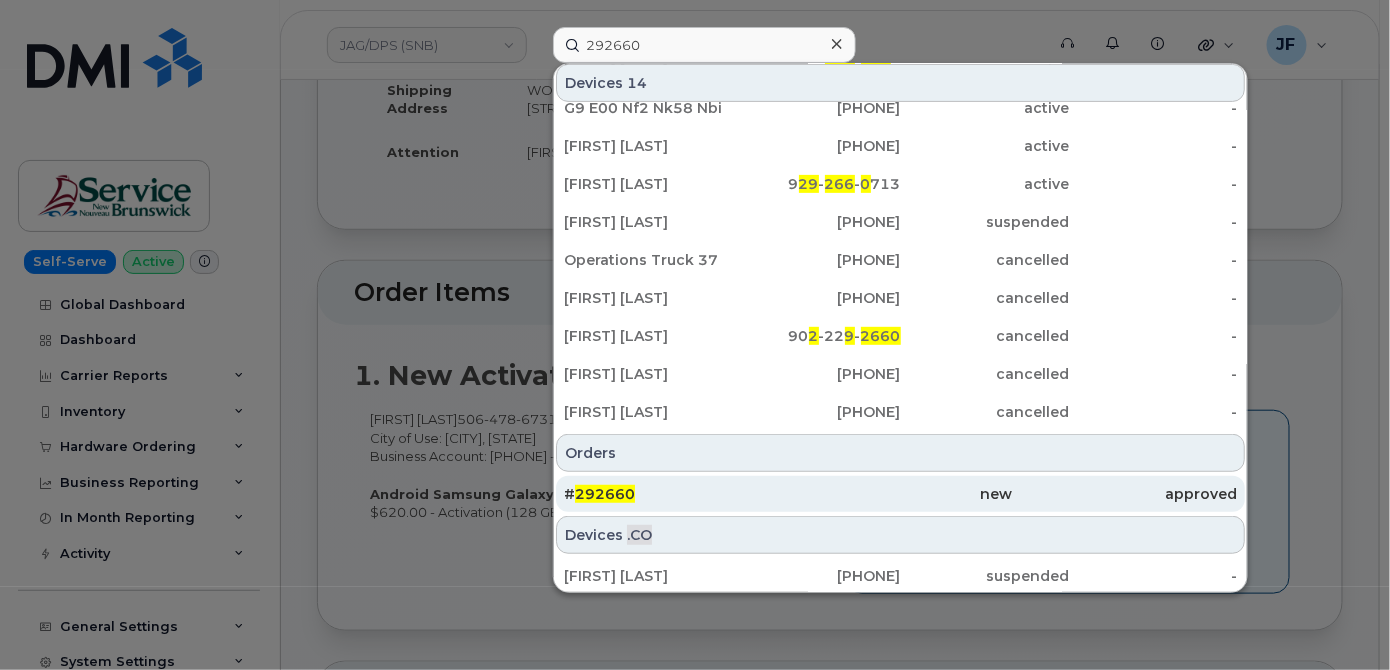 click on "292660" at bounding box center (605, 494) 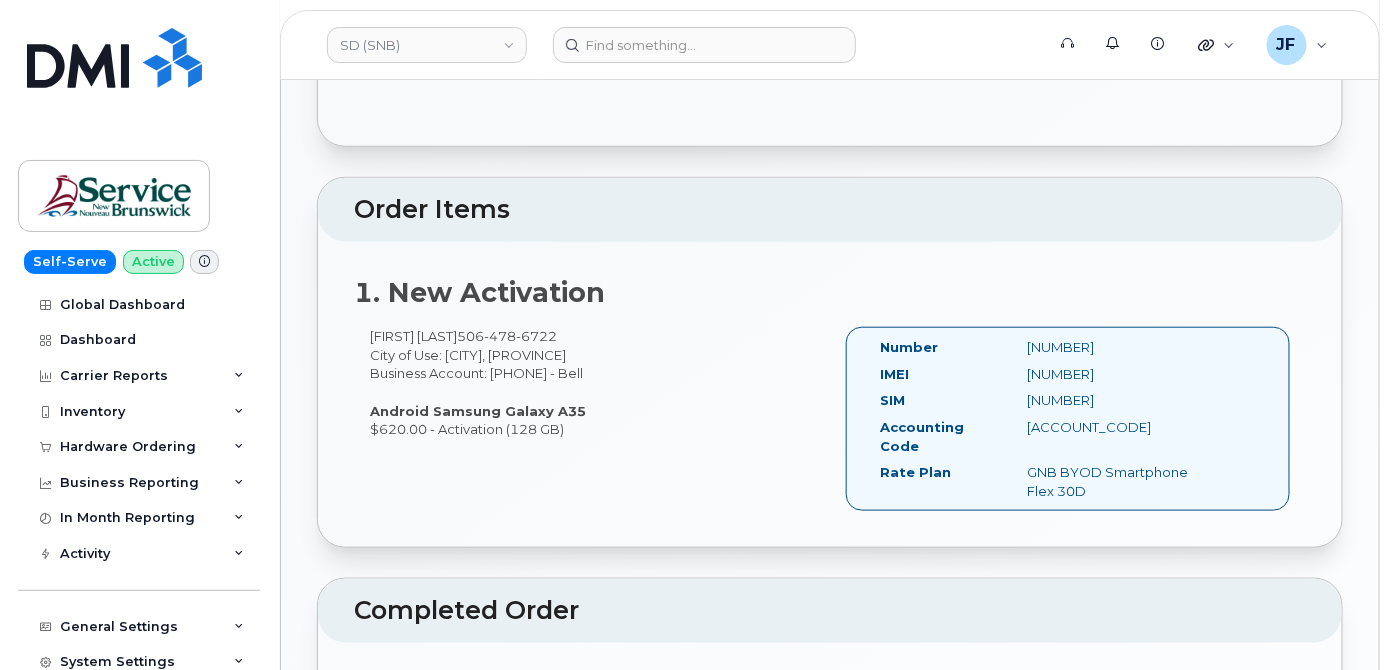 scroll, scrollTop: 545, scrollLeft: 0, axis: vertical 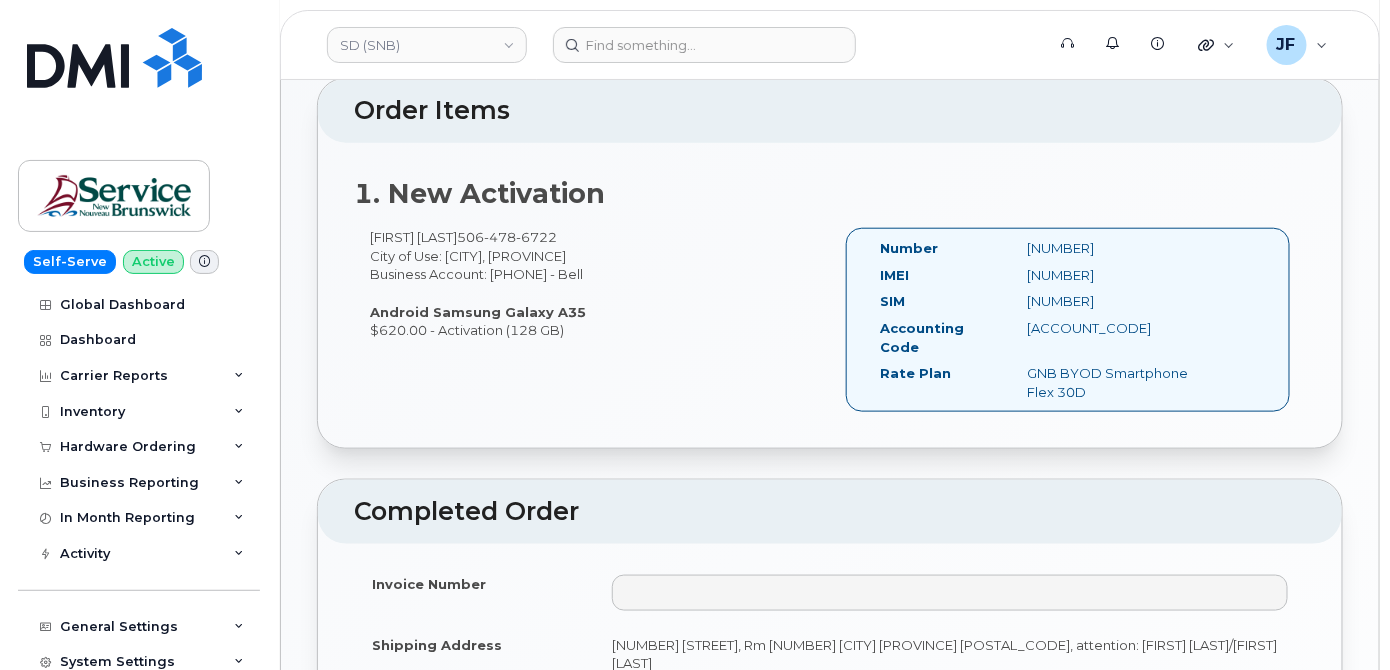 drag, startPoint x: 1107, startPoint y: 392, endPoint x: 867, endPoint y: 267, distance: 270.6012 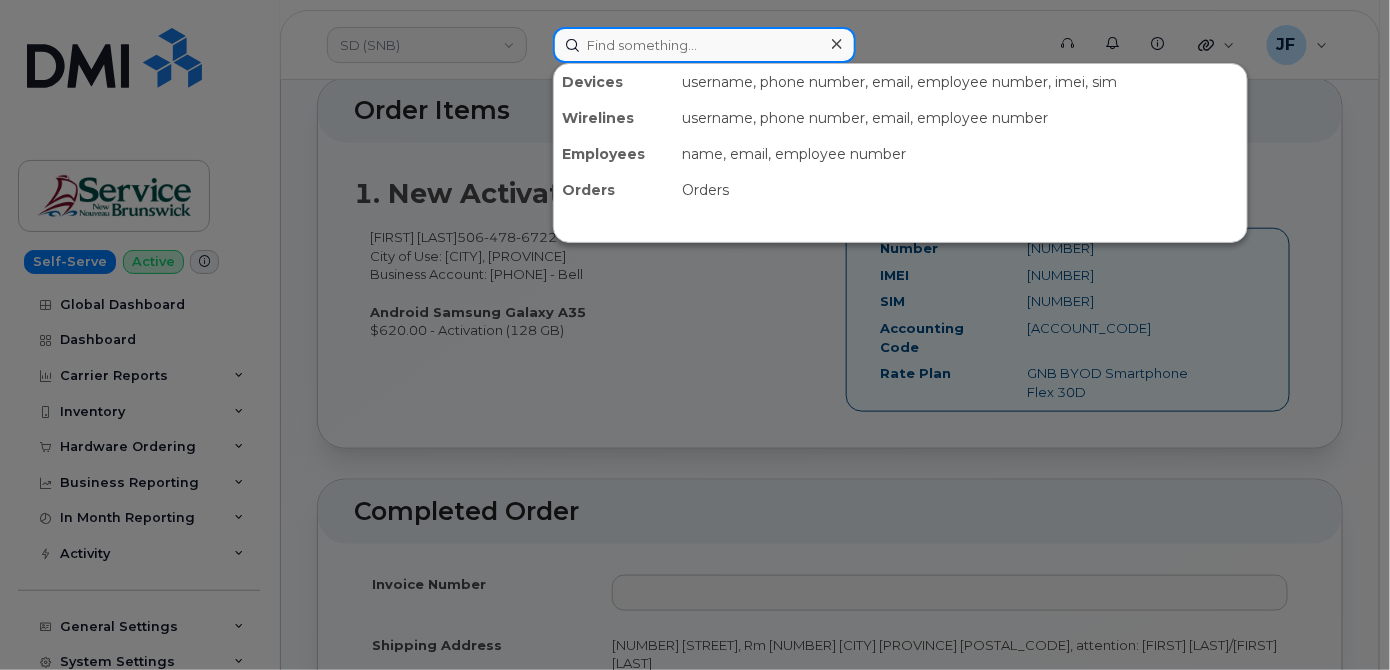 click at bounding box center (704, 45) 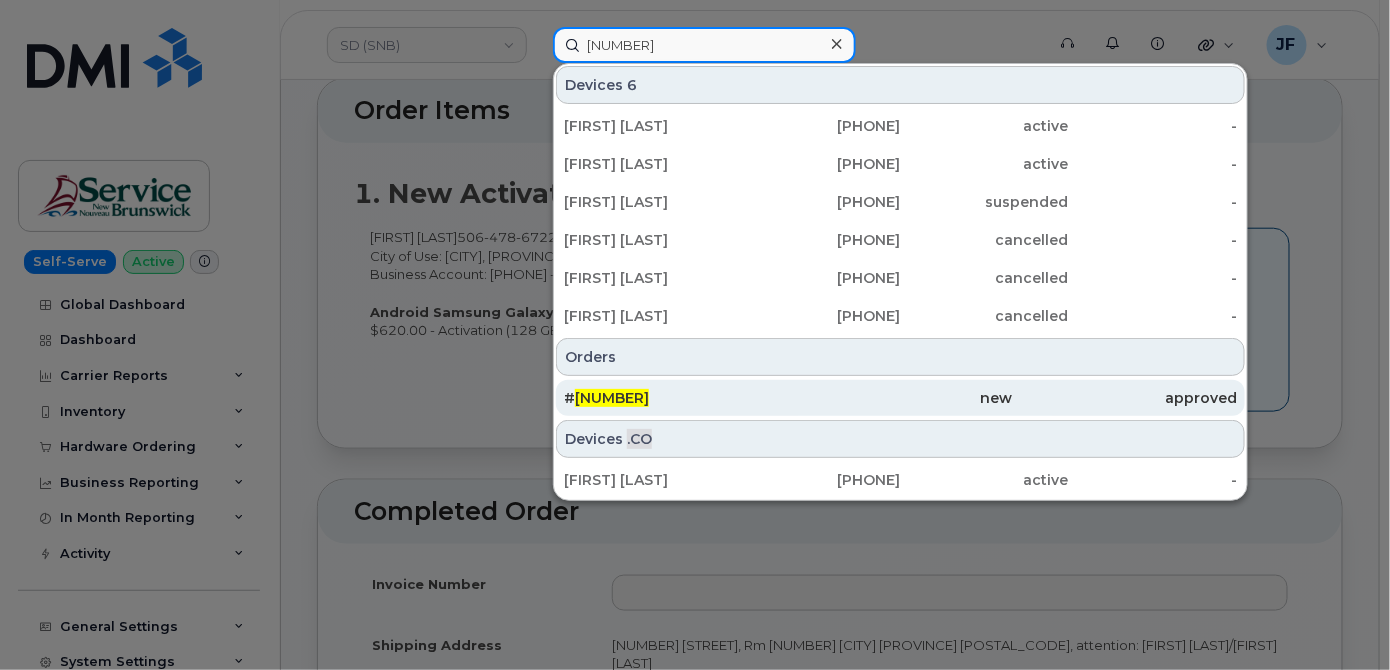 type on "291092" 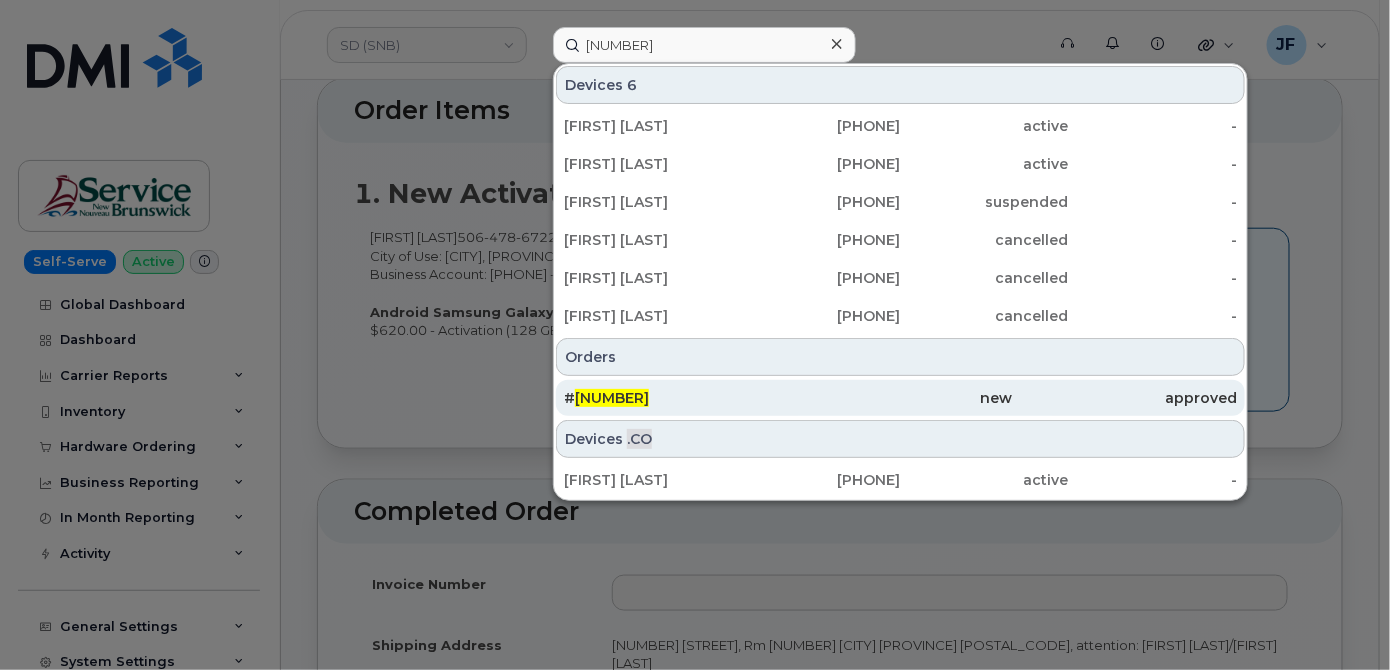 click on "291092" at bounding box center [612, 398] 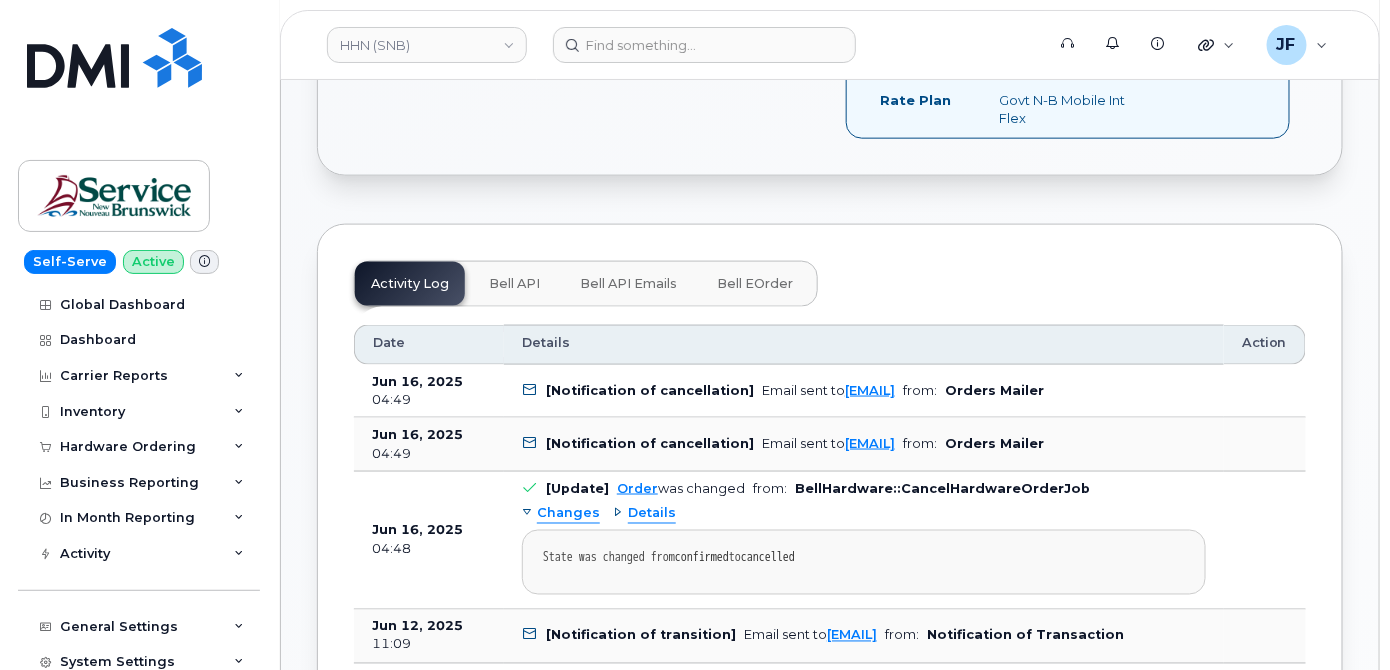 scroll, scrollTop: 818, scrollLeft: 0, axis: vertical 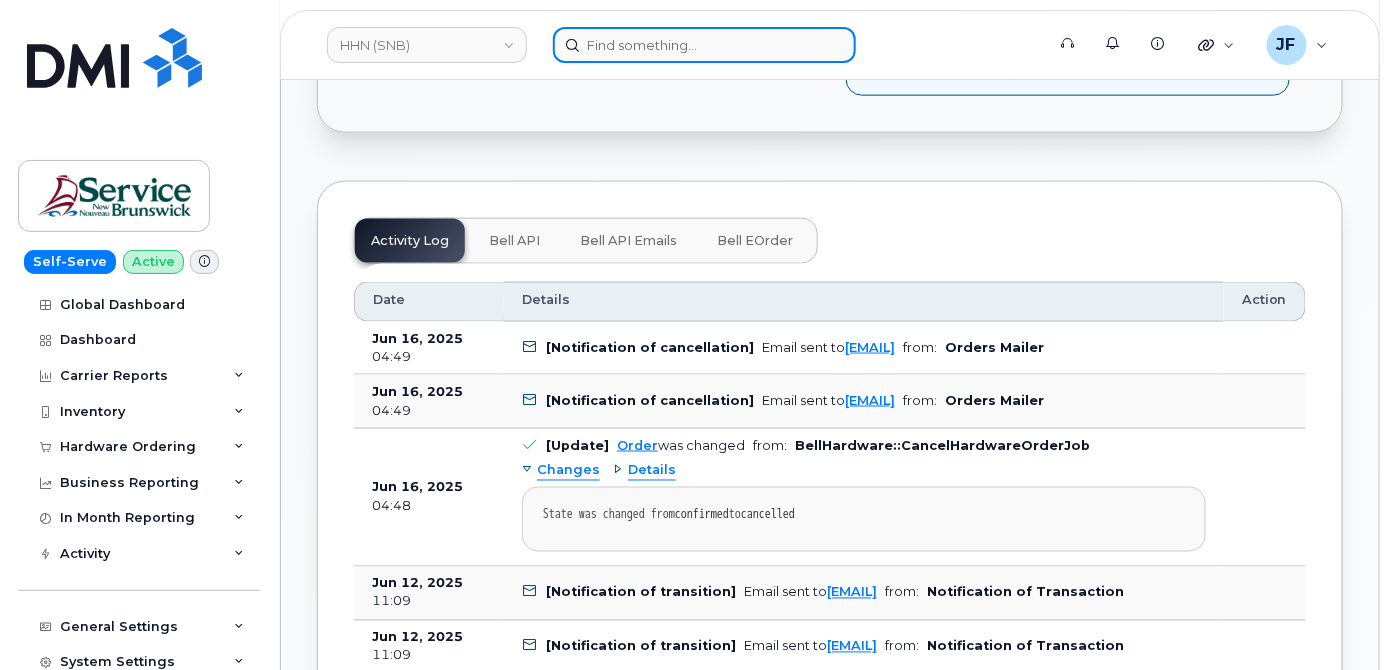 click at bounding box center (704, 45) 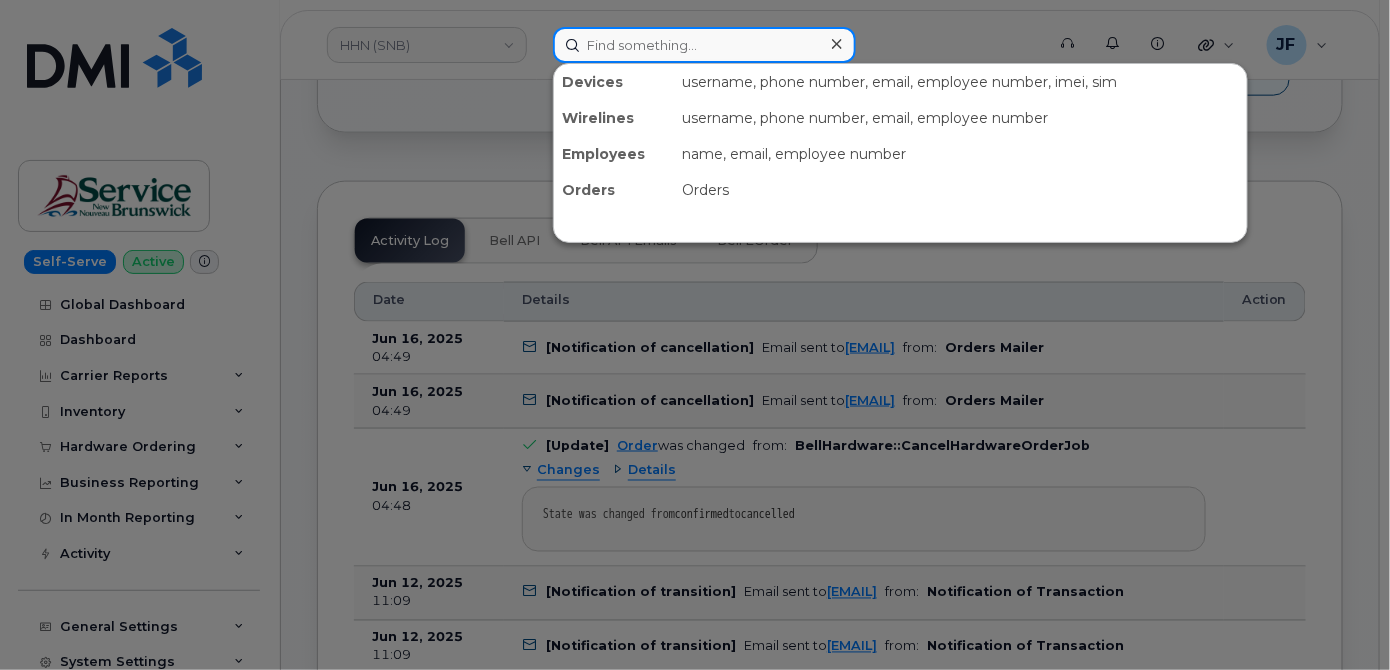 paste on "[NUMBER]" 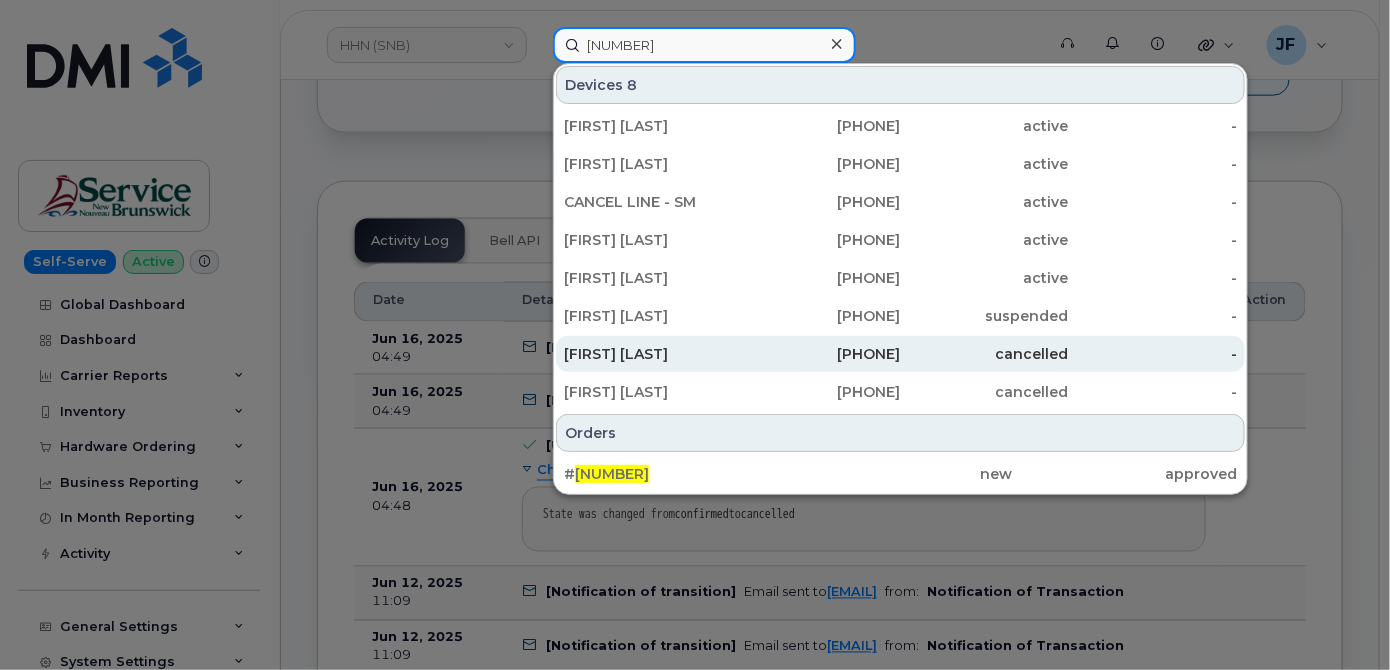 scroll, scrollTop: 1000, scrollLeft: 0, axis: vertical 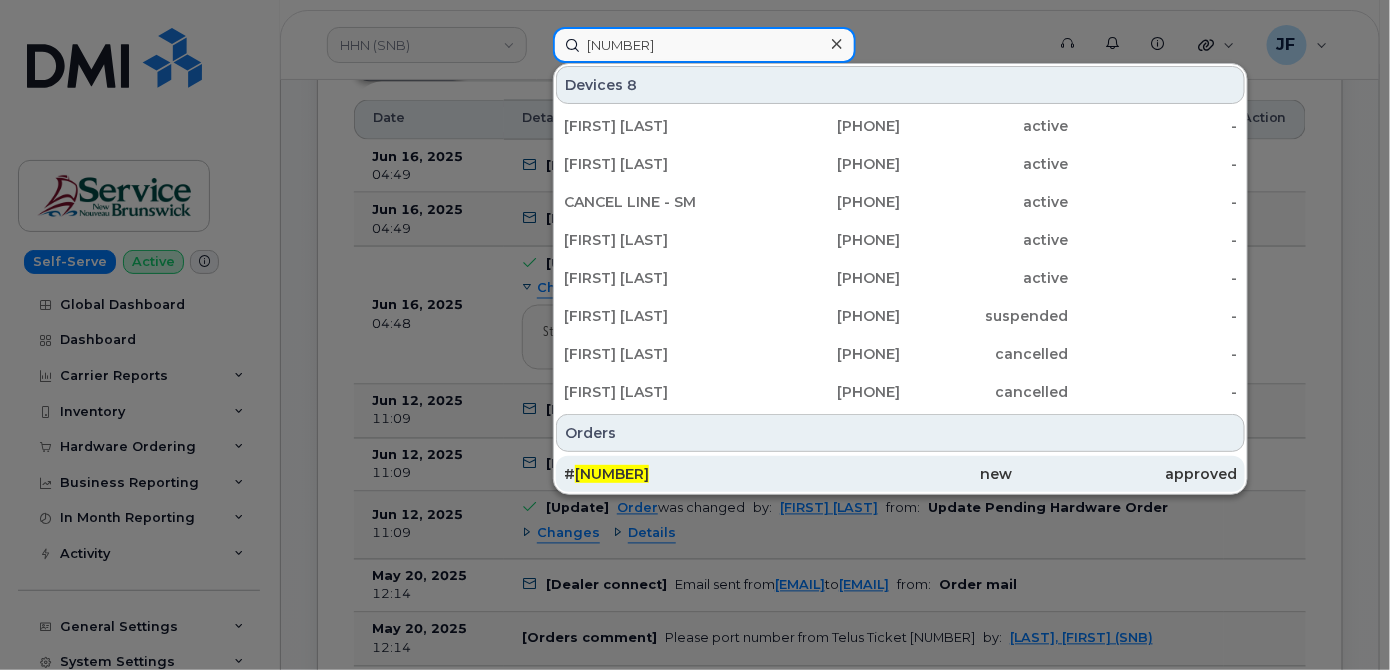 type on "[NUMBER]" 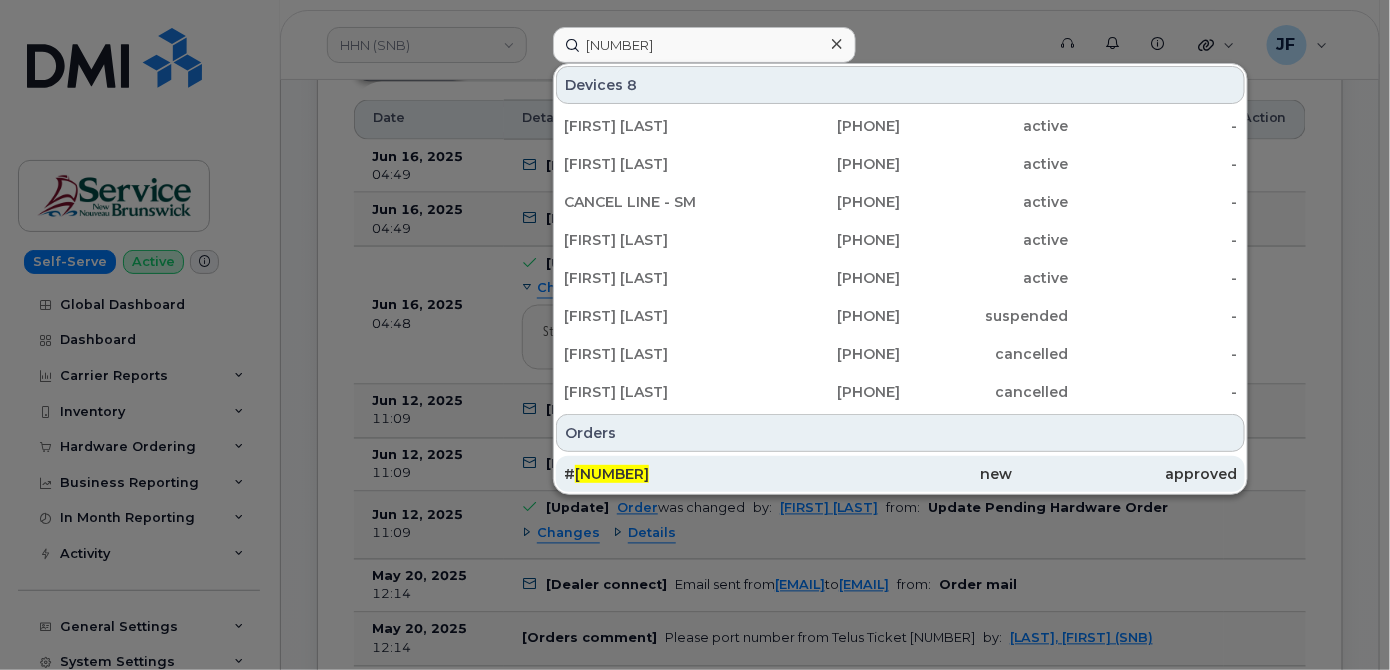 click on "[NUMBER]" at bounding box center (612, 474) 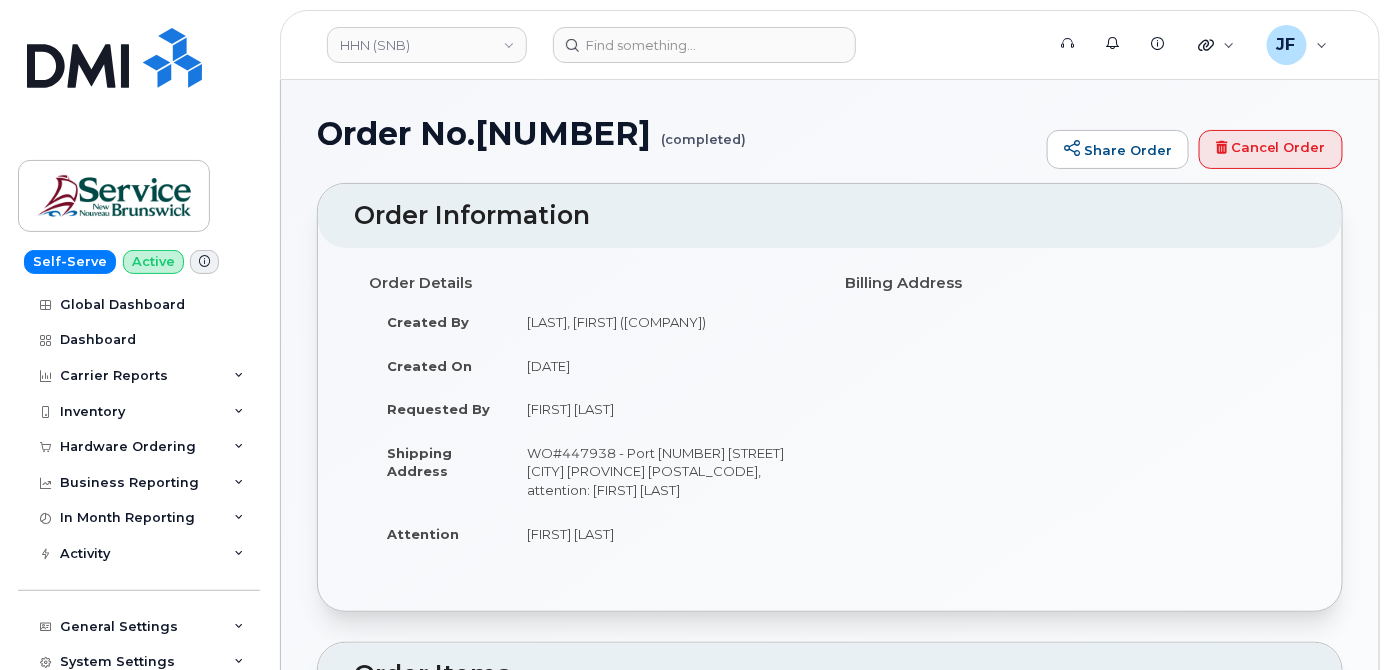 scroll, scrollTop: 454, scrollLeft: 0, axis: vertical 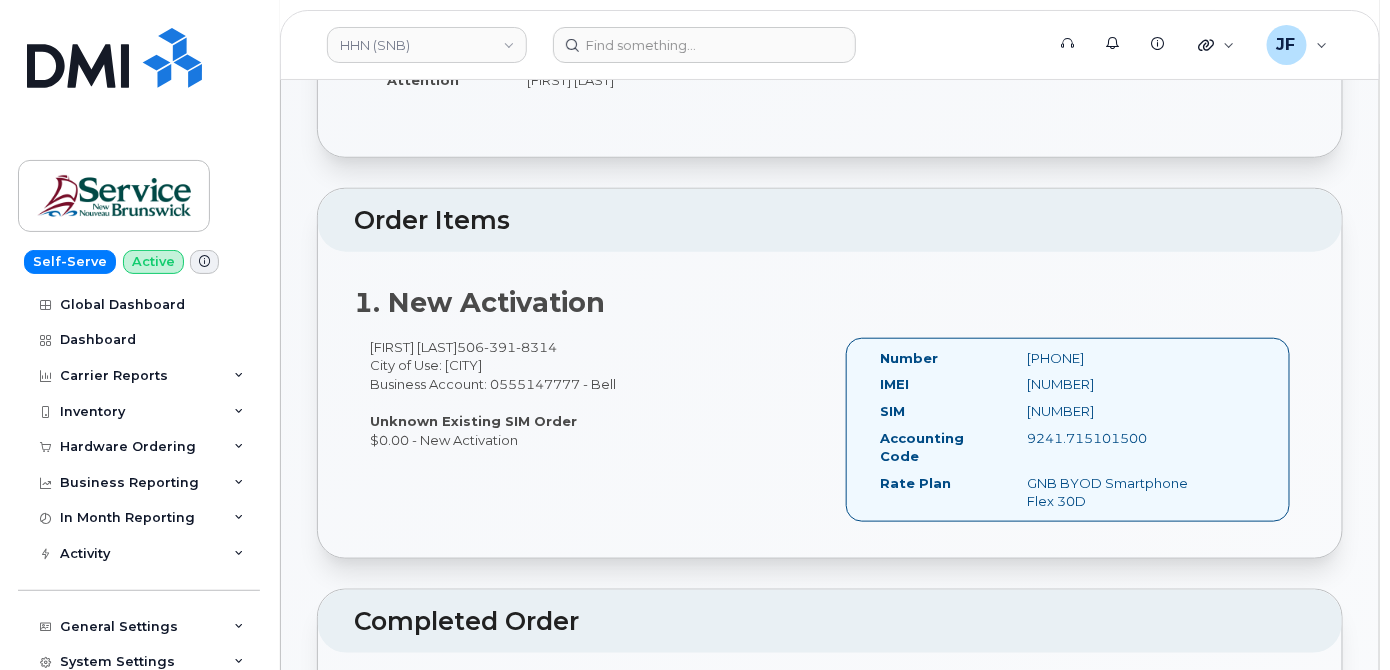 drag, startPoint x: 1093, startPoint y: 479, endPoint x: 880, endPoint y: 339, distance: 254.89017 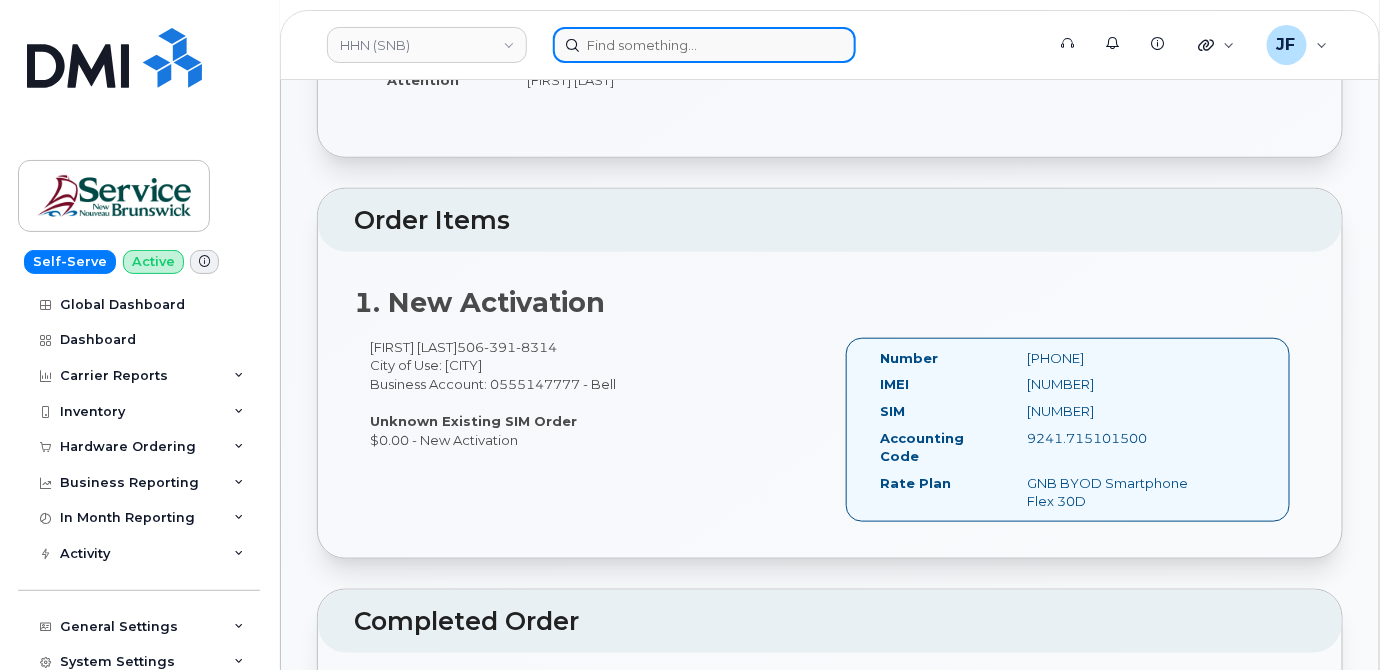 click at bounding box center [704, 45] 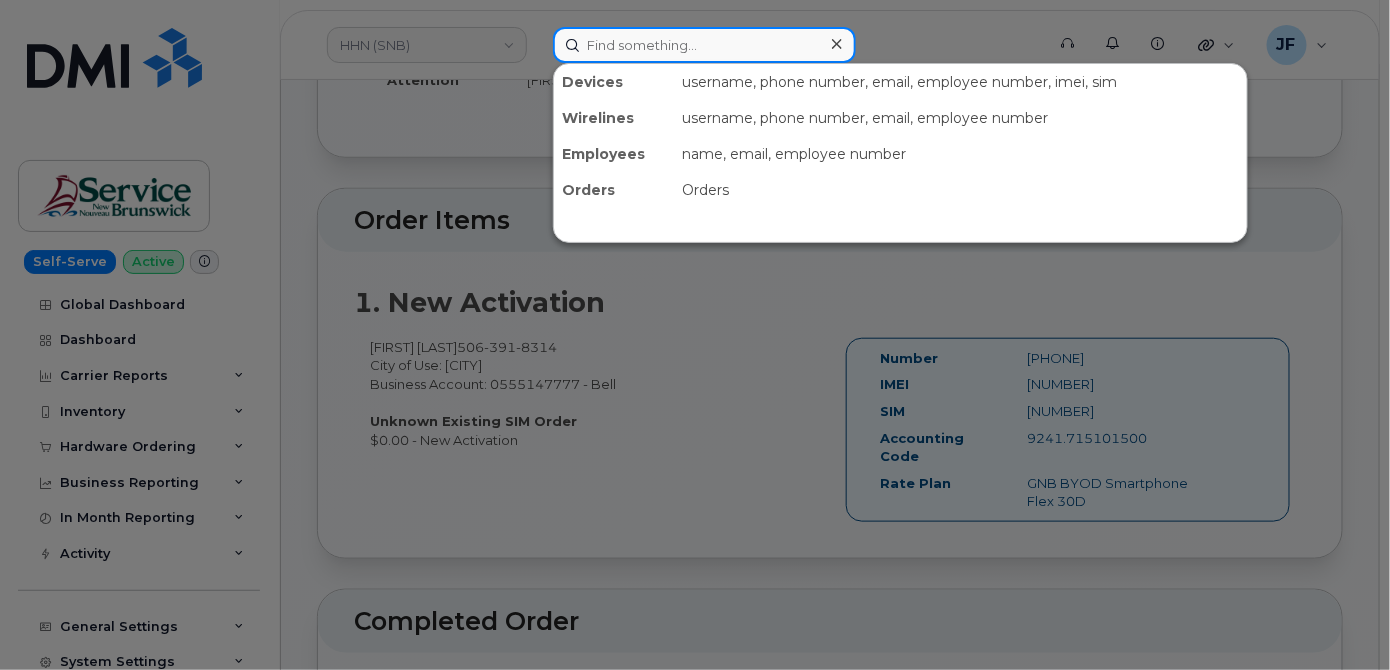 paste on "291132" 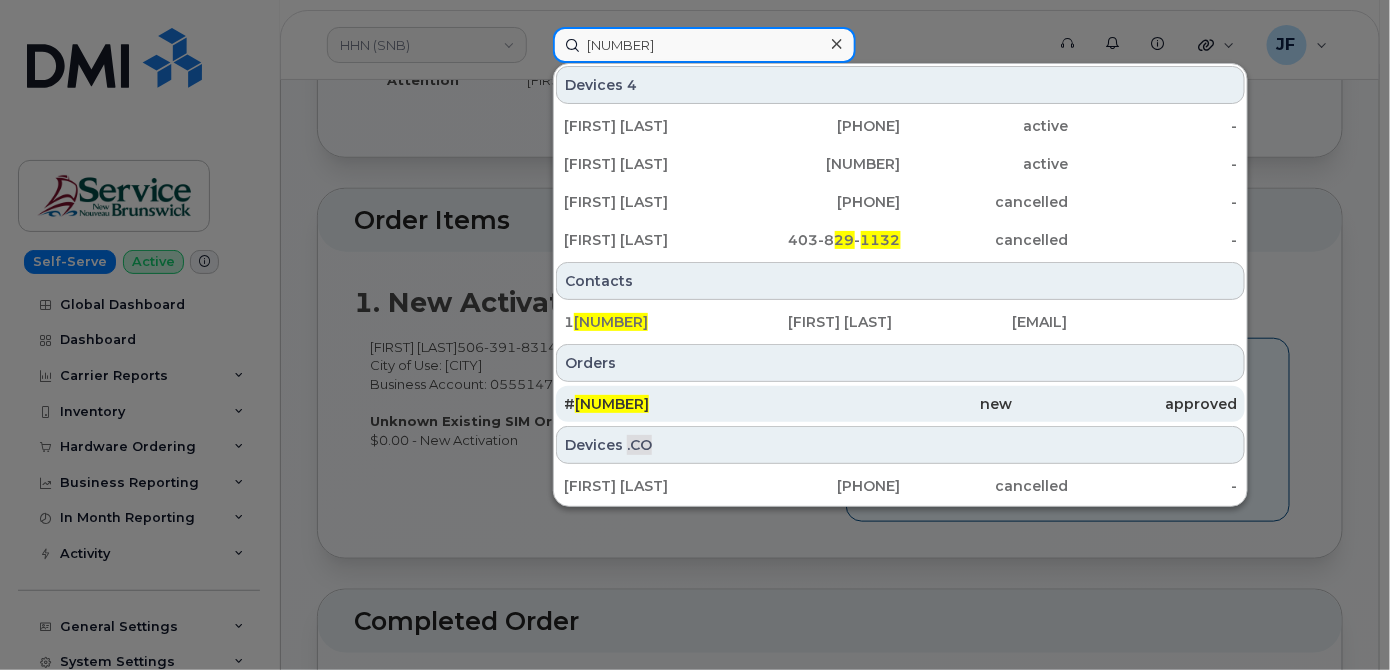 type on "291132" 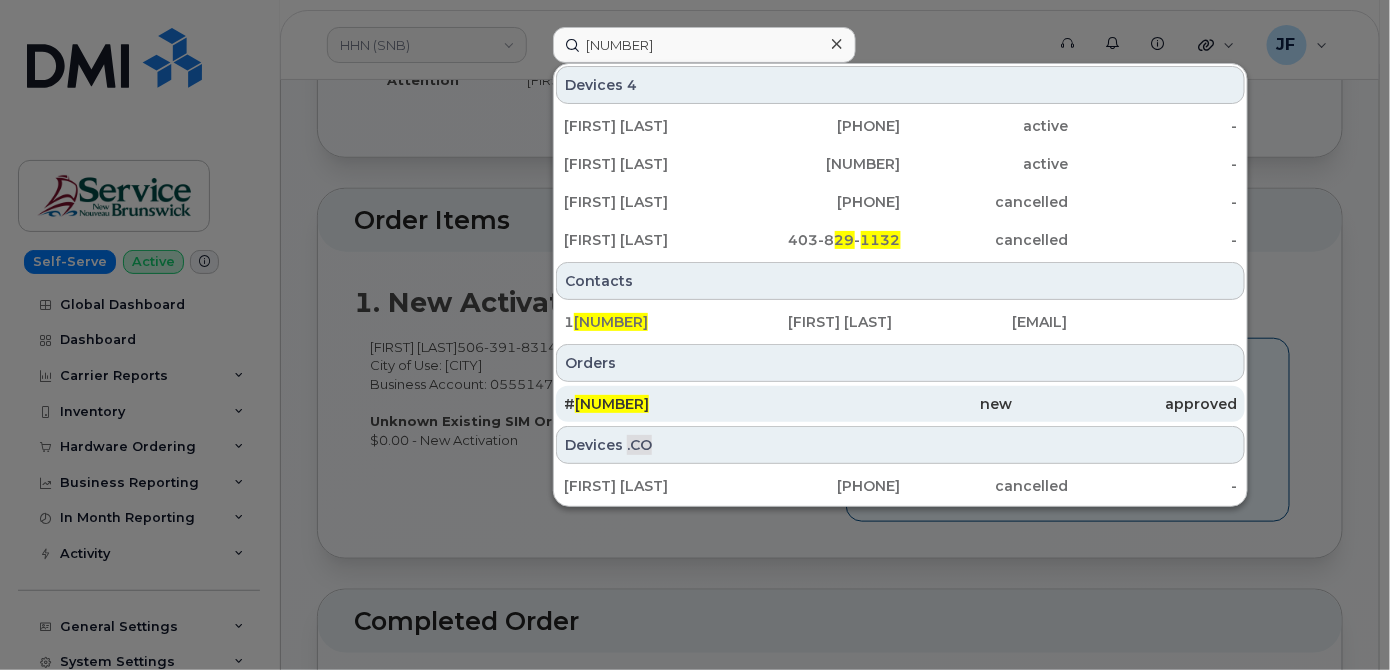 click on "291132" at bounding box center (612, 404) 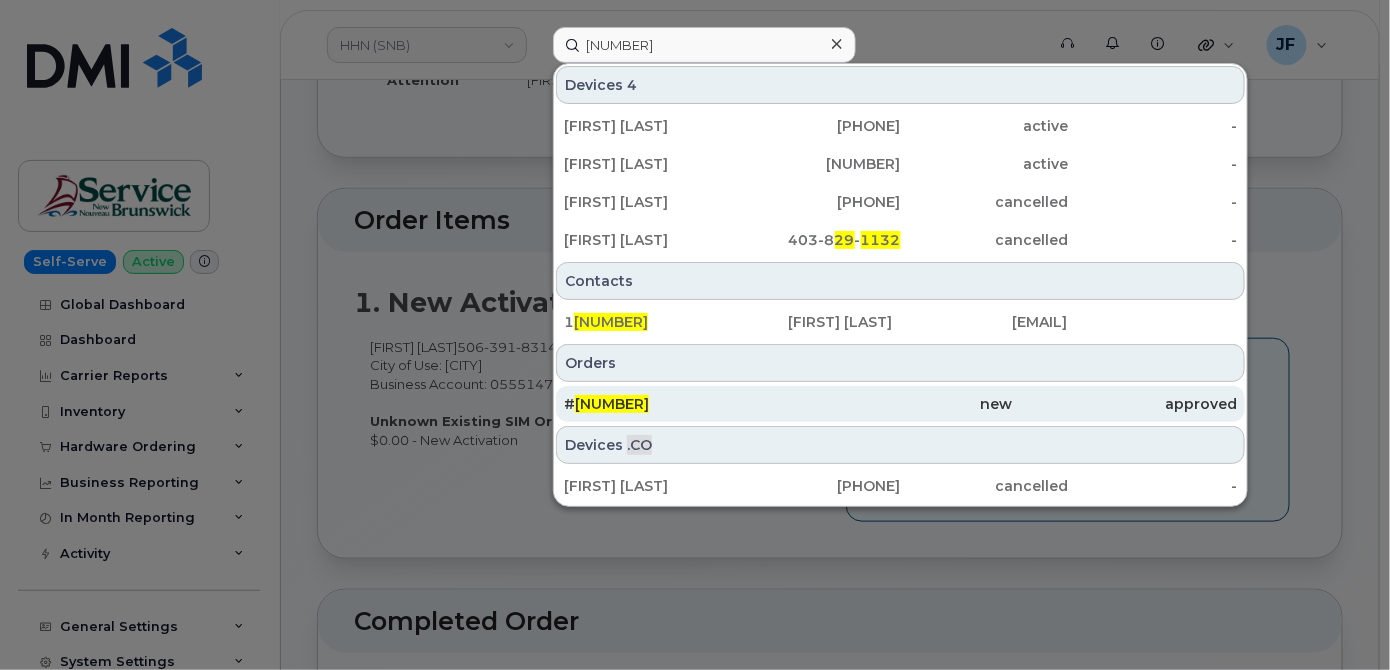 click on "291132" at bounding box center [612, 404] 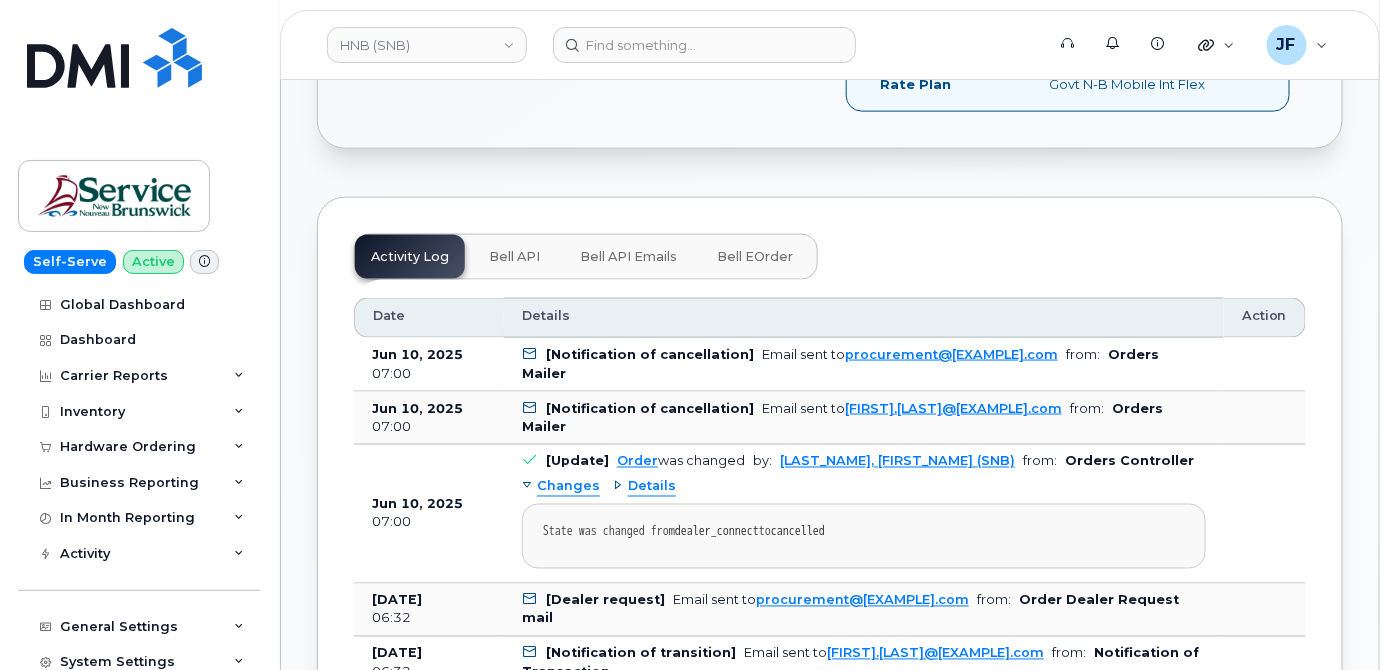 scroll, scrollTop: 909, scrollLeft: 0, axis: vertical 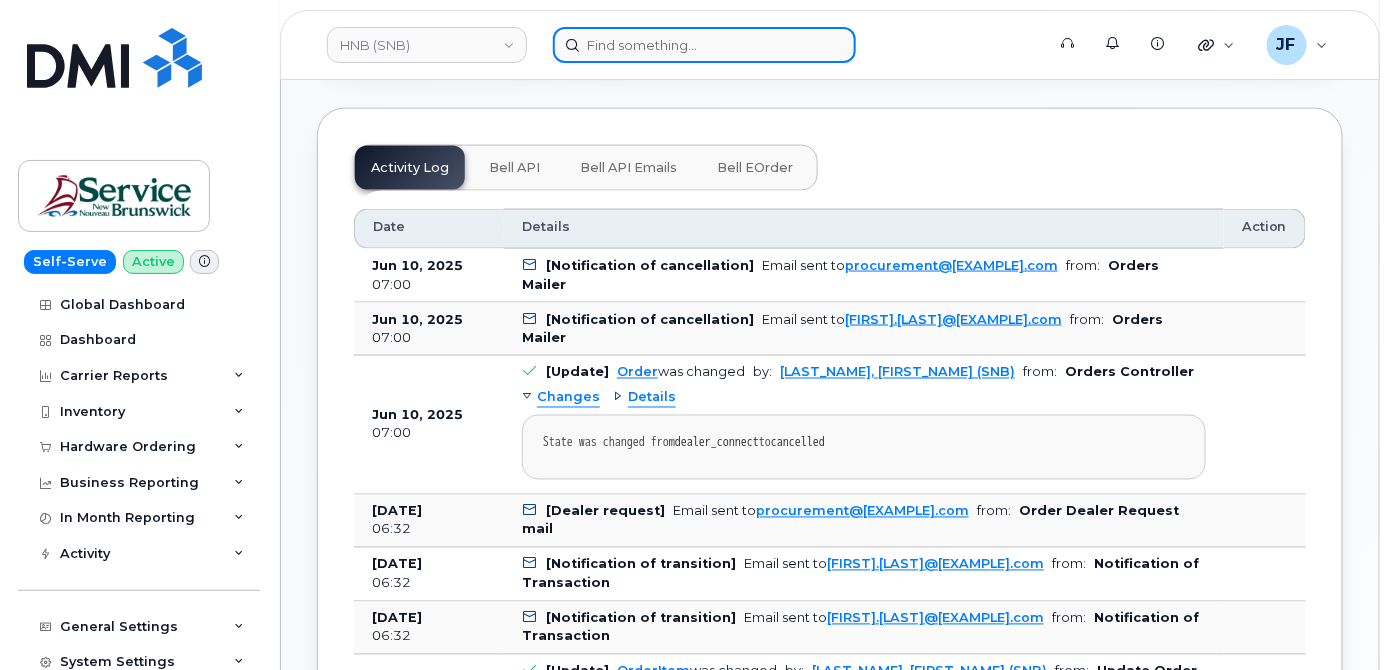click at bounding box center (704, 45) 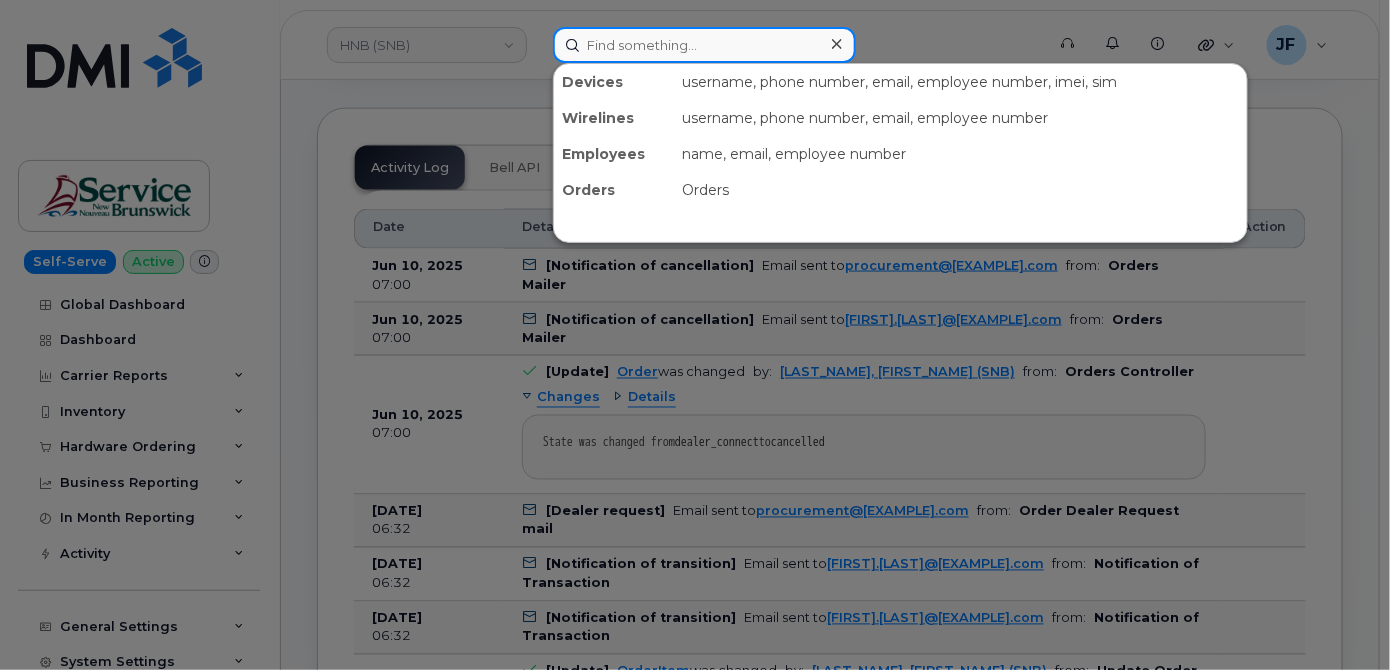 paste on "292669" 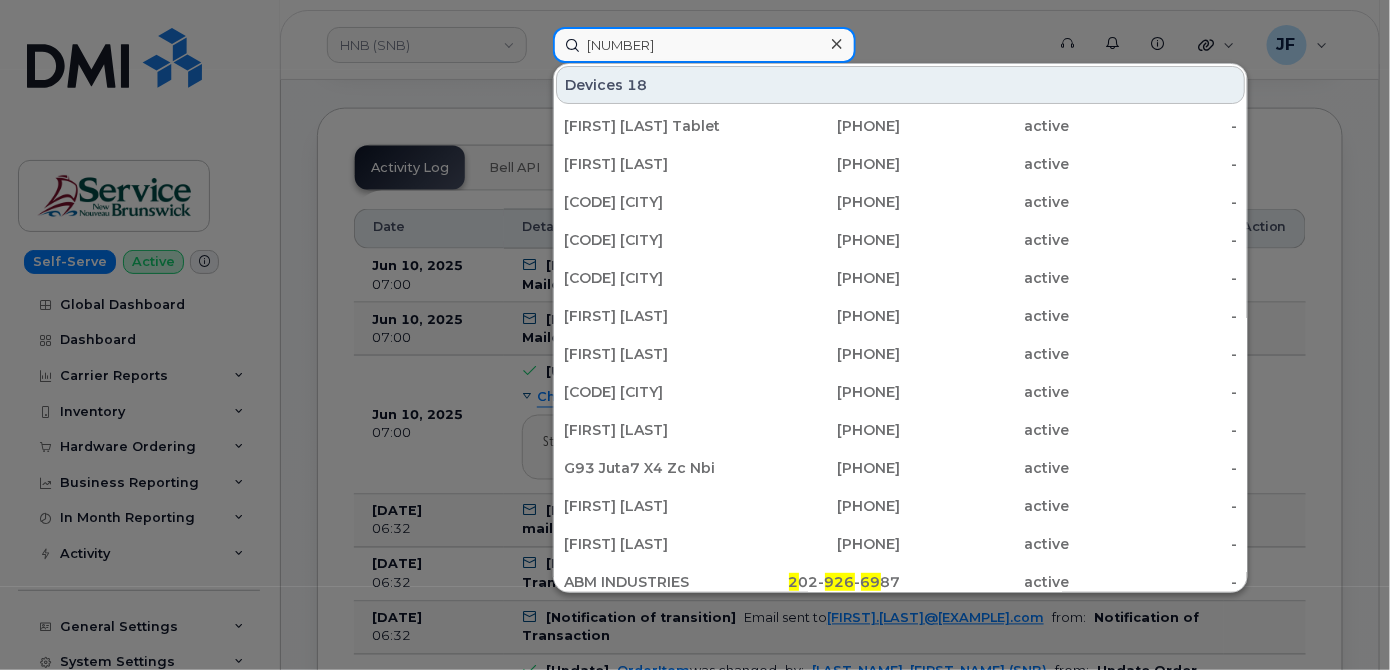 type on "292669" 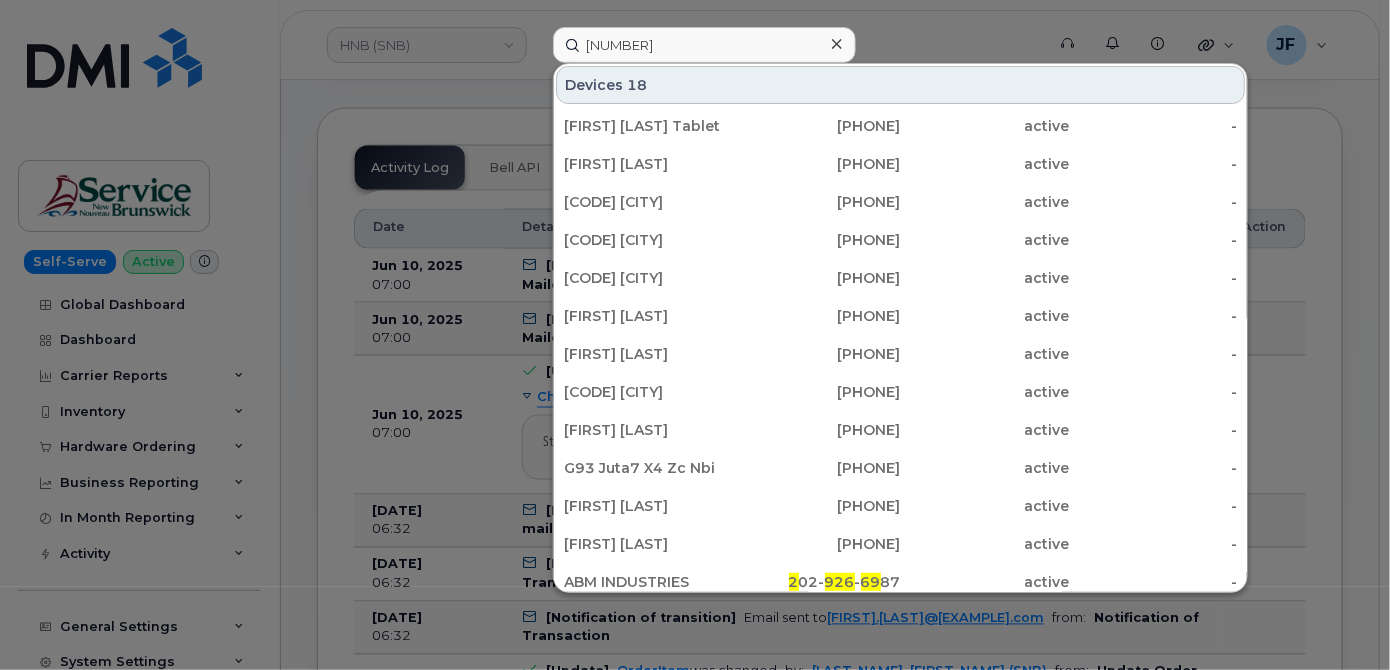 scroll, scrollTop: 399, scrollLeft: 0, axis: vertical 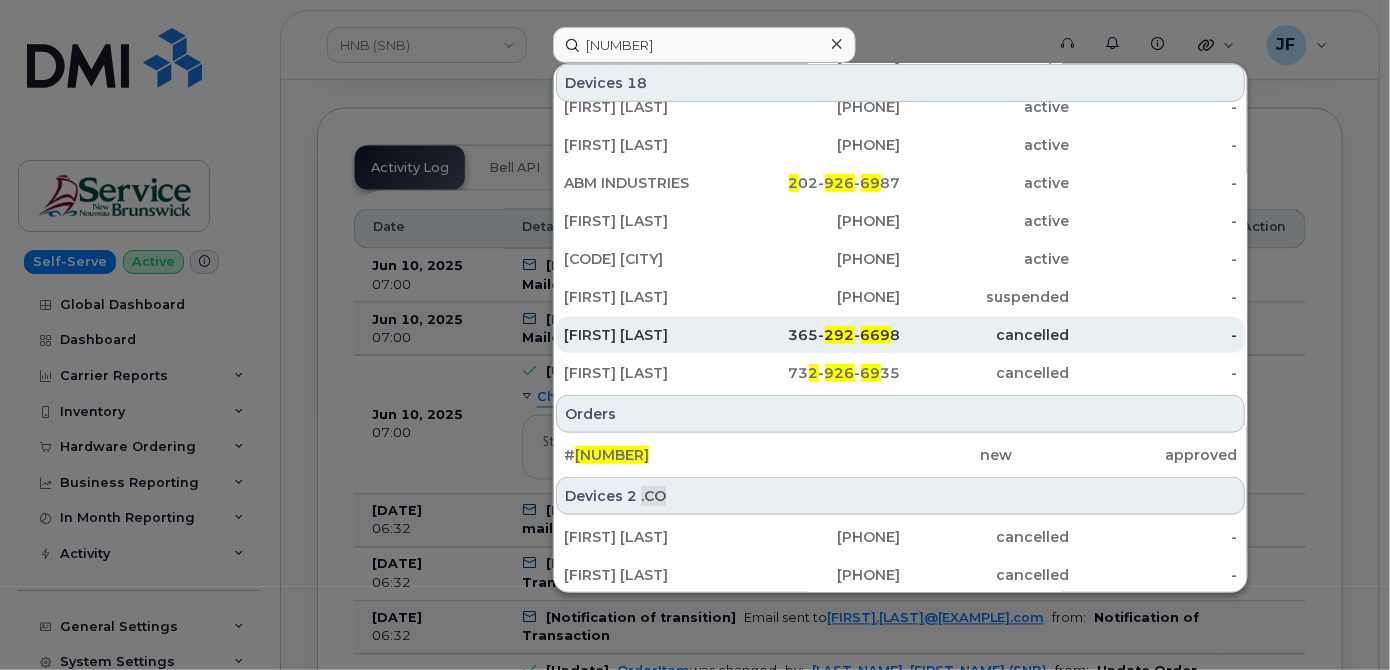 drag, startPoint x: 584, startPoint y: 452, endPoint x: 576, endPoint y: 340, distance: 112.28535 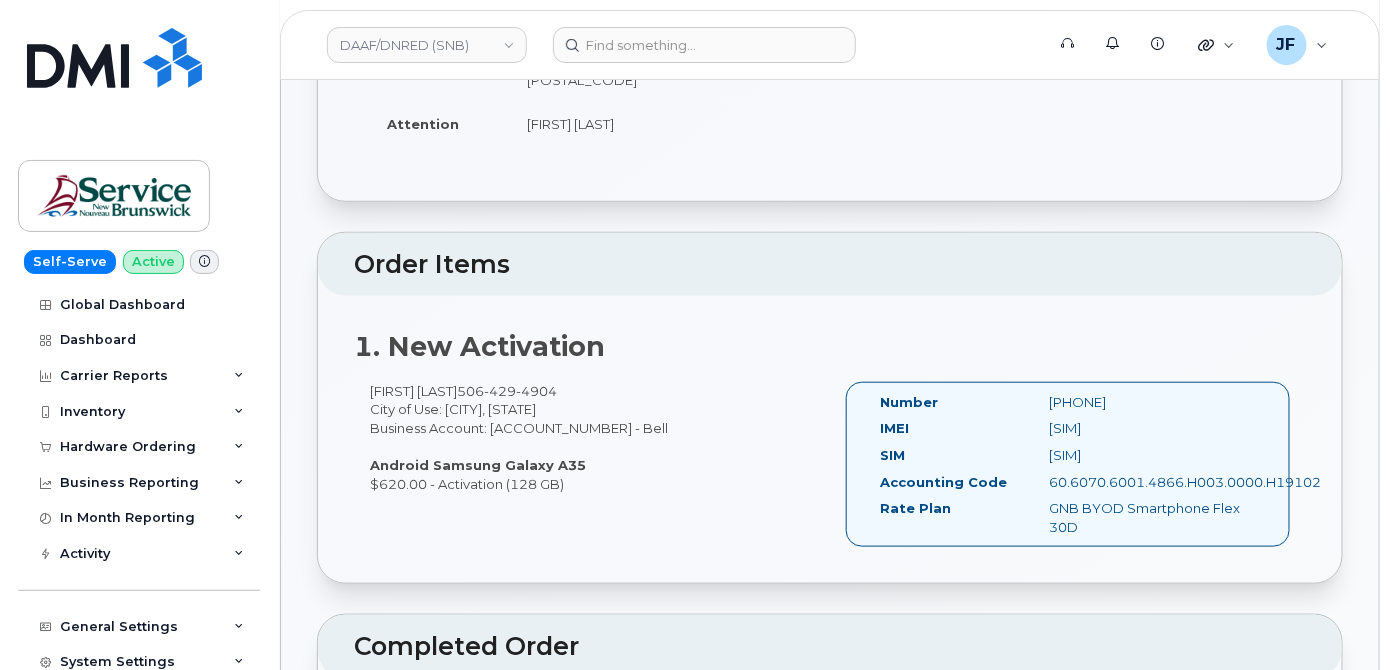 scroll, scrollTop: 454, scrollLeft: 0, axis: vertical 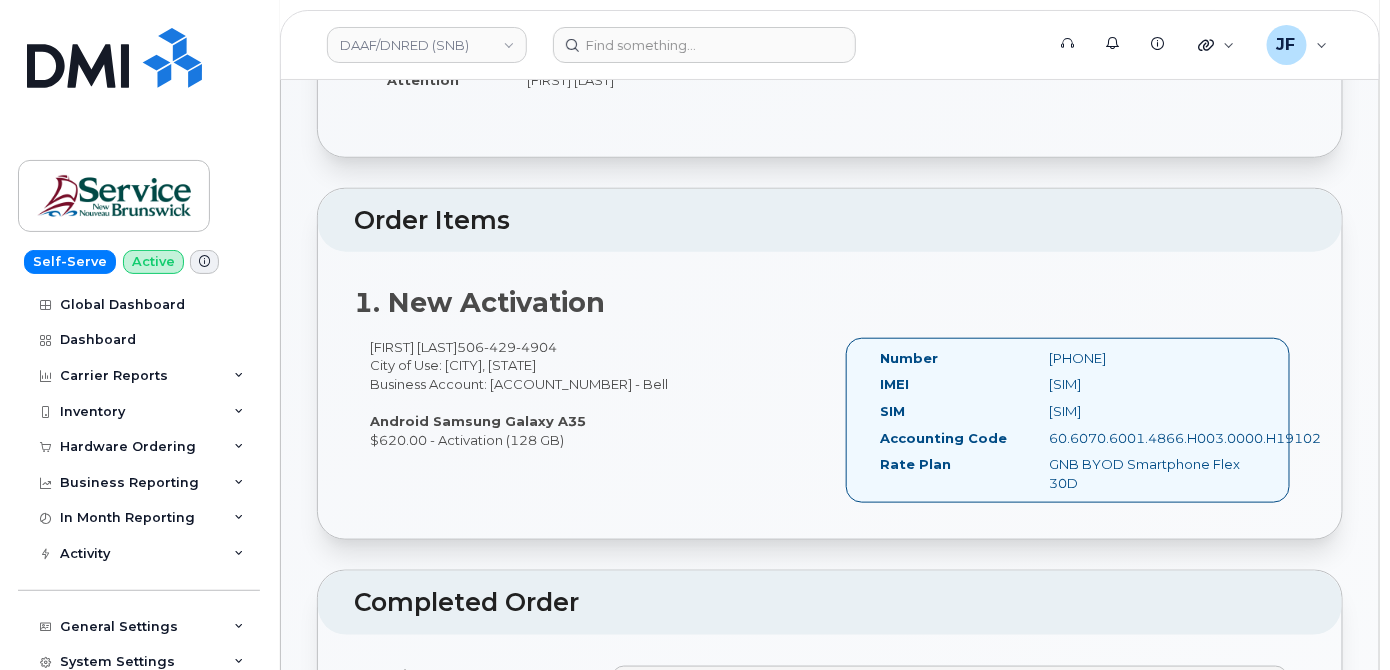 drag, startPoint x: 1067, startPoint y: 483, endPoint x: 859, endPoint y: 348, distance: 247.96976 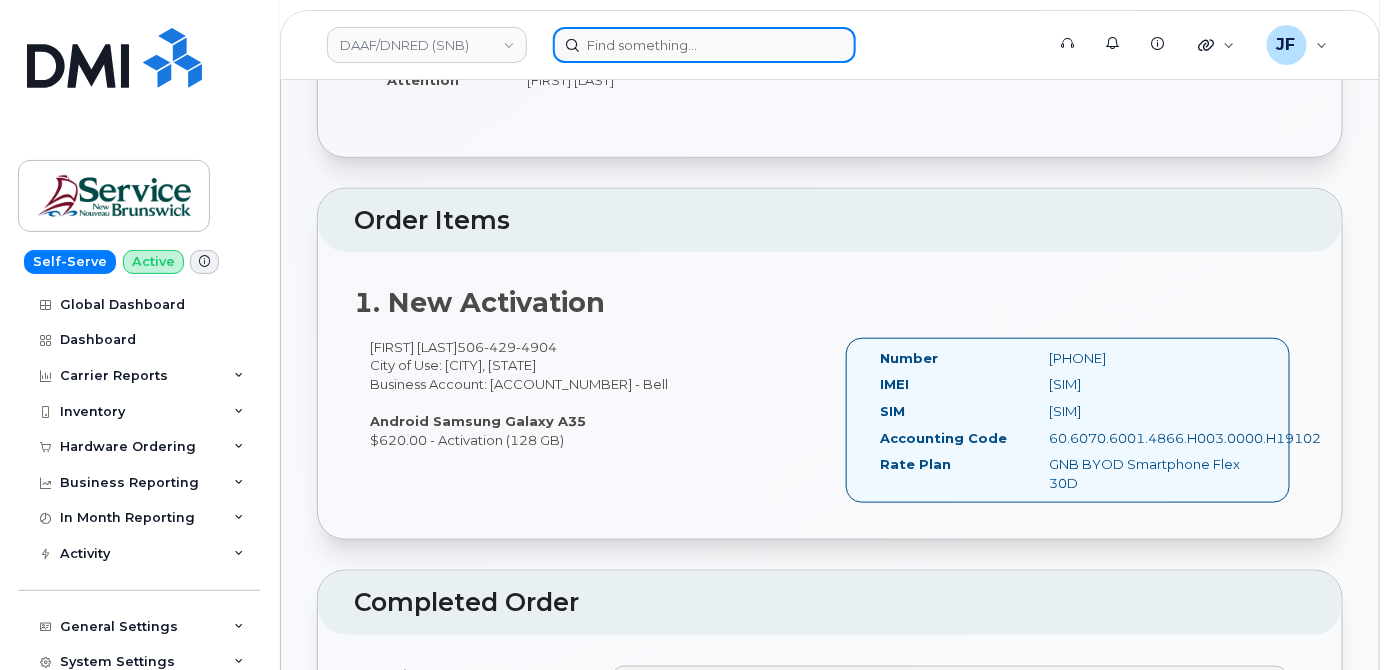 click at bounding box center (704, 45) 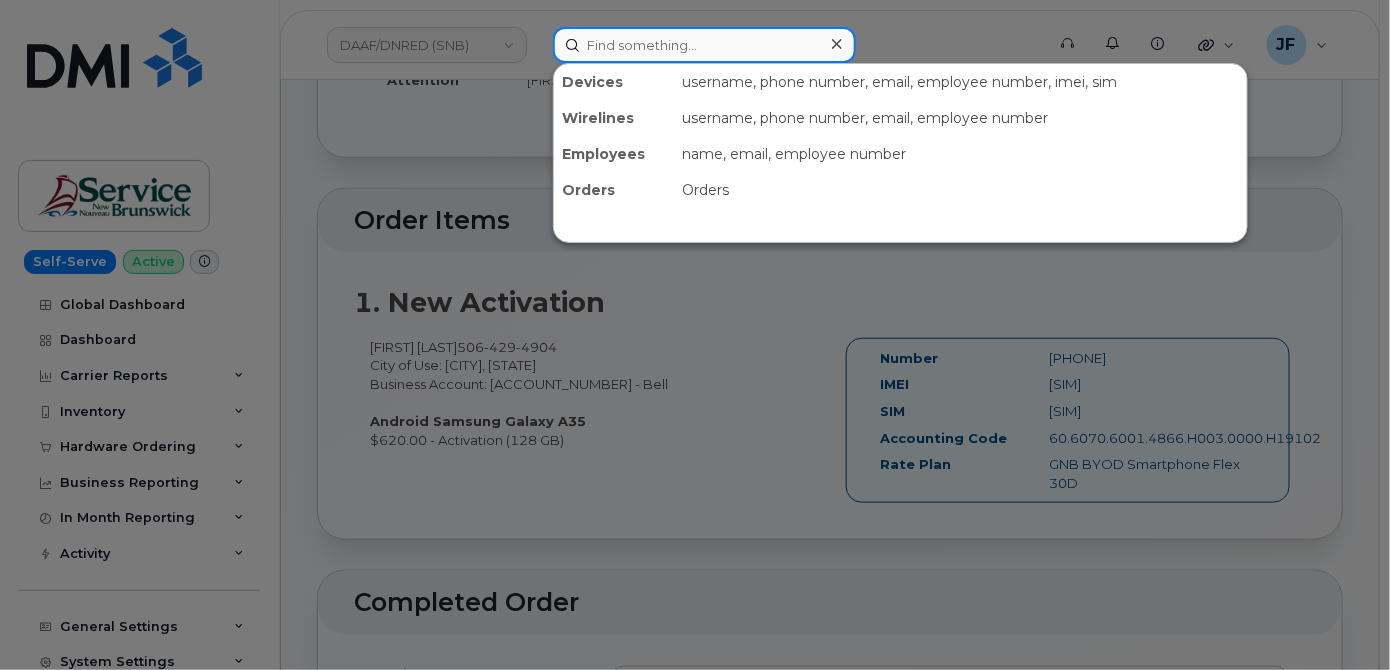 paste on "291150" 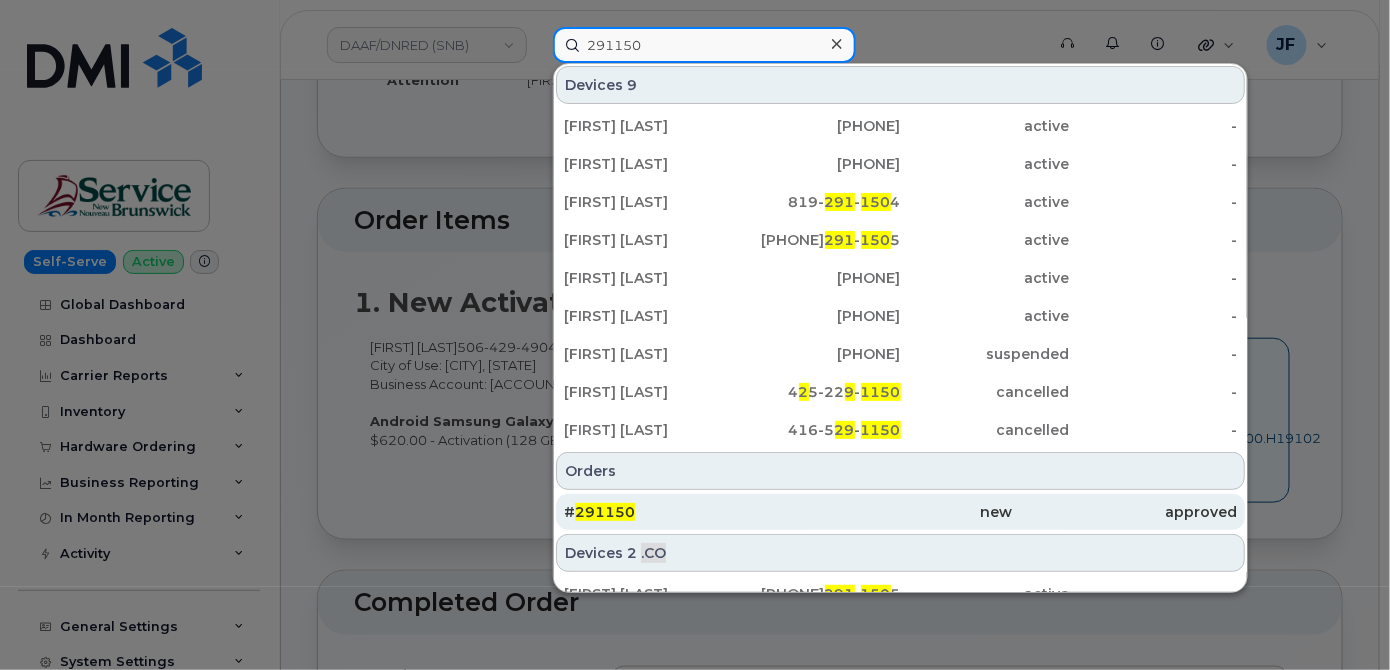 type on "291150" 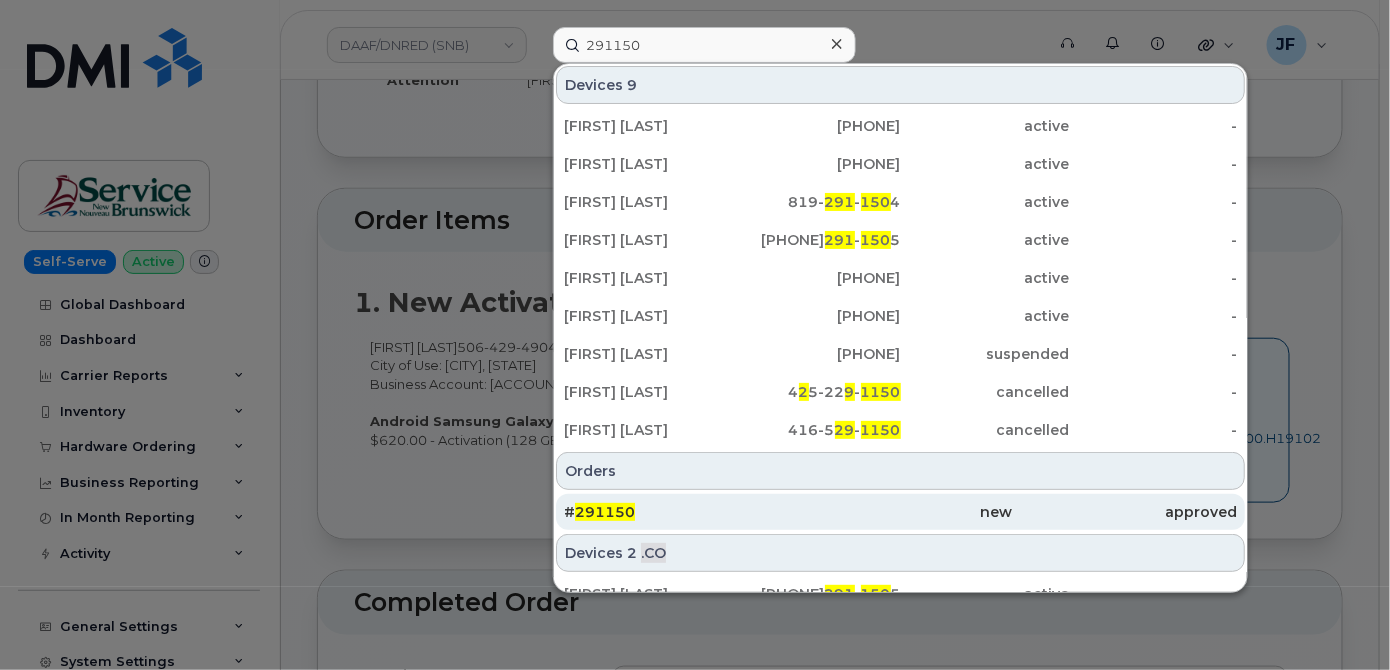 click on "291150" at bounding box center (605, 512) 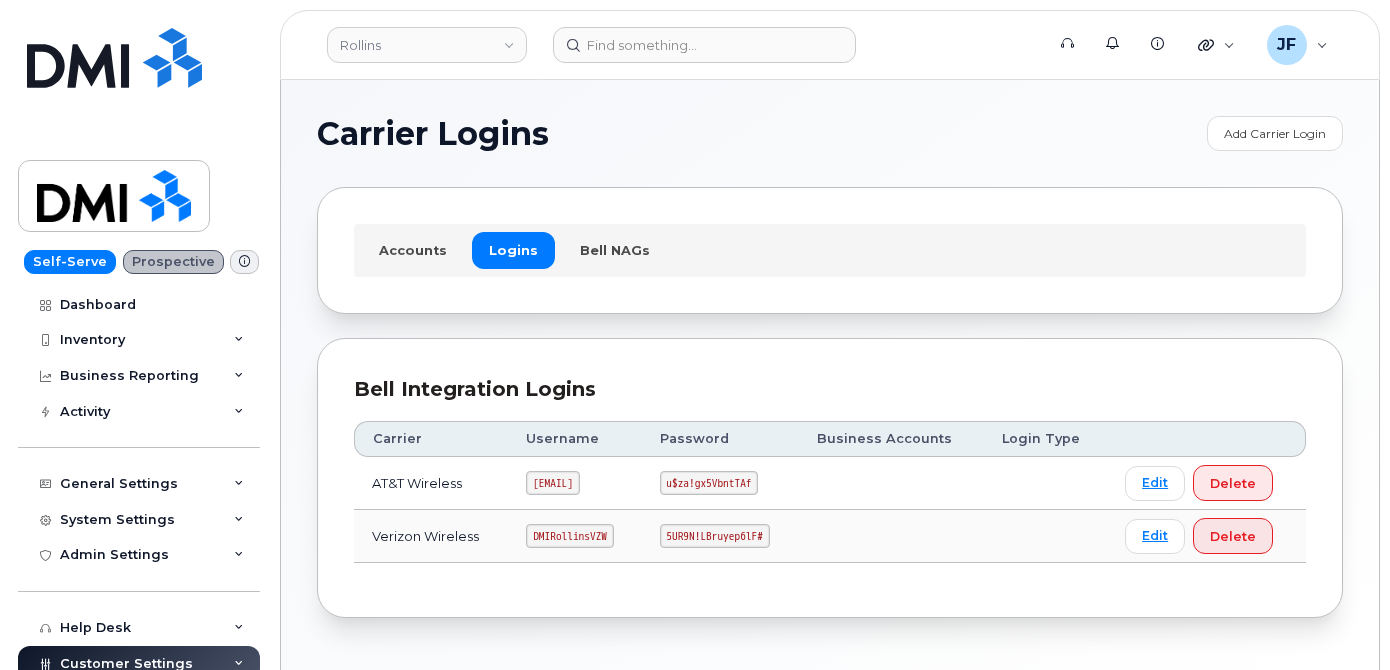 scroll, scrollTop: 0, scrollLeft: 0, axis: both 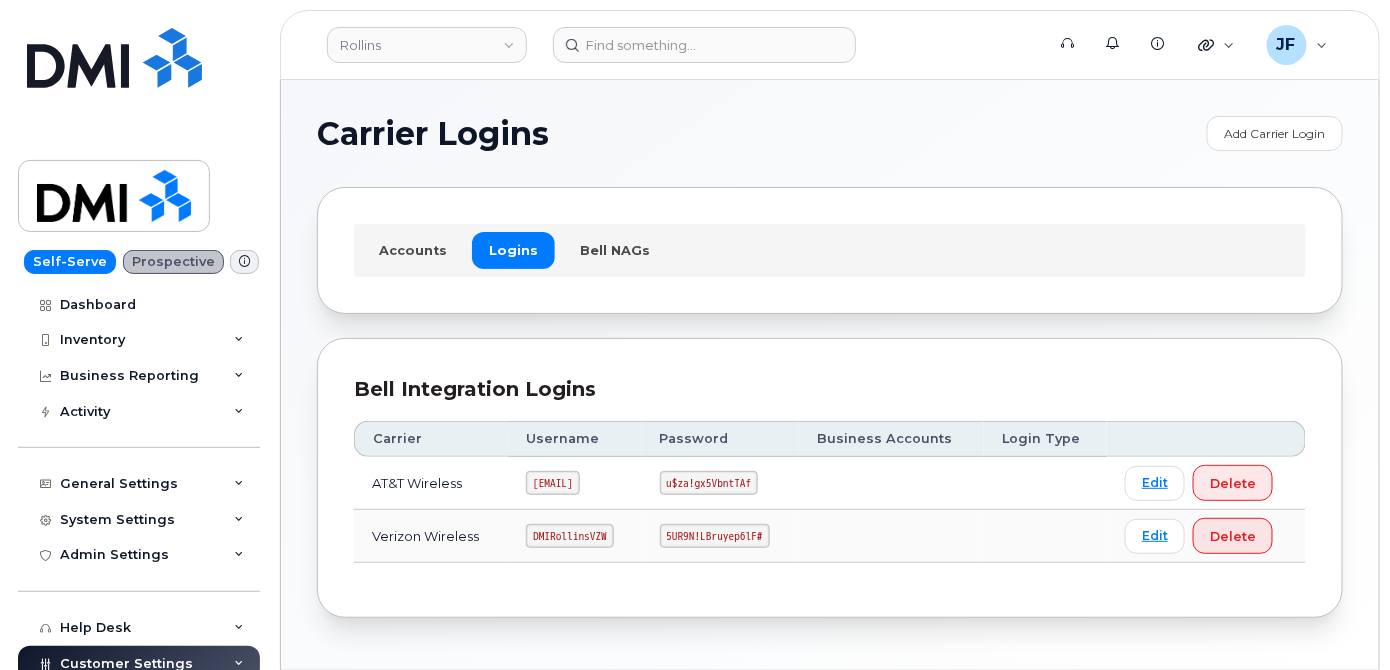 click on "DMIRollinsVZW" 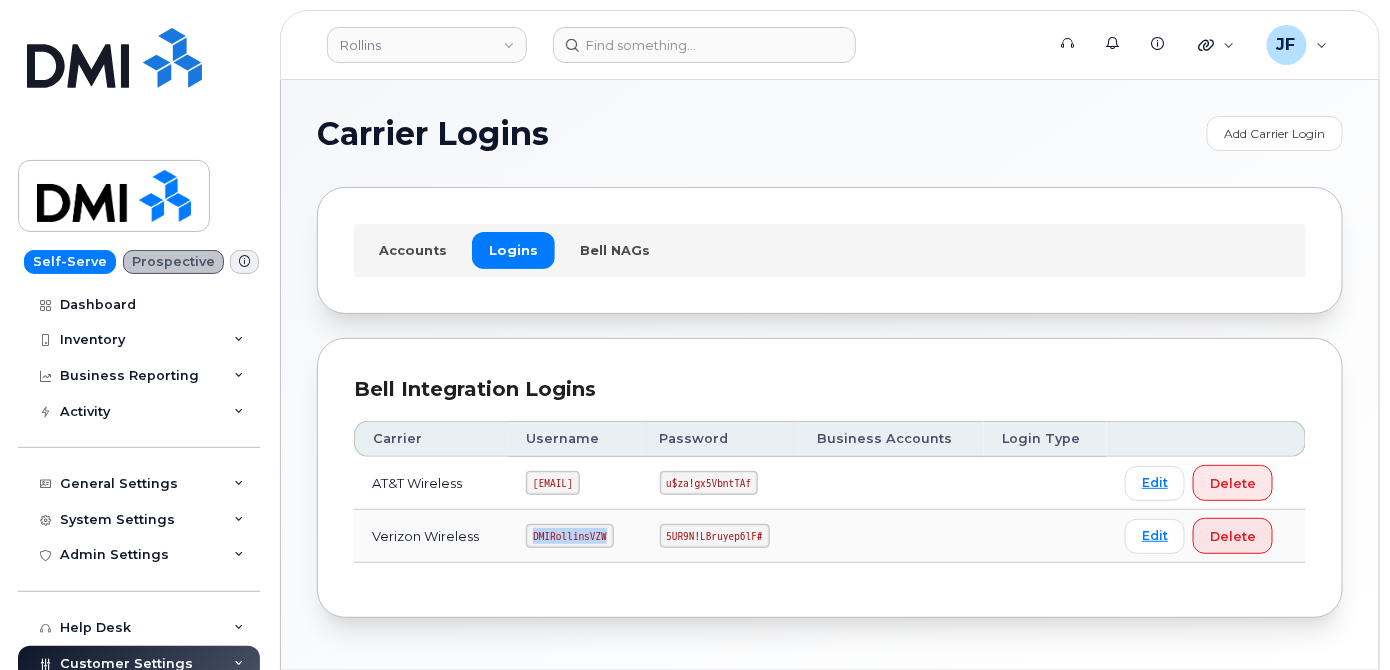 click on "DMIRollinsVZW" 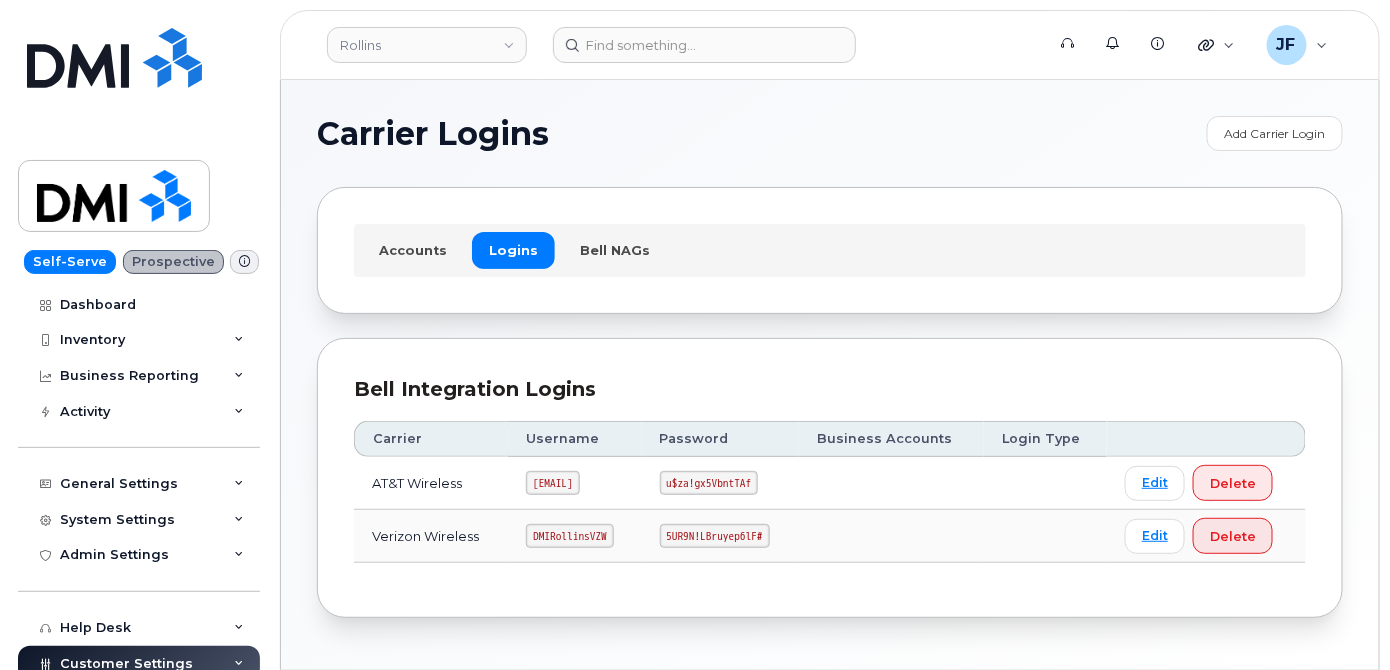 click on "u$za!gx5VbntTAf" 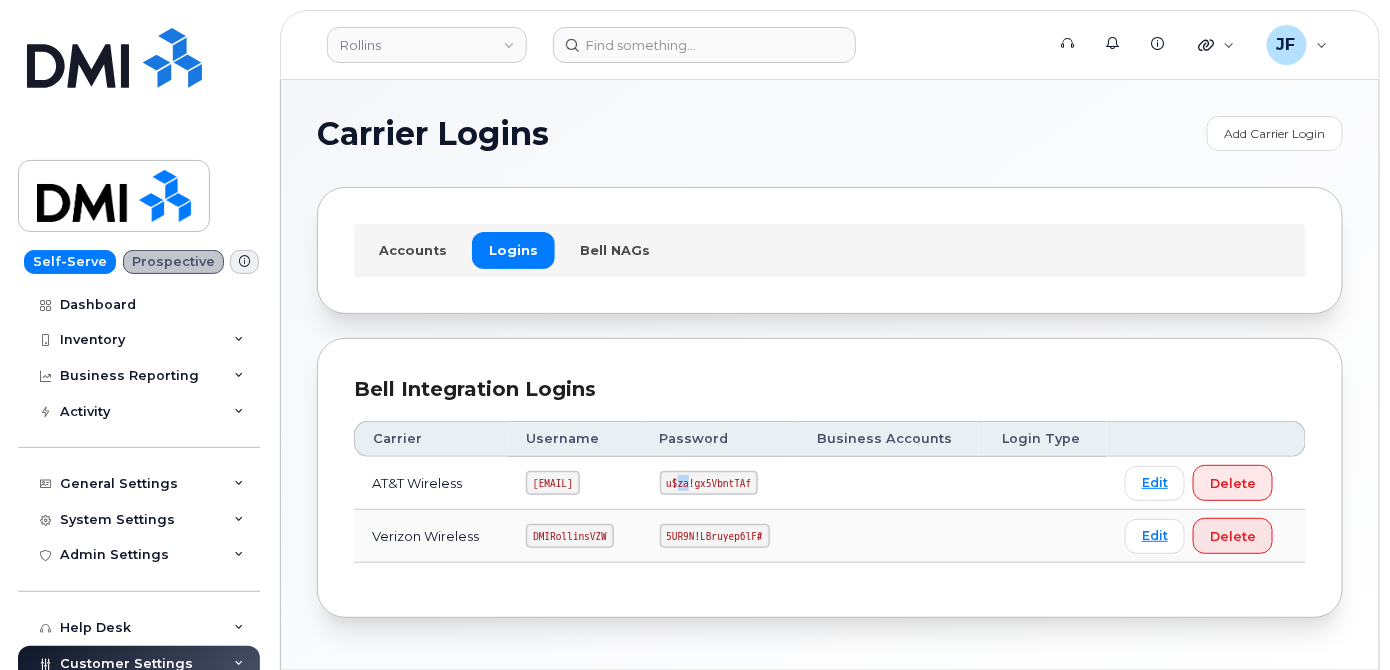 click on "u$za!gx5VbntTAf" 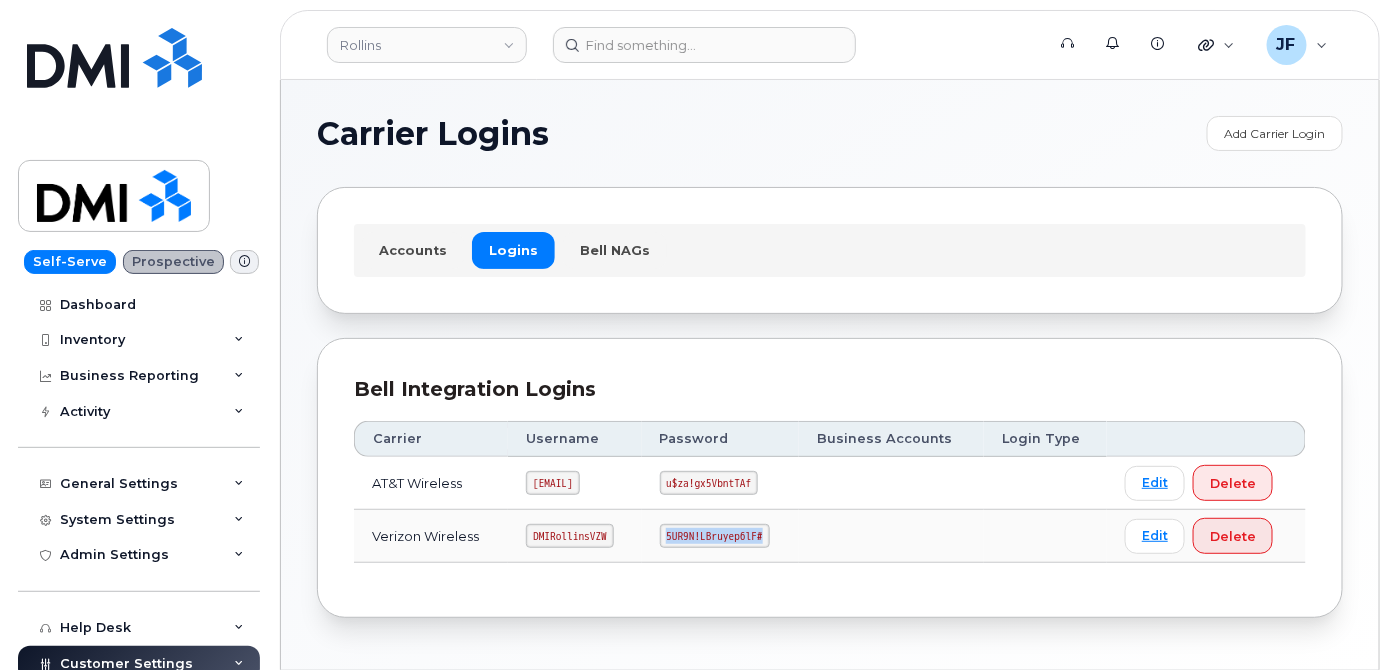 drag, startPoint x: 707, startPoint y: 531, endPoint x: 817, endPoint y: 528, distance: 110.0409 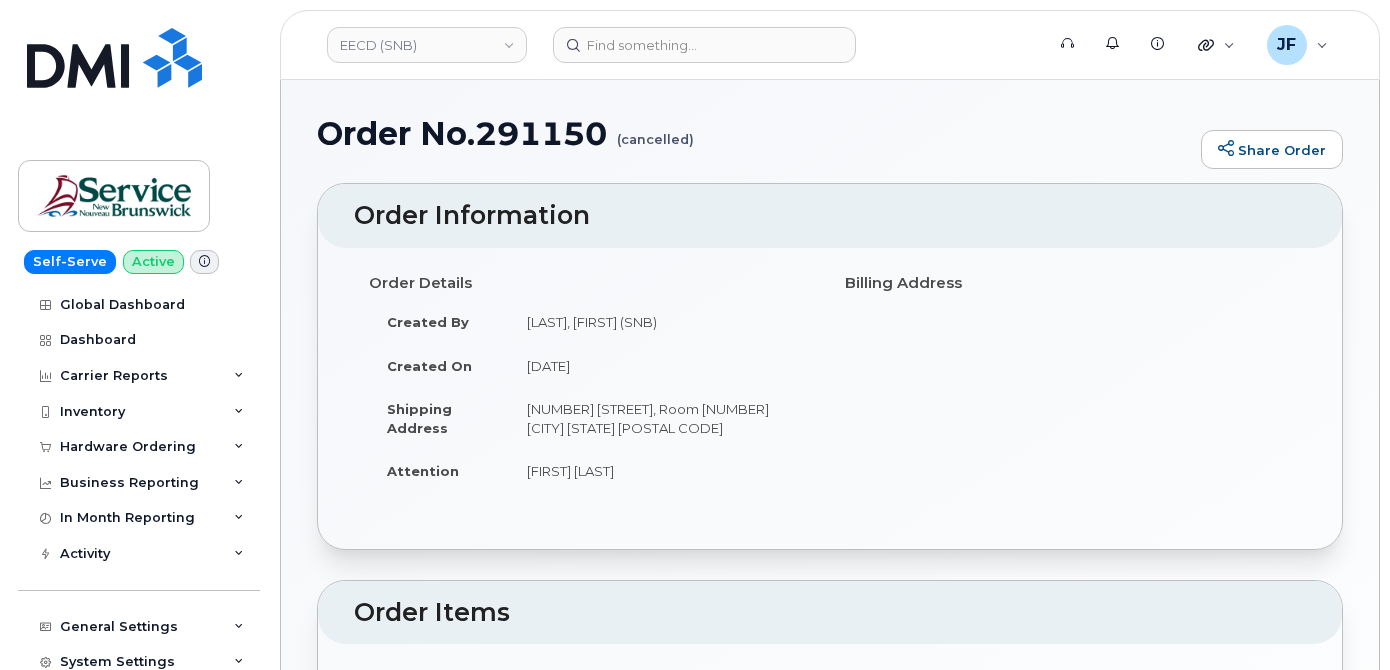 scroll, scrollTop: 0, scrollLeft: 0, axis: both 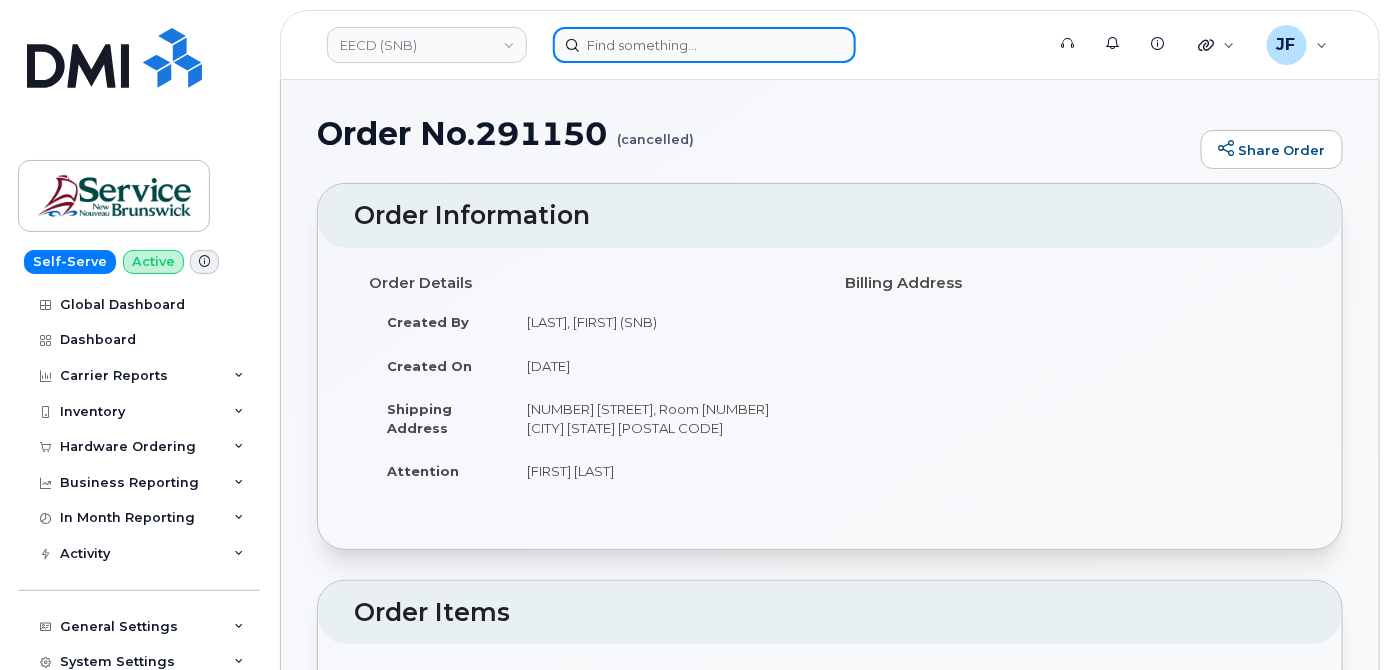 click at bounding box center (704, 45) 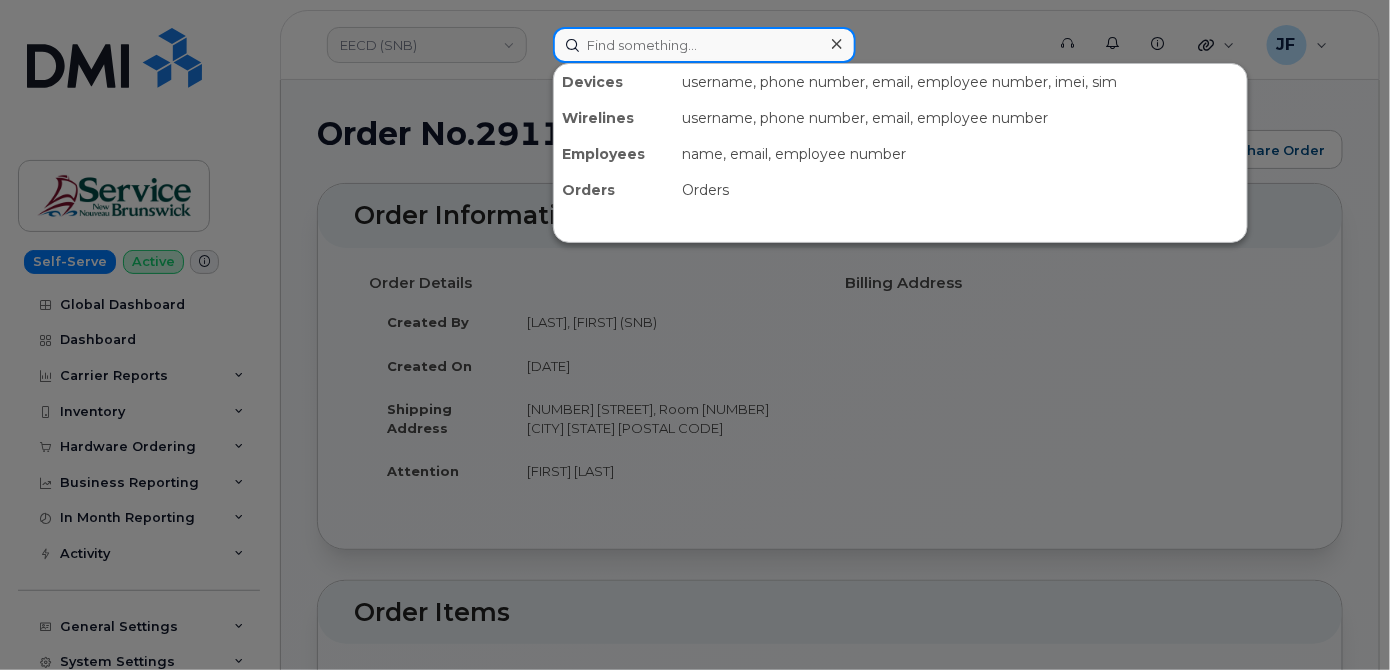 paste on "295604" 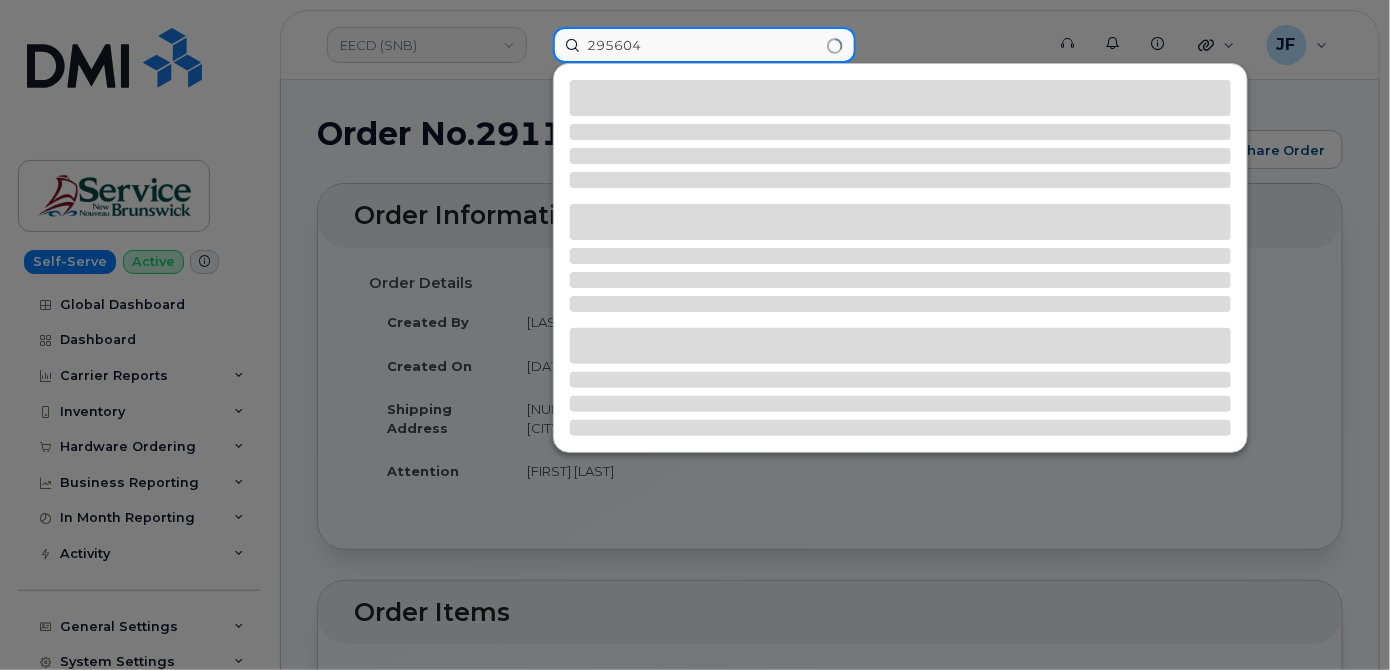 type on "295604" 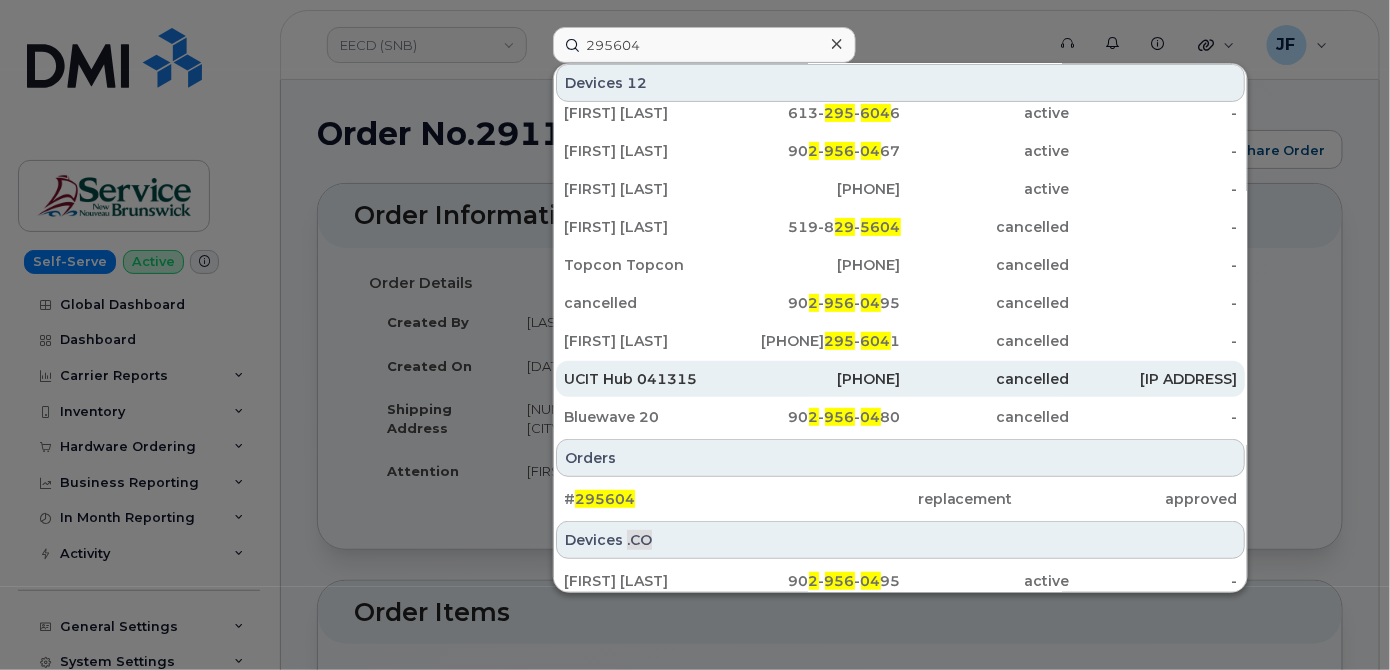 scroll, scrollTop: 133, scrollLeft: 0, axis: vertical 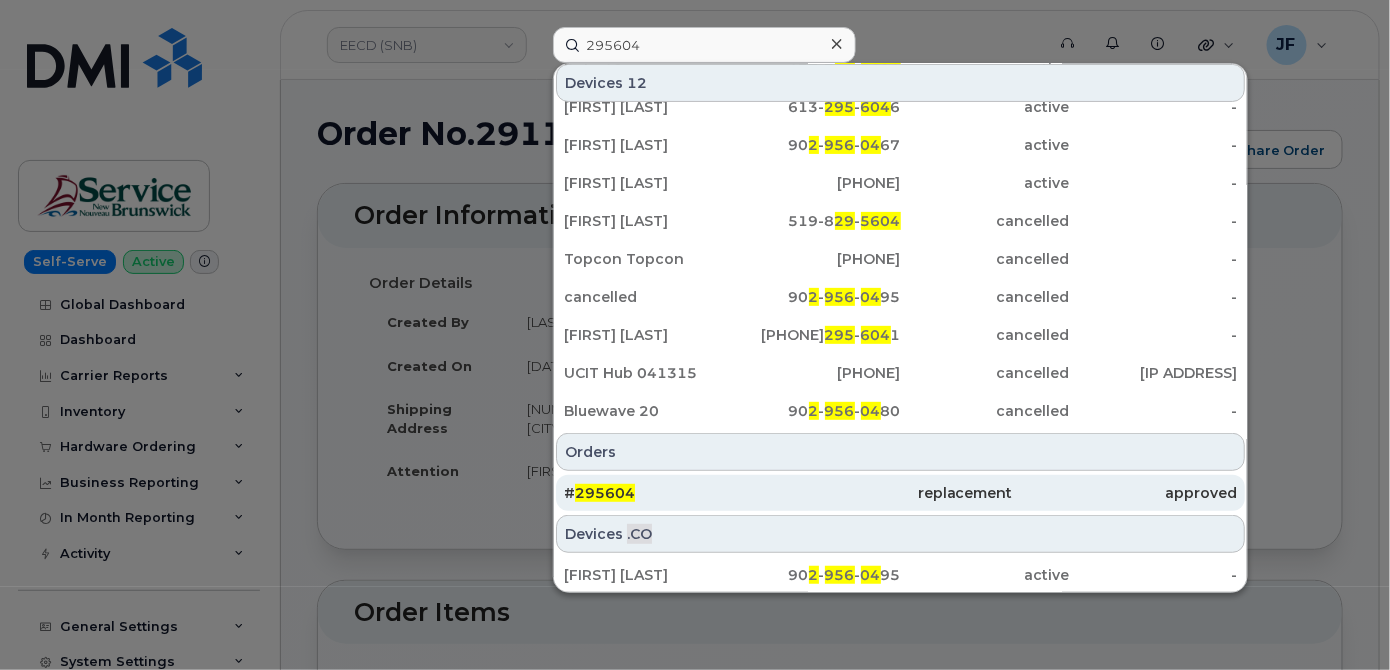 click on "295604" at bounding box center (605, 493) 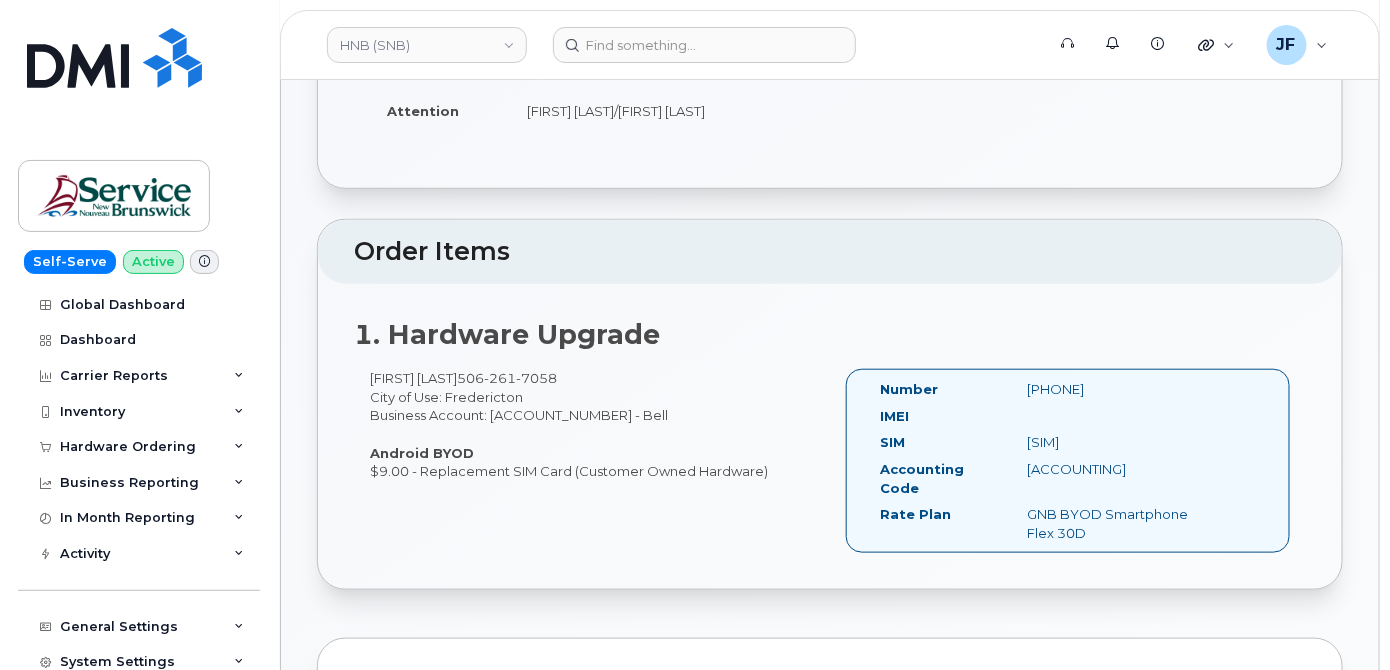 scroll, scrollTop: 454, scrollLeft: 0, axis: vertical 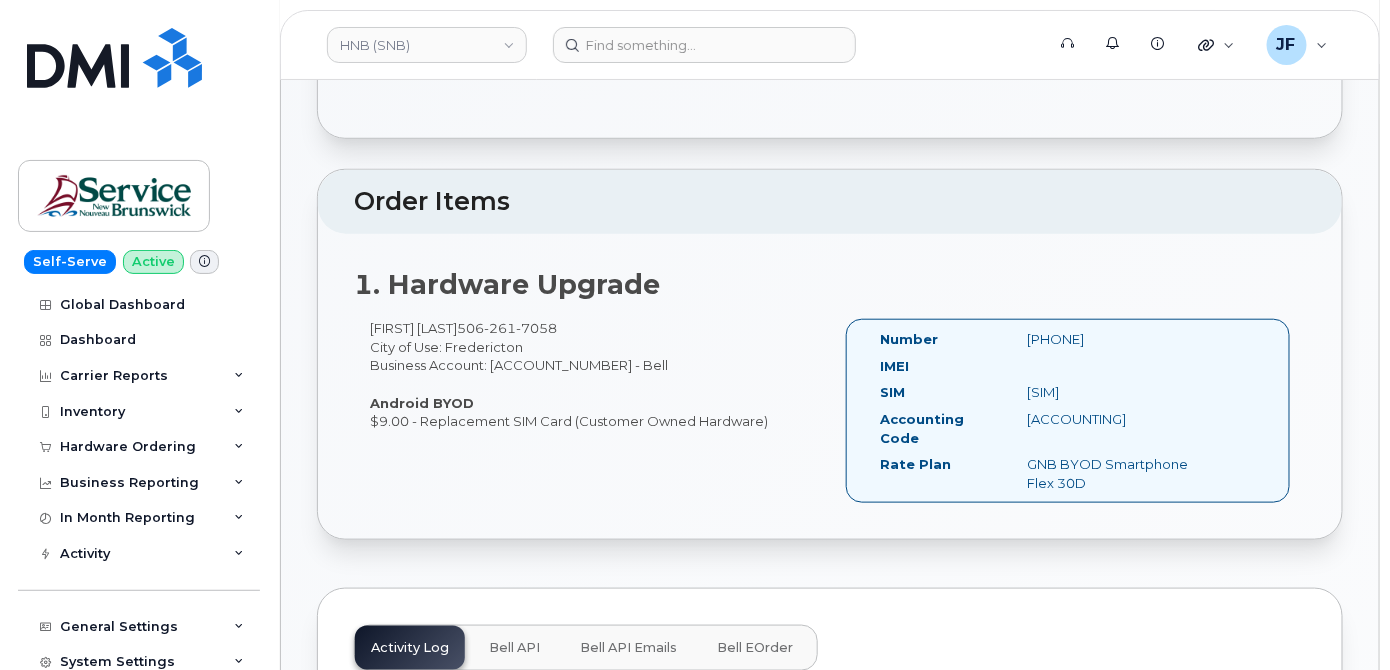 drag, startPoint x: 1112, startPoint y: 484, endPoint x: 874, endPoint y: 359, distance: 268.82895 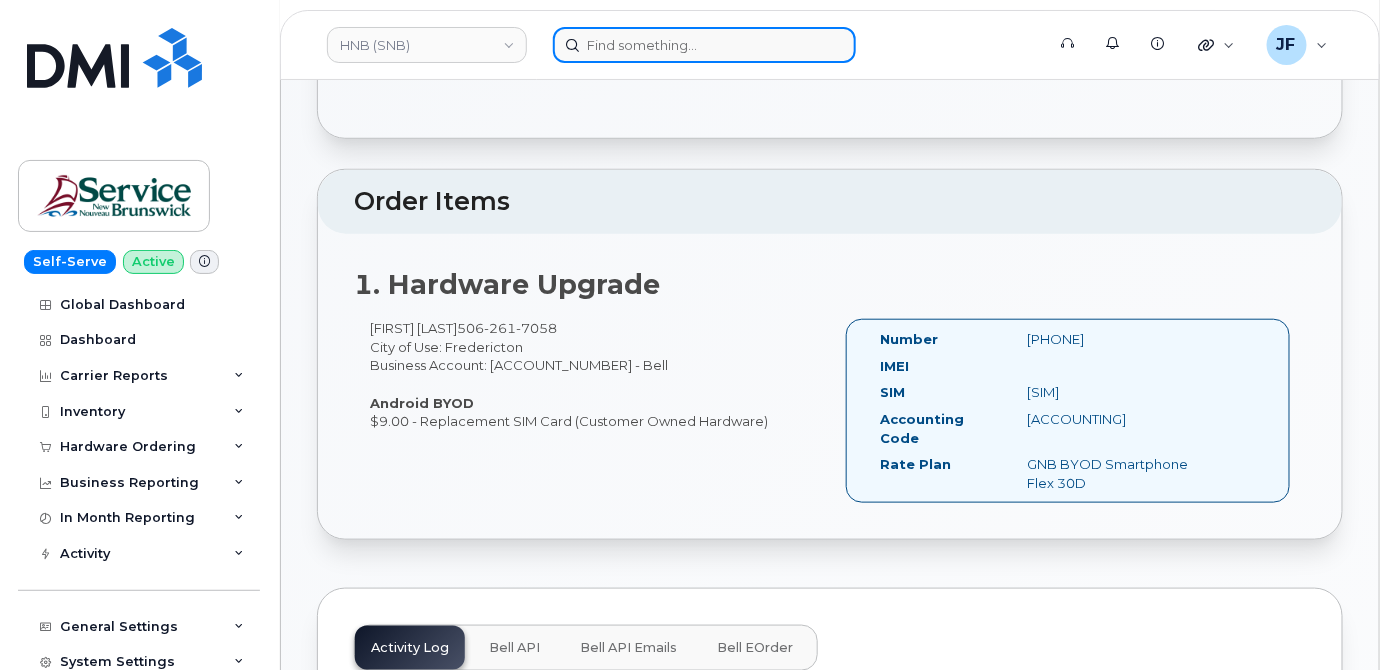 click at bounding box center (704, 45) 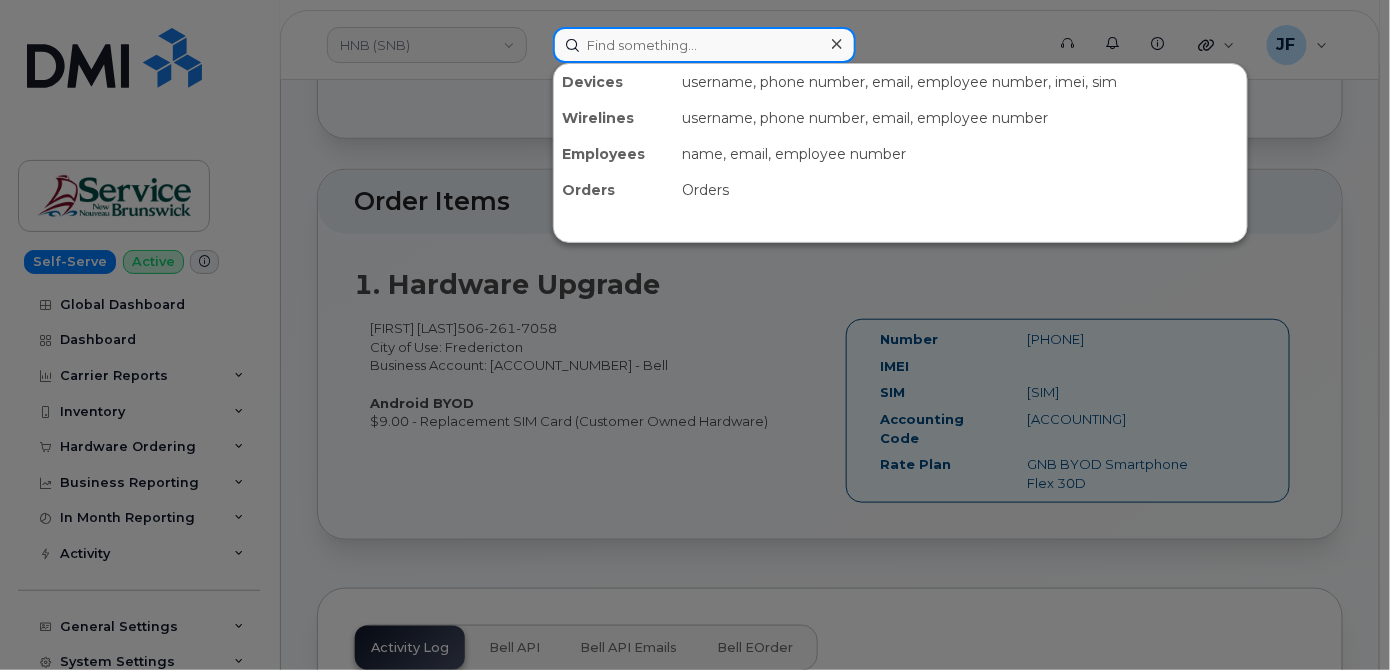 paste on "[PHONE]" 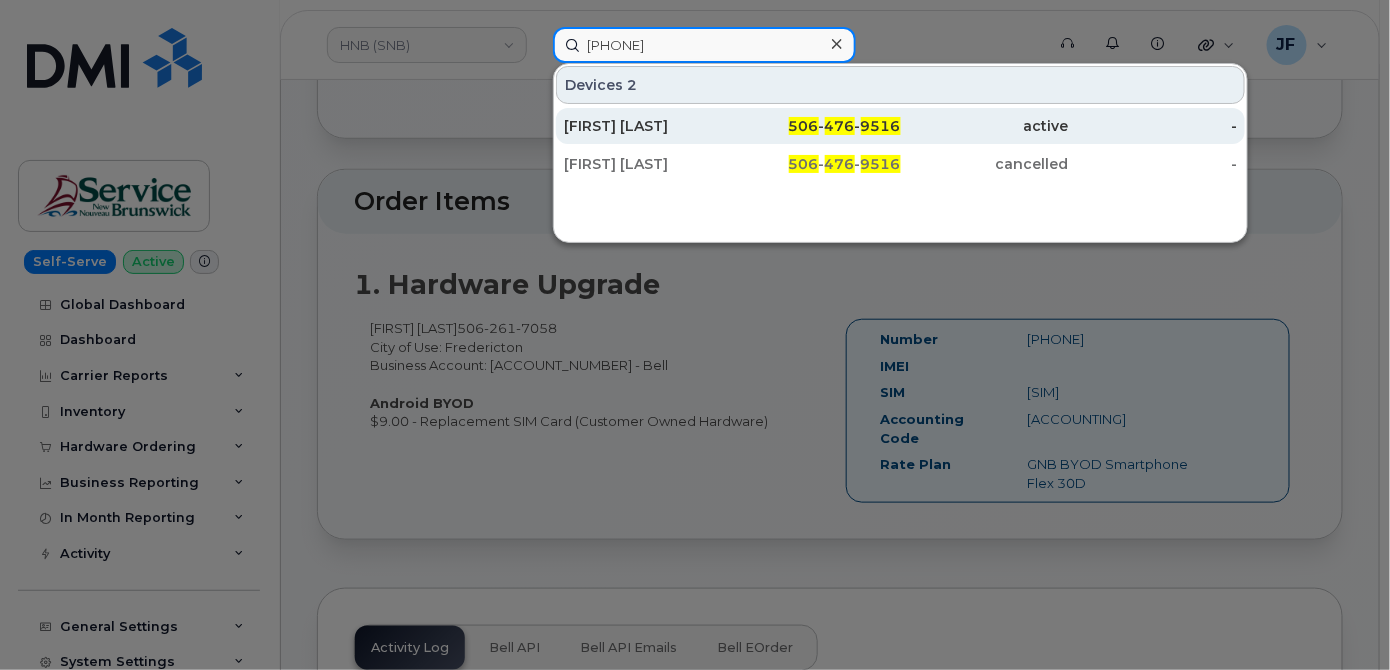 type on "[PHONE]" 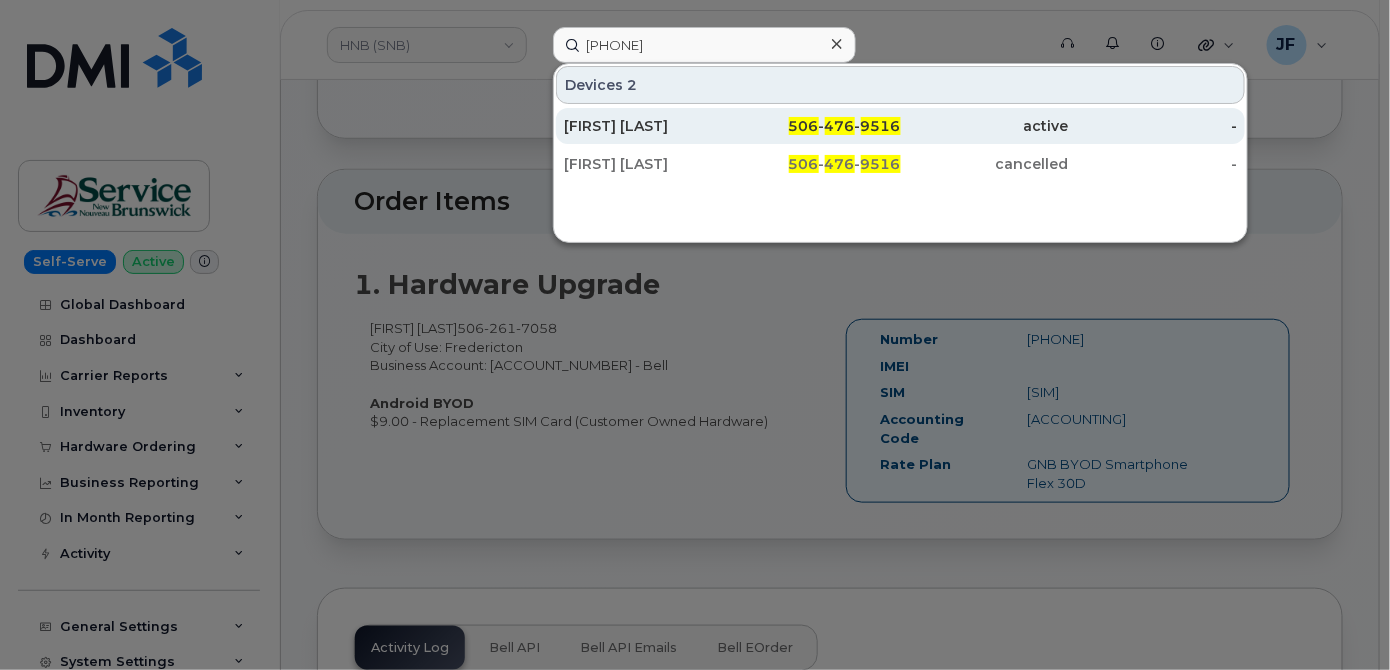 click on "[FIRST] [LAST]" at bounding box center [648, 126] 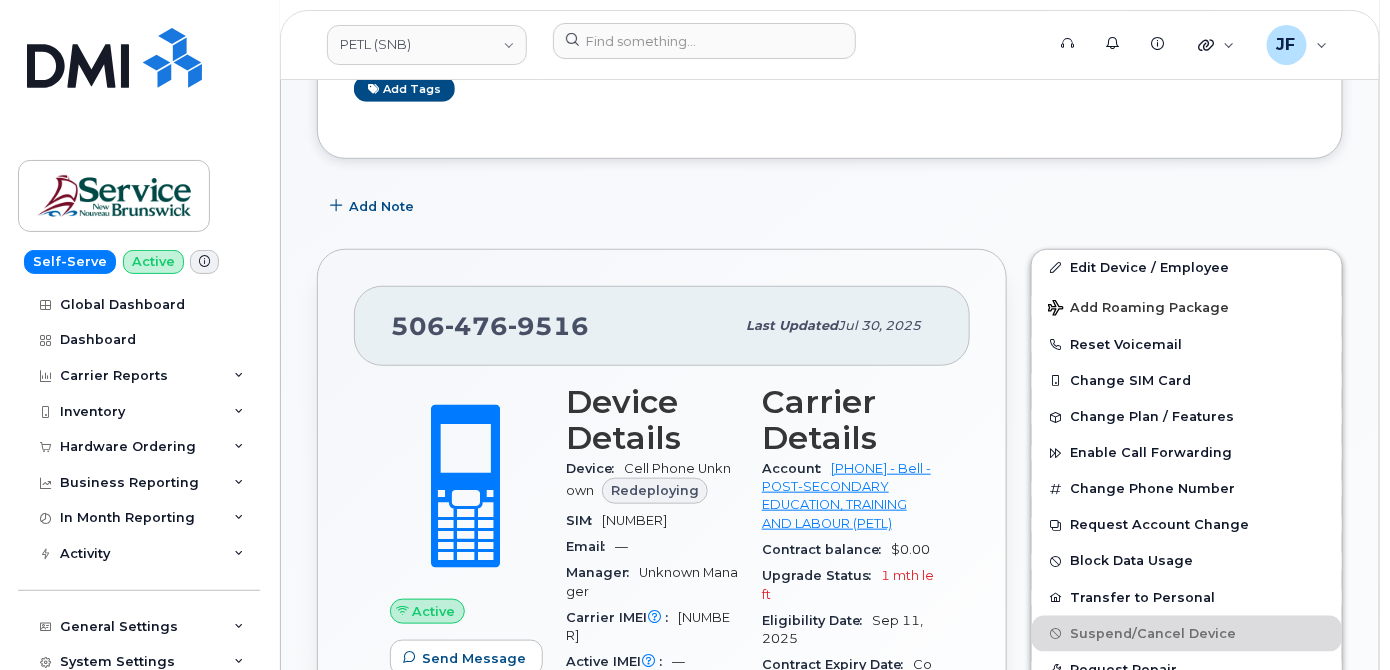 scroll, scrollTop: 636, scrollLeft: 0, axis: vertical 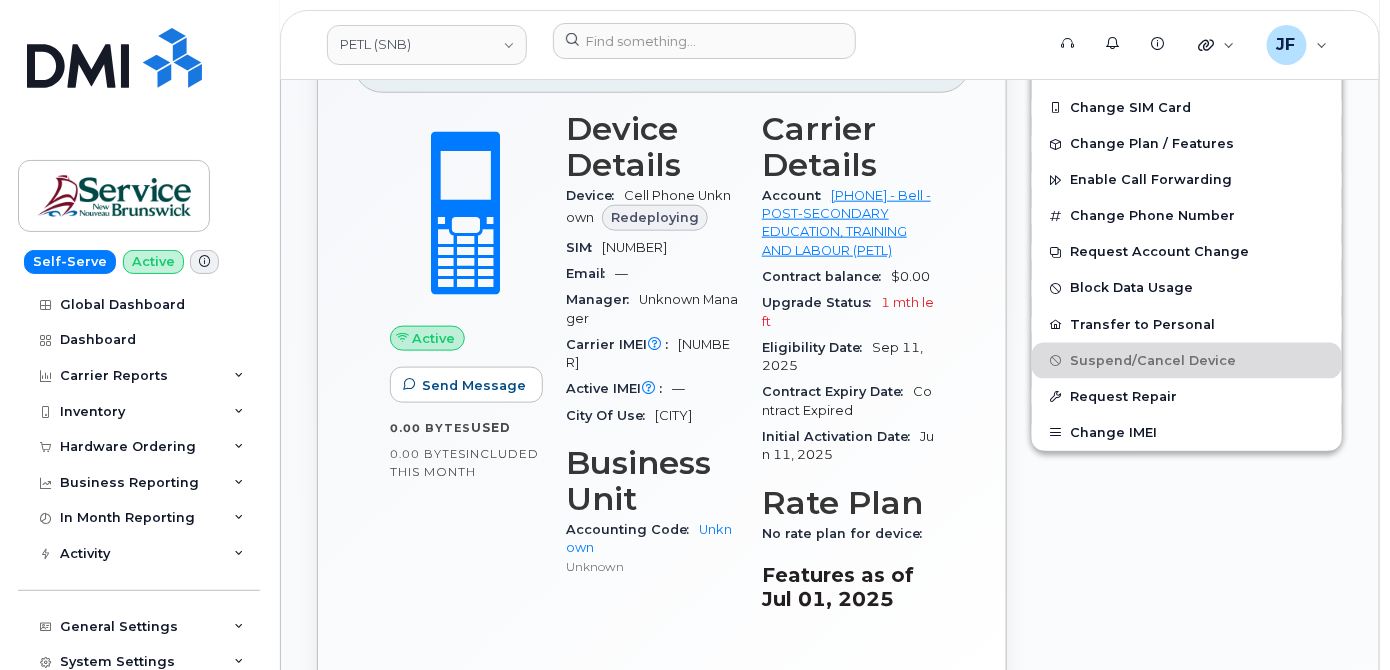 drag, startPoint x: 924, startPoint y: 256, endPoint x: 758, endPoint y: 189, distance: 179.01117 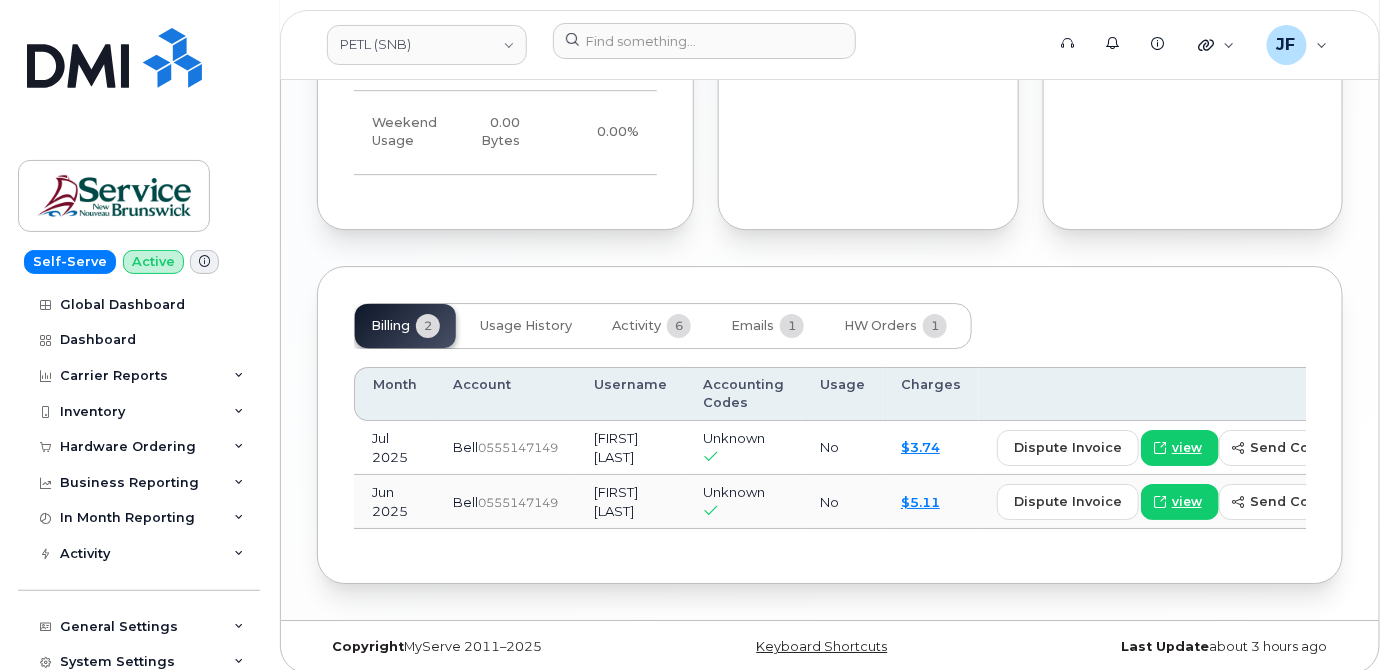 scroll, scrollTop: 2020, scrollLeft: 0, axis: vertical 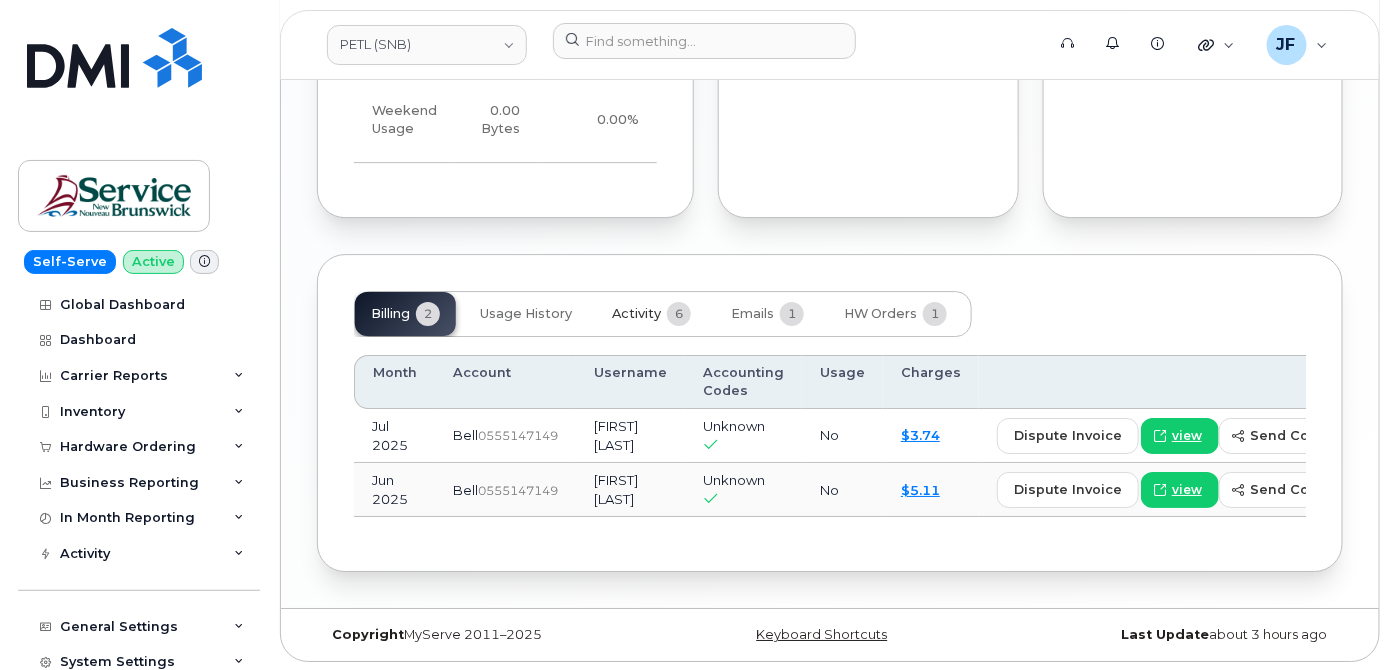 click on "Activity 6" 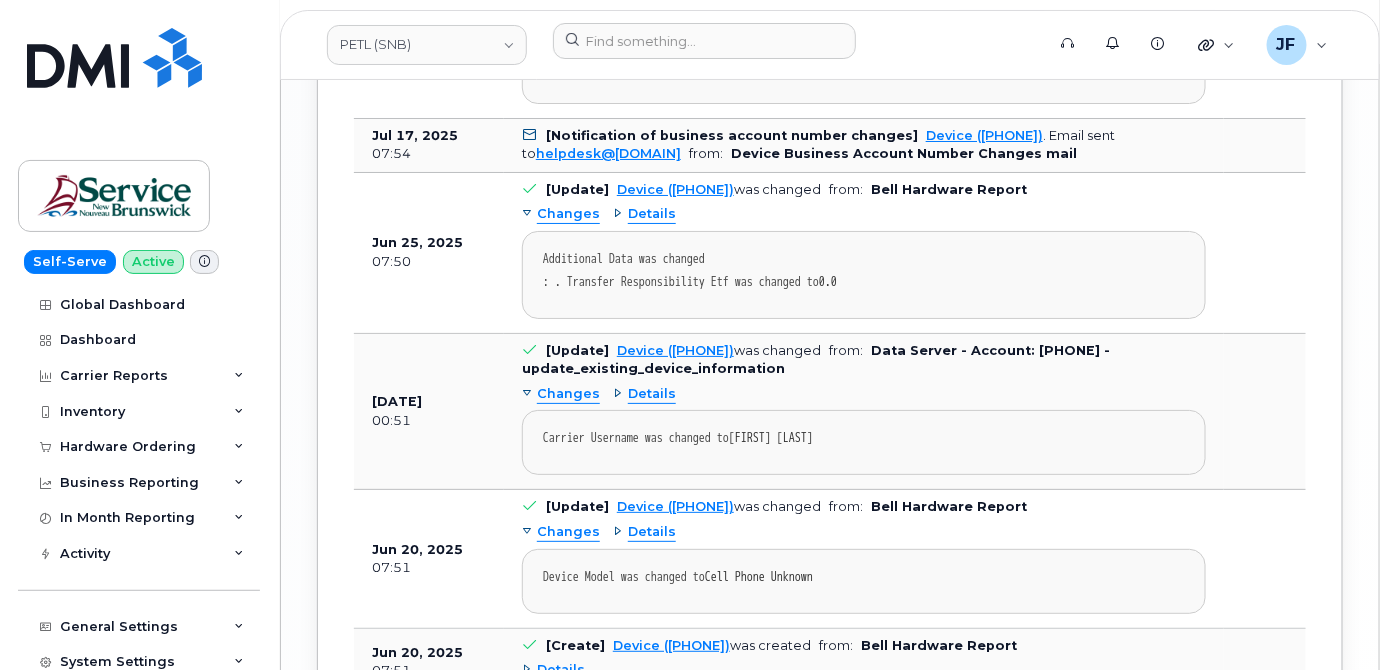 scroll, scrollTop: 2565, scrollLeft: 0, axis: vertical 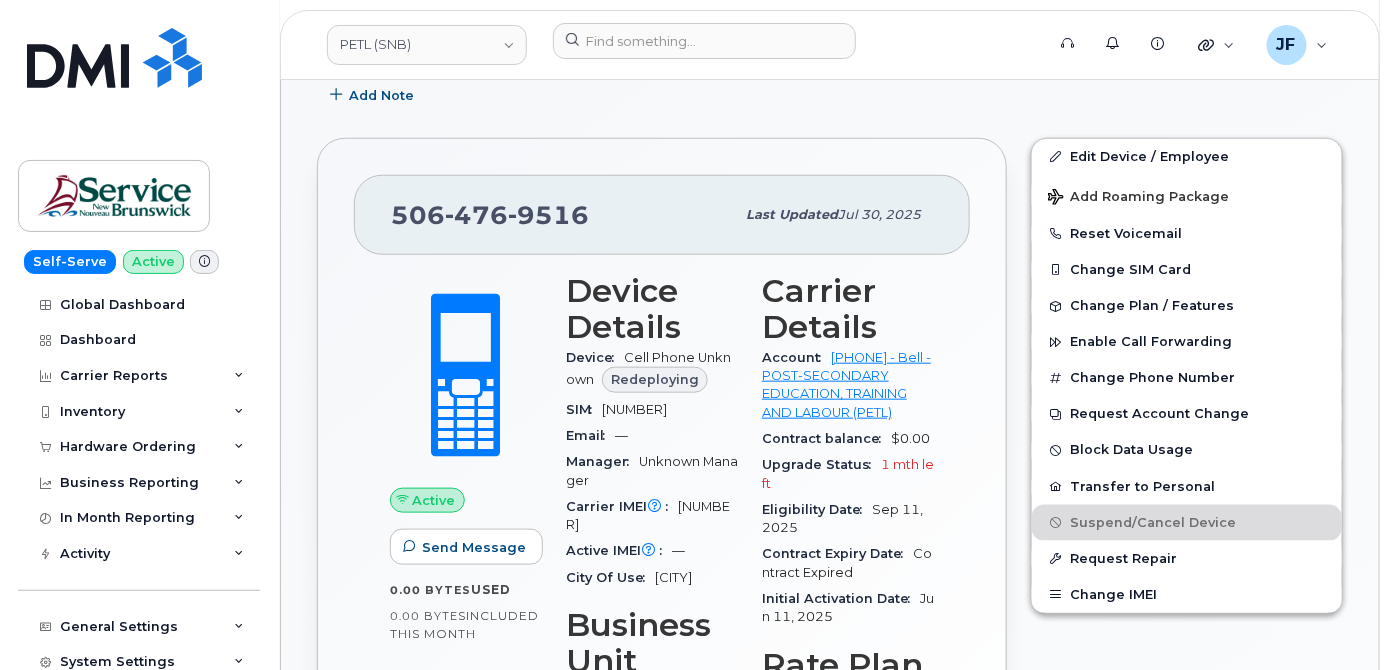 click on "506 476 9516 Last updated  Jul 30, 2025 Active Send Message 0.00 Bytes  used 0.00 Bytes  included this month Device Details Device  Cell Phone Unknown  Redeploying SIM  89302610207735937325 Email  — Manager  Unknown Manager Carrier IMEI  Carrier IMEI is reported during the last billing cycle or change of service 352045533884333  Active IMEI  Active IMEI is refreshed daily with a delay of up to 48 hours following network connection — City Of Use  Fredericton Business Unit Accounting Code  Unknown Unknown Carrier Details Account  0555147149 - Bell - POST-SECONDARY EDUCATION, TRAINING AND LABOUR (PETL) Contract balance  $0.00 Upgrade Status  1 mth left Eligibility Date  Sep 11, 2025 Contract Expiry Date  Contract Expired Initial Activation Date  Jun 11, 2025 Rate Plan No rate plan for device Features as of Jul 01, 2025" at bounding box center [662, 527] 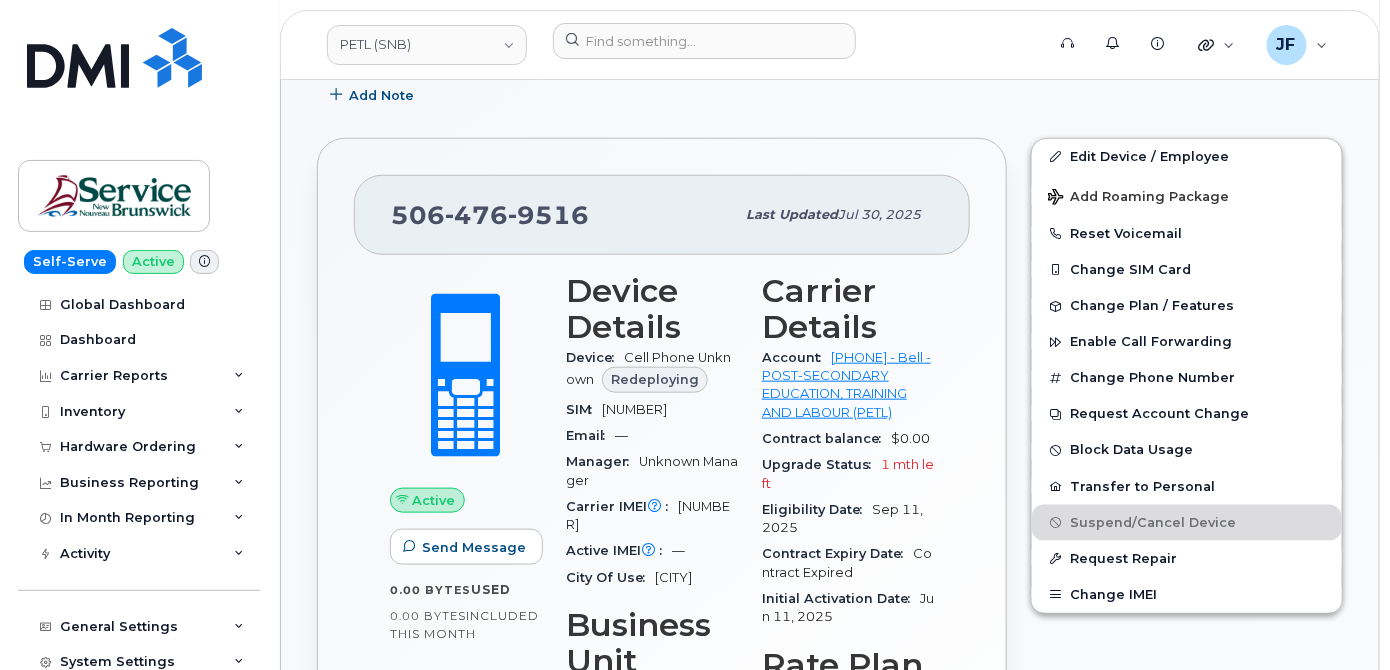 click on "Account  0555147149 - Bell - POST-SECONDARY EDUCATION, TRAINING AND LABOUR (PETL)" at bounding box center [848, 385] 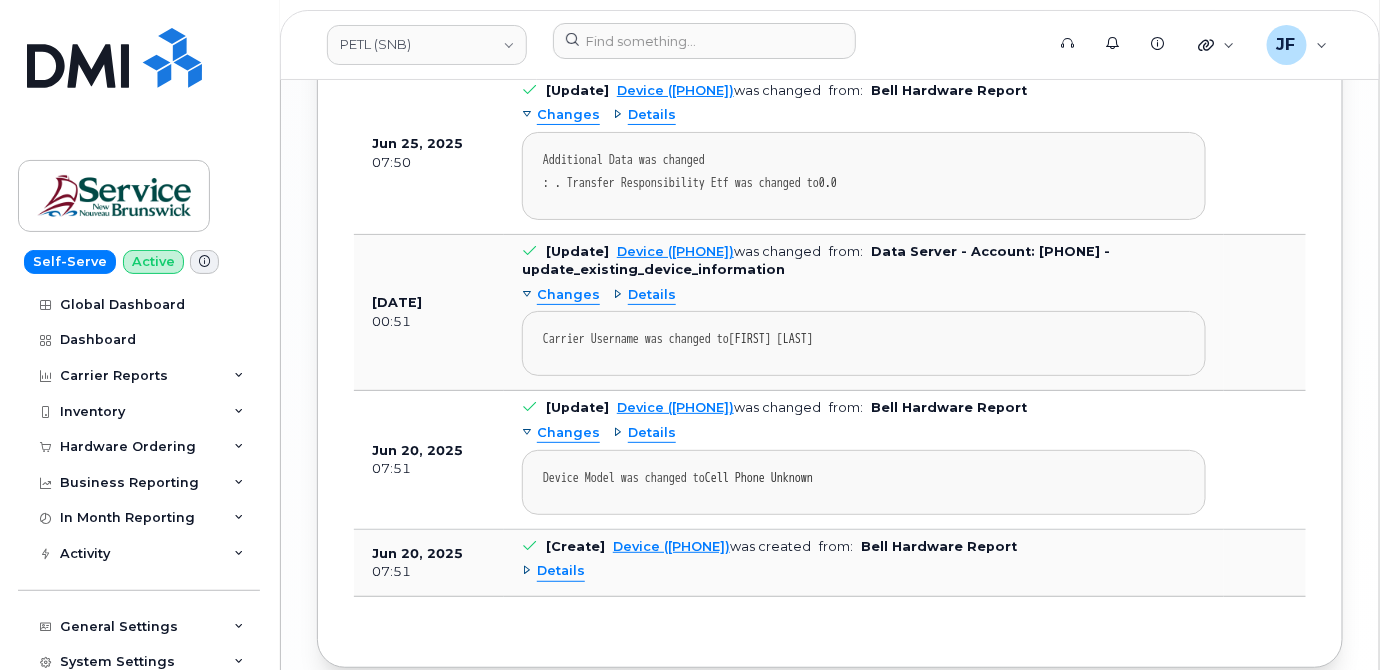 scroll, scrollTop: 2565, scrollLeft: 0, axis: vertical 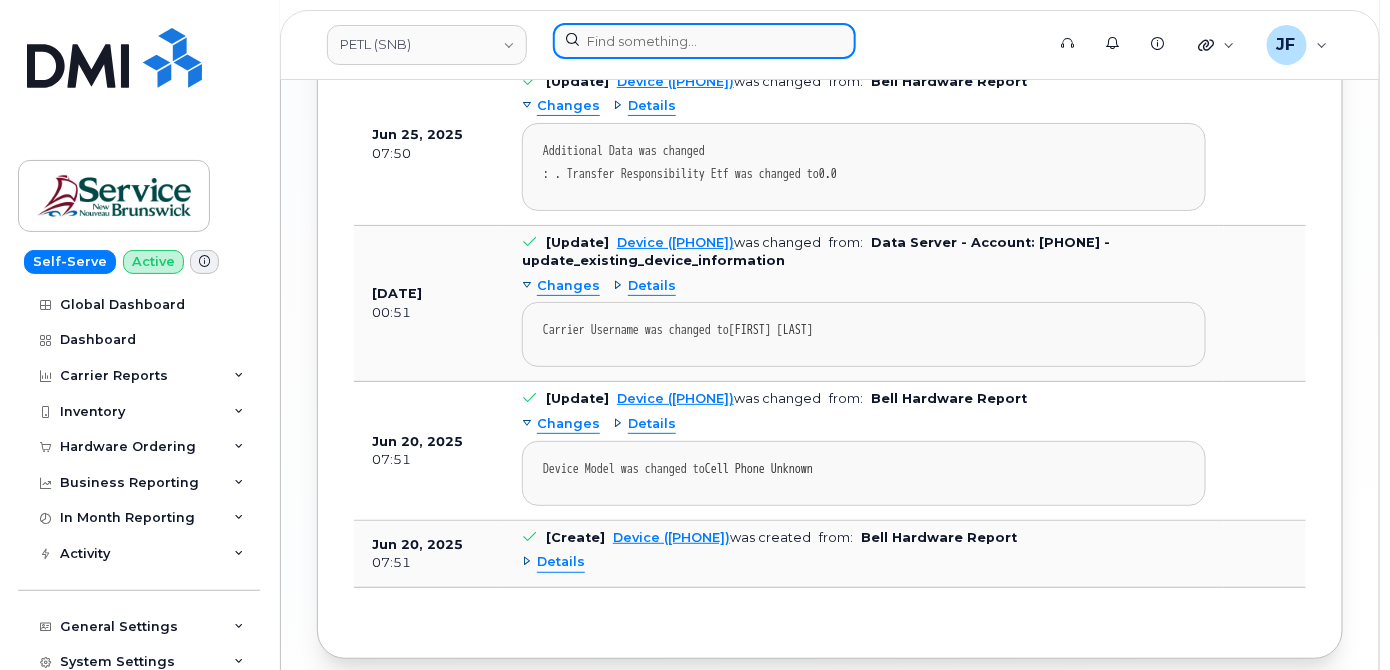 click at bounding box center (704, 41) 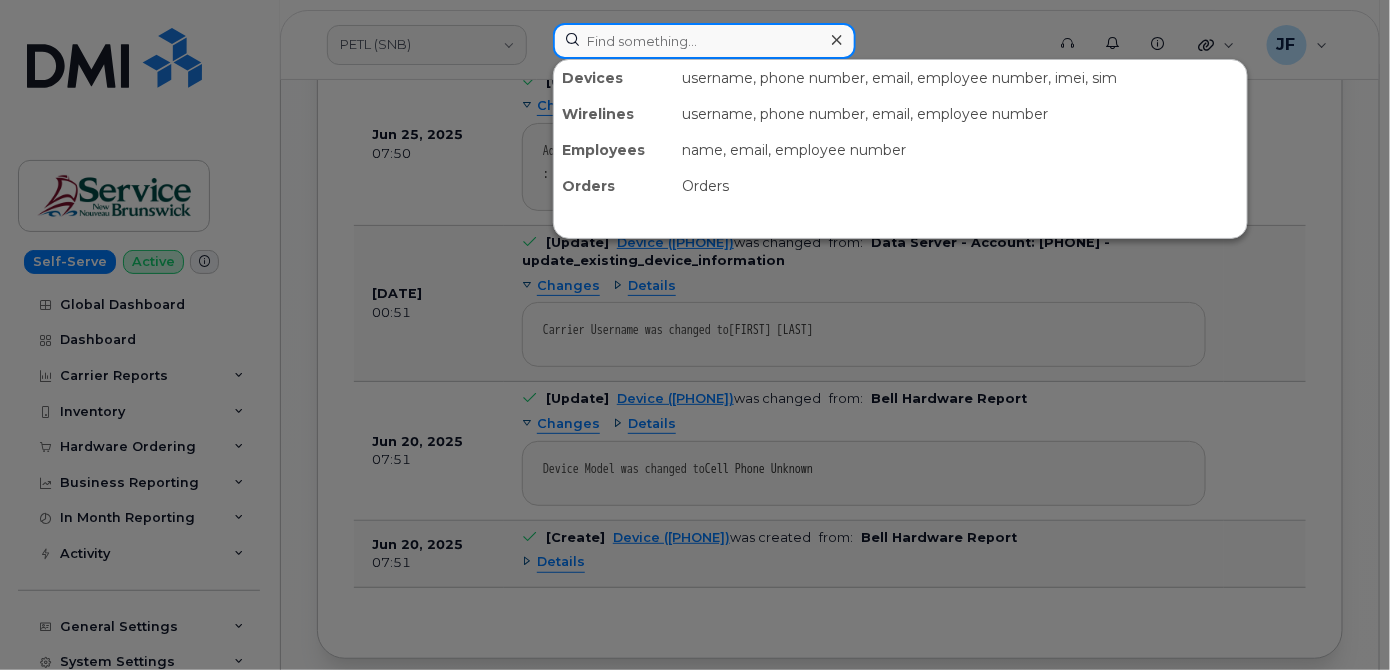 paste on "295731" 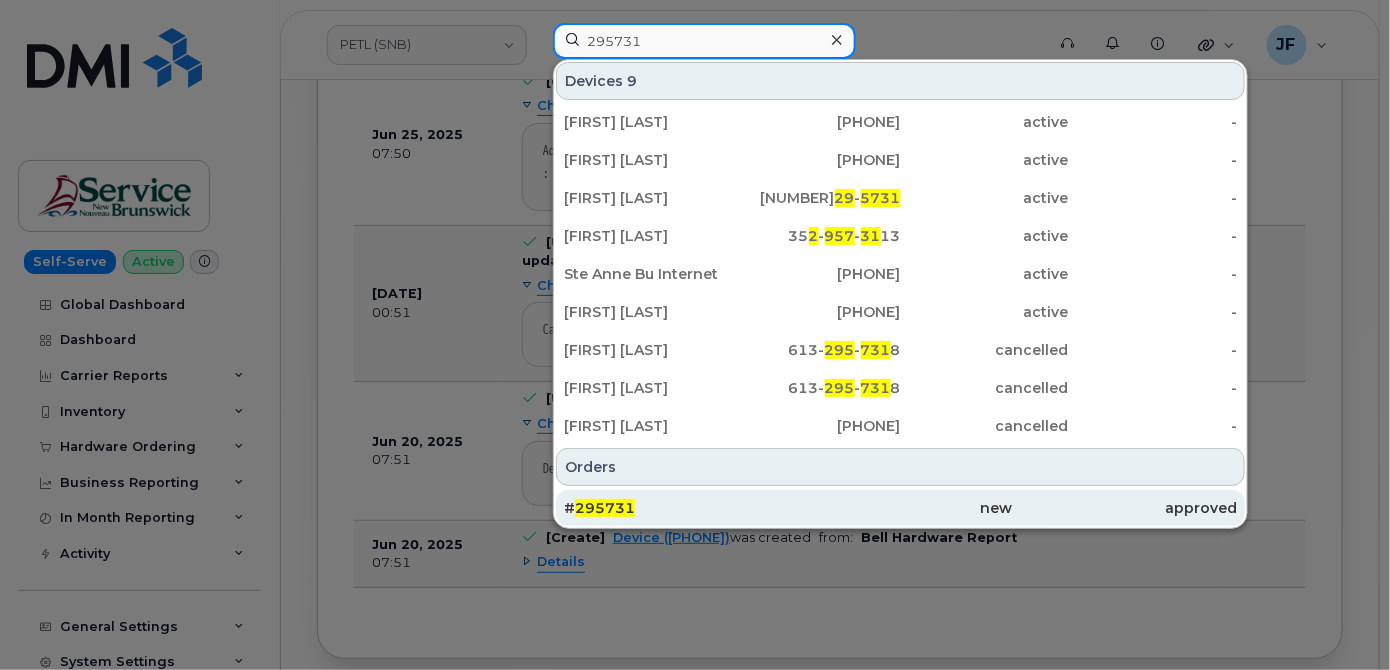 type on "295731" 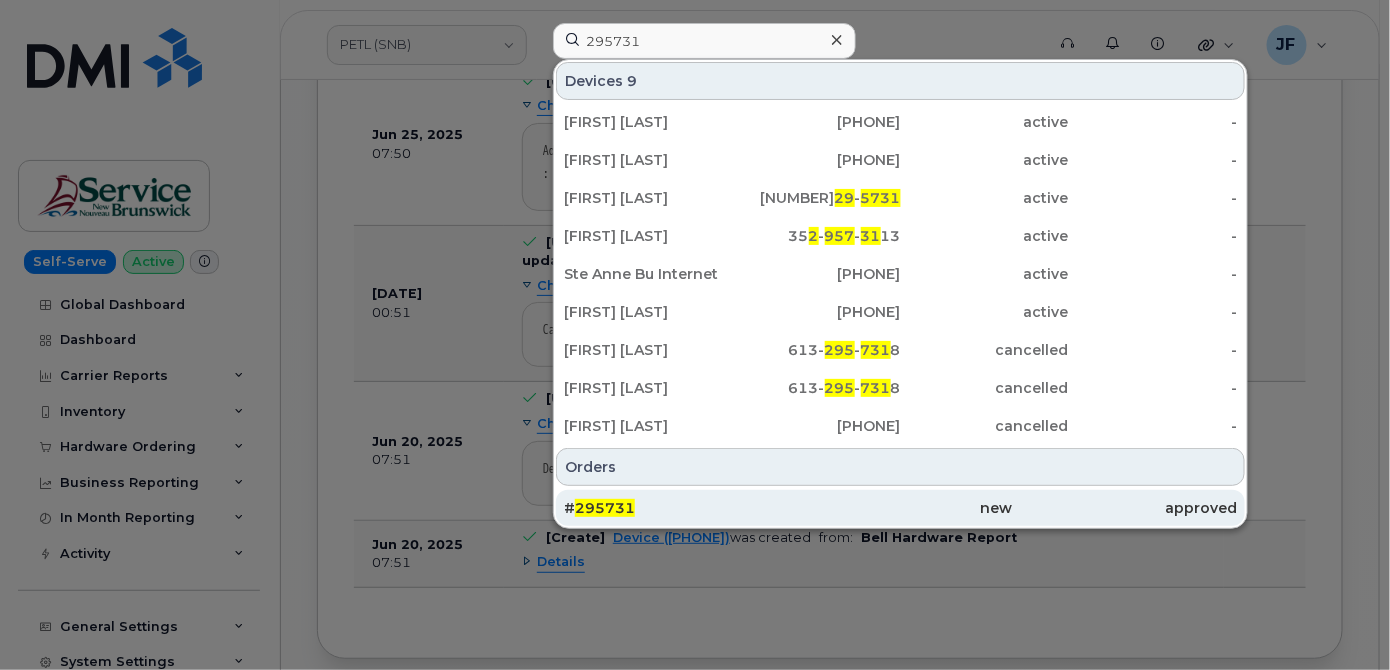 click on "295731" at bounding box center [605, 508] 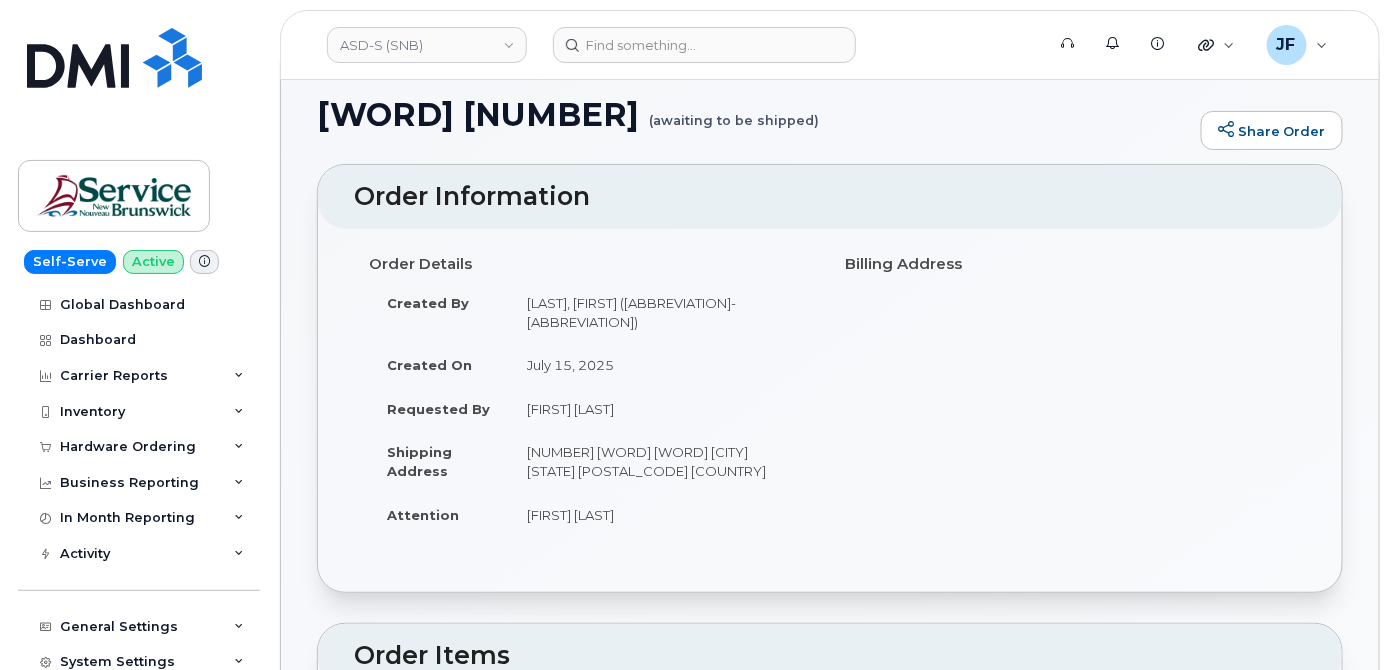 scroll, scrollTop: 0, scrollLeft: 0, axis: both 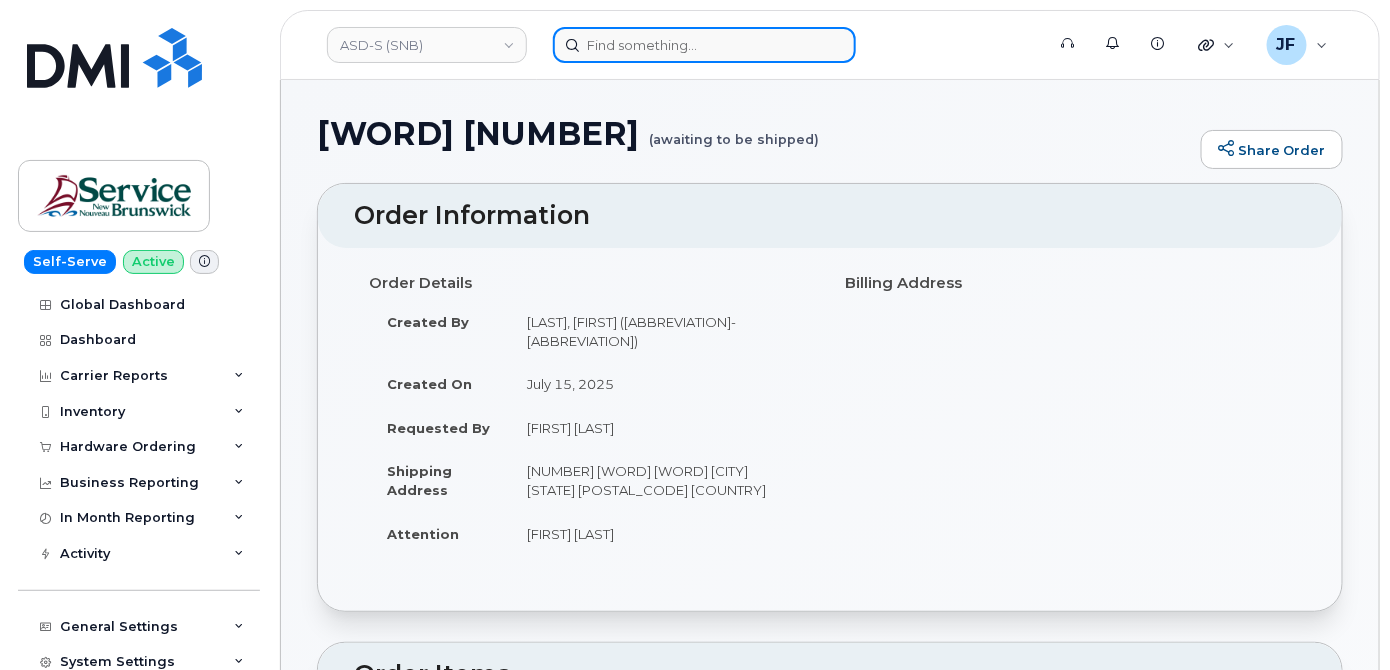 click at bounding box center [704, 45] 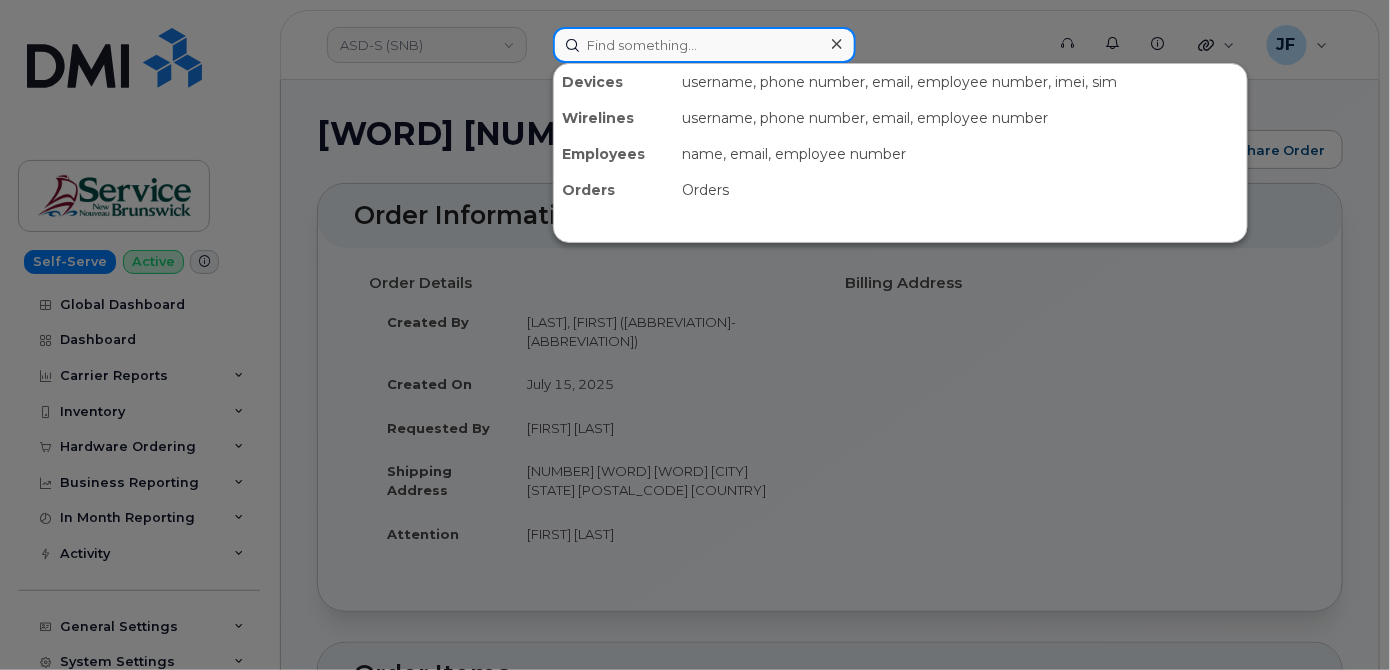 paste on "296067" 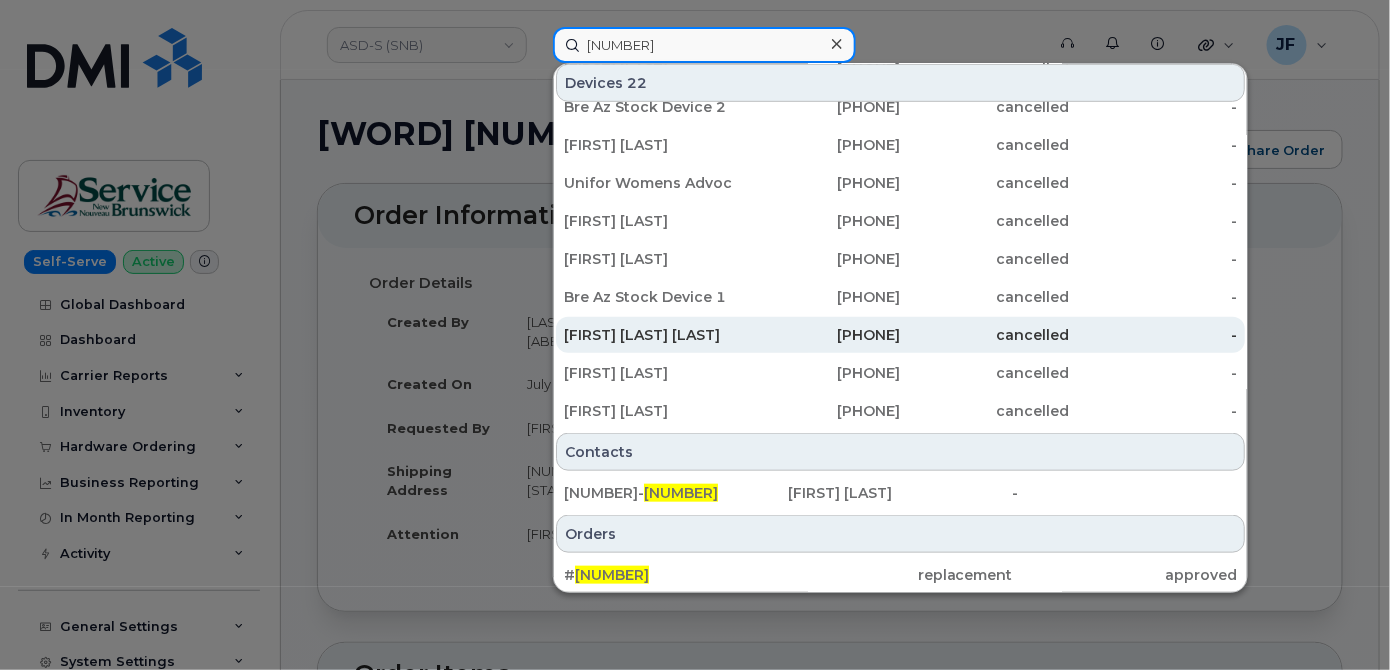 scroll, scrollTop: 594, scrollLeft: 0, axis: vertical 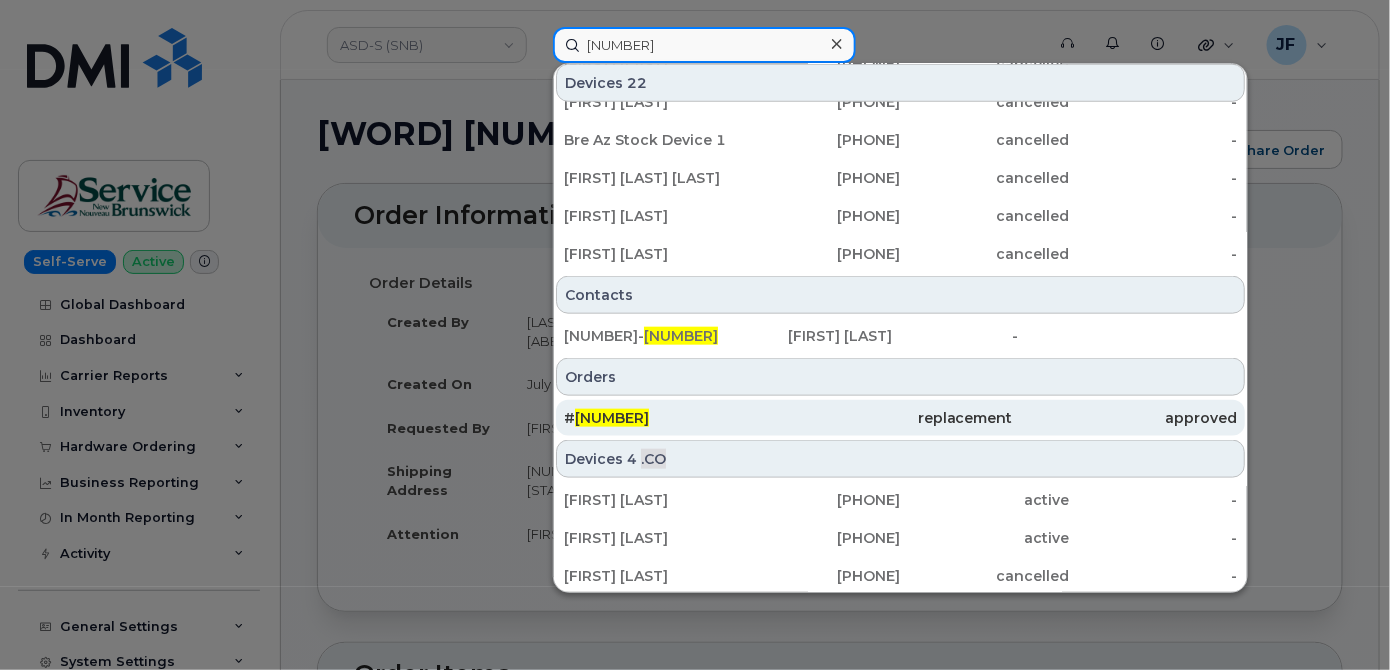 type on "296067" 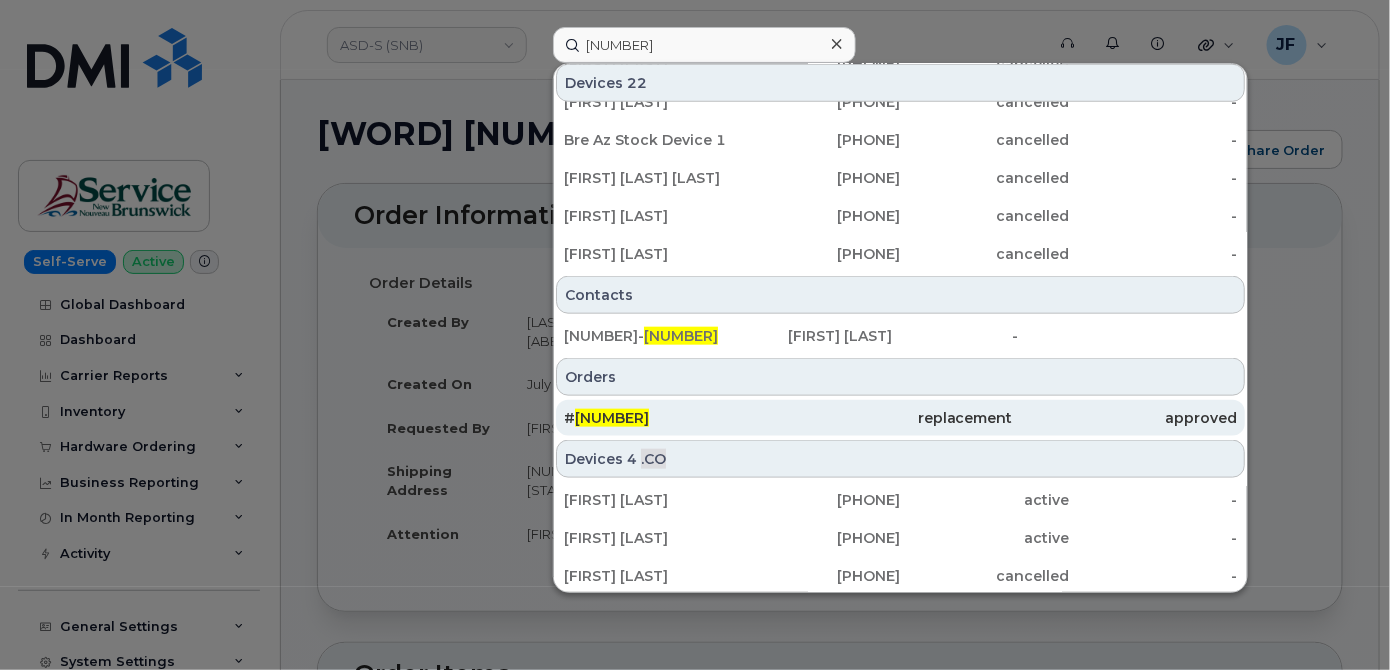 click on "296067" at bounding box center [612, 418] 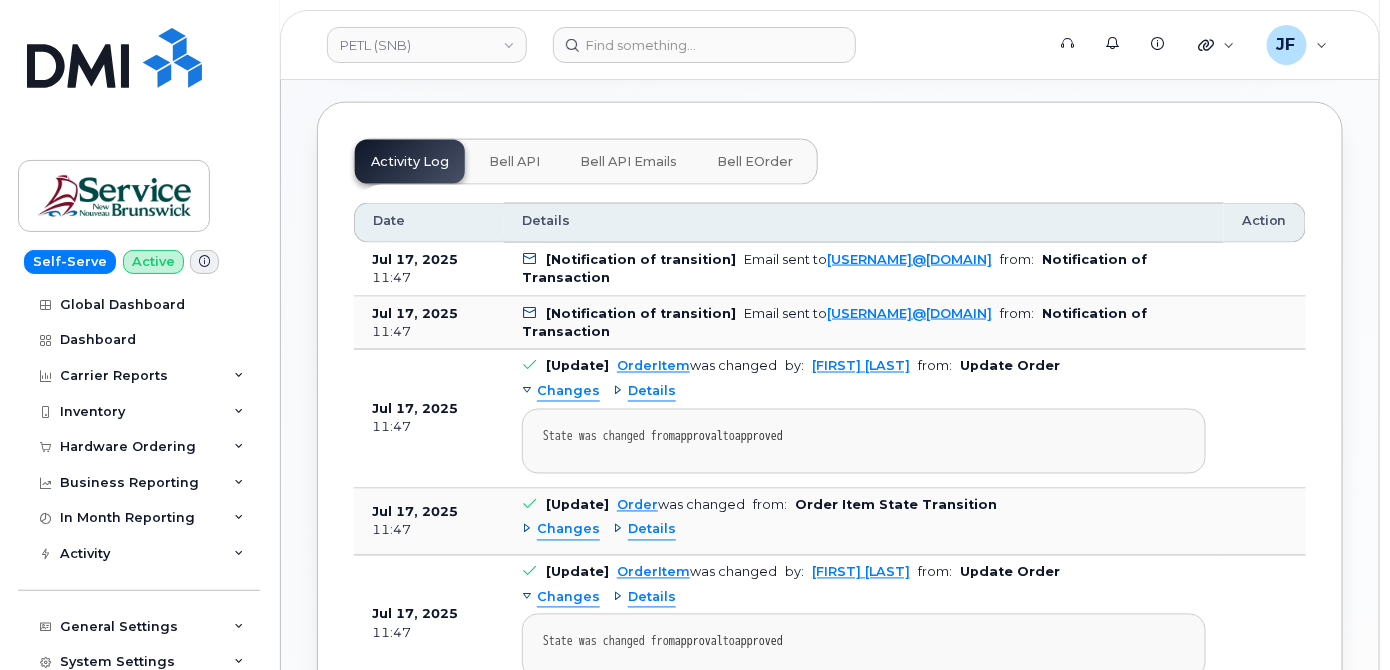 scroll, scrollTop: 909, scrollLeft: 0, axis: vertical 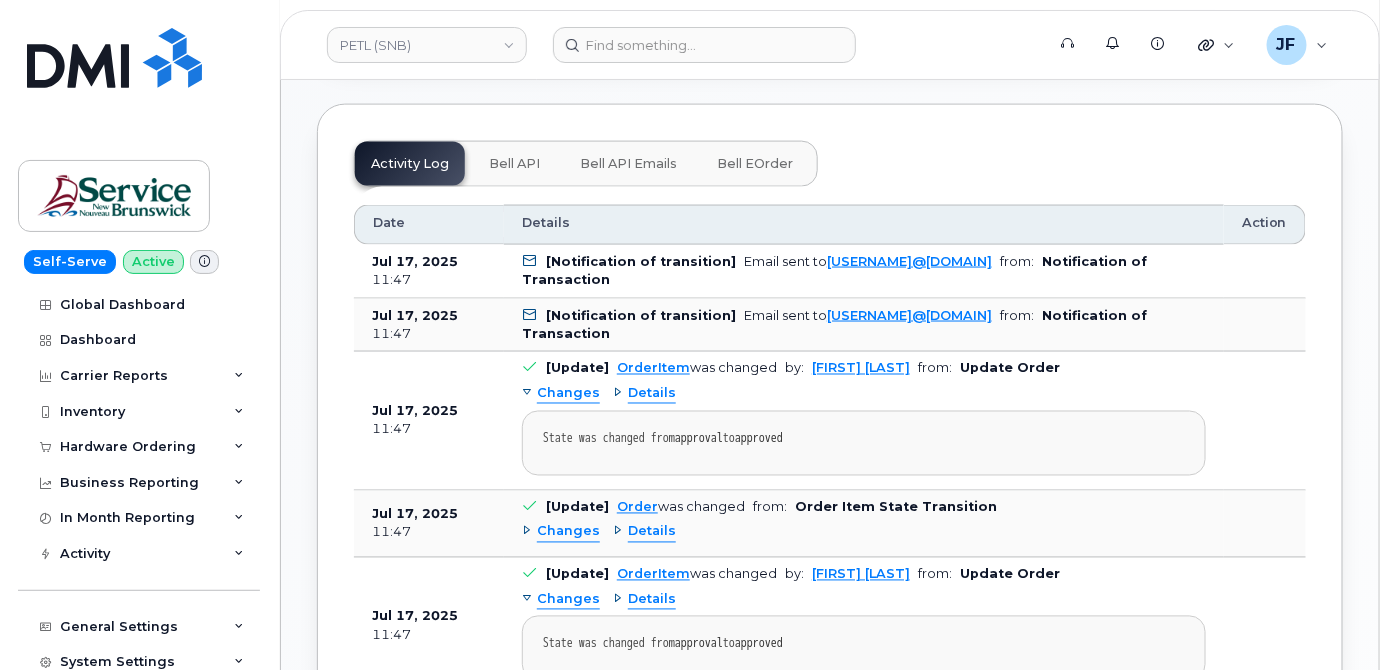 drag, startPoint x: 556, startPoint y: 160, endPoint x: 539, endPoint y: 158, distance: 17.117243 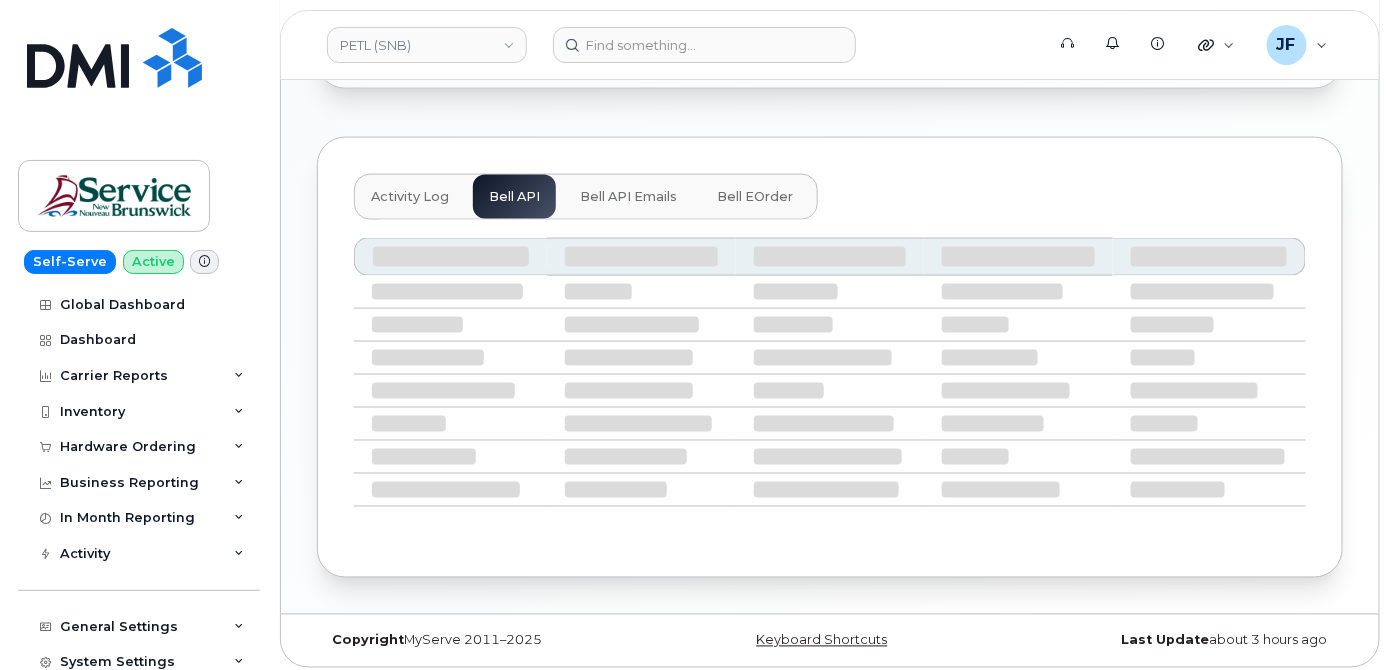 scroll, scrollTop: 649, scrollLeft: 0, axis: vertical 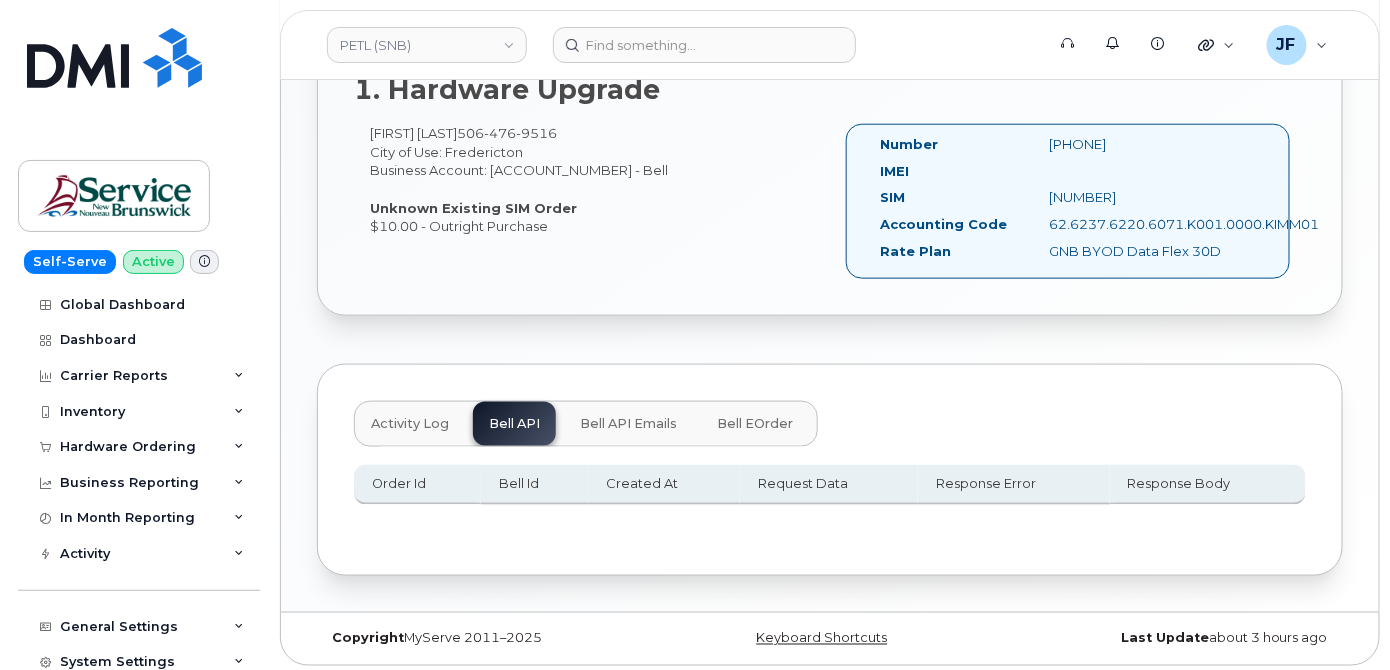 click on "Bell API Emails" at bounding box center [628, 424] 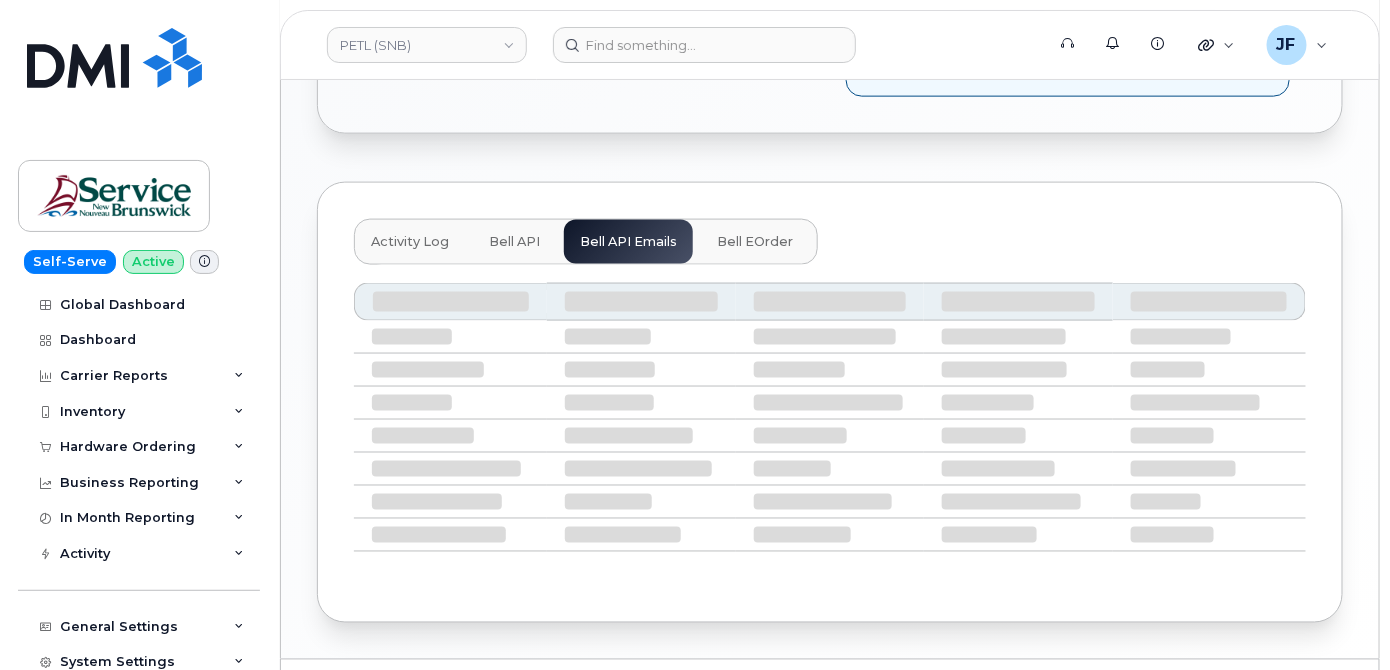scroll, scrollTop: 765, scrollLeft: 0, axis: vertical 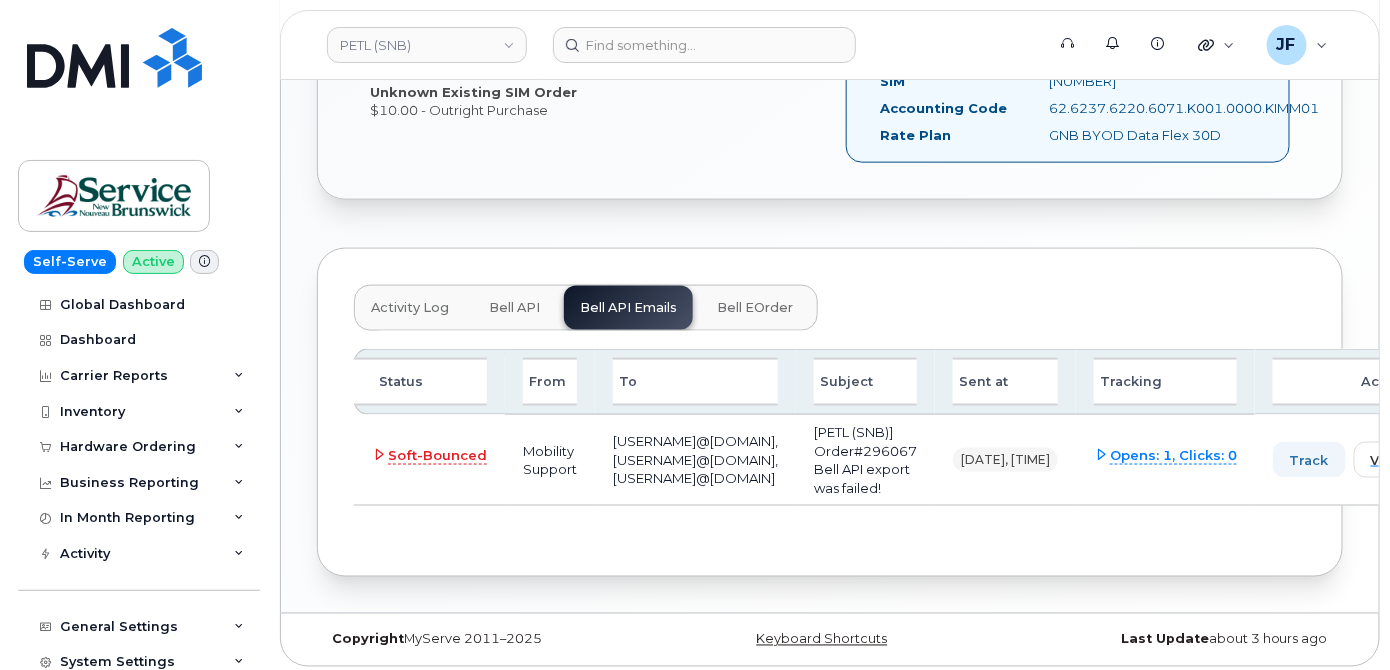 click on "Bell eOrder" at bounding box center (755, 308) 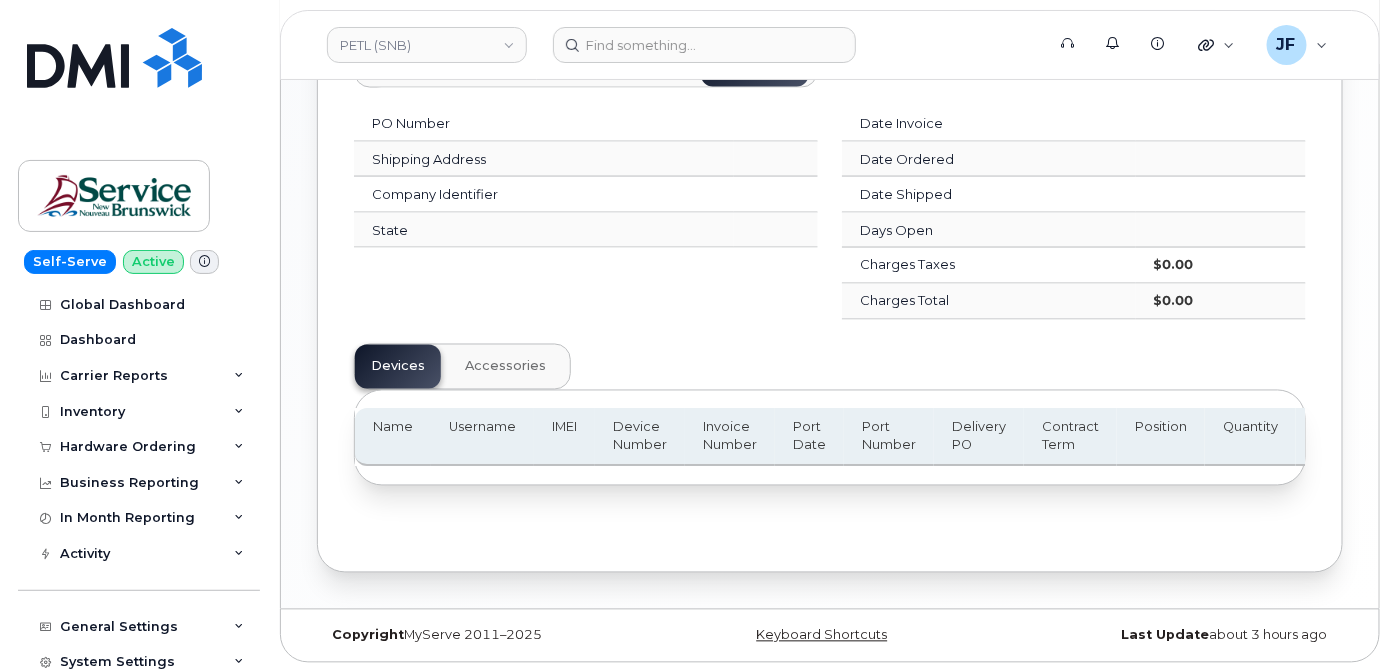 scroll, scrollTop: 1008, scrollLeft: 0, axis: vertical 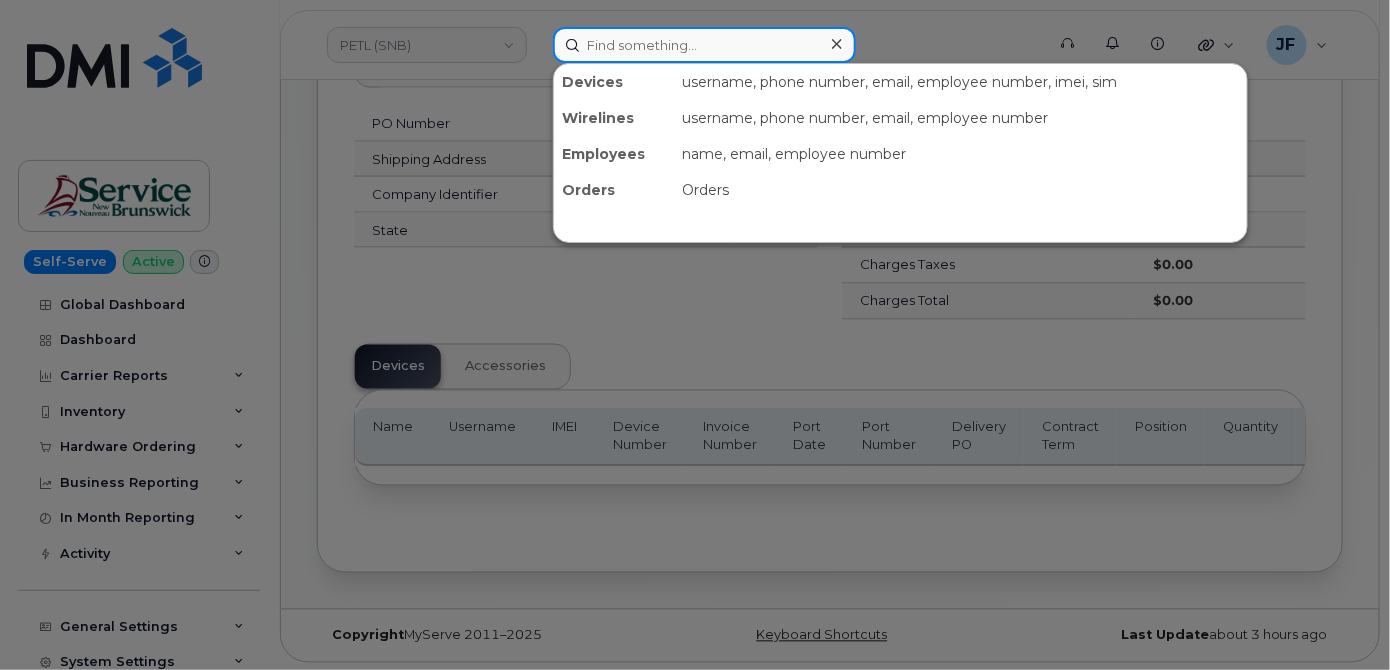 click at bounding box center [704, 45] 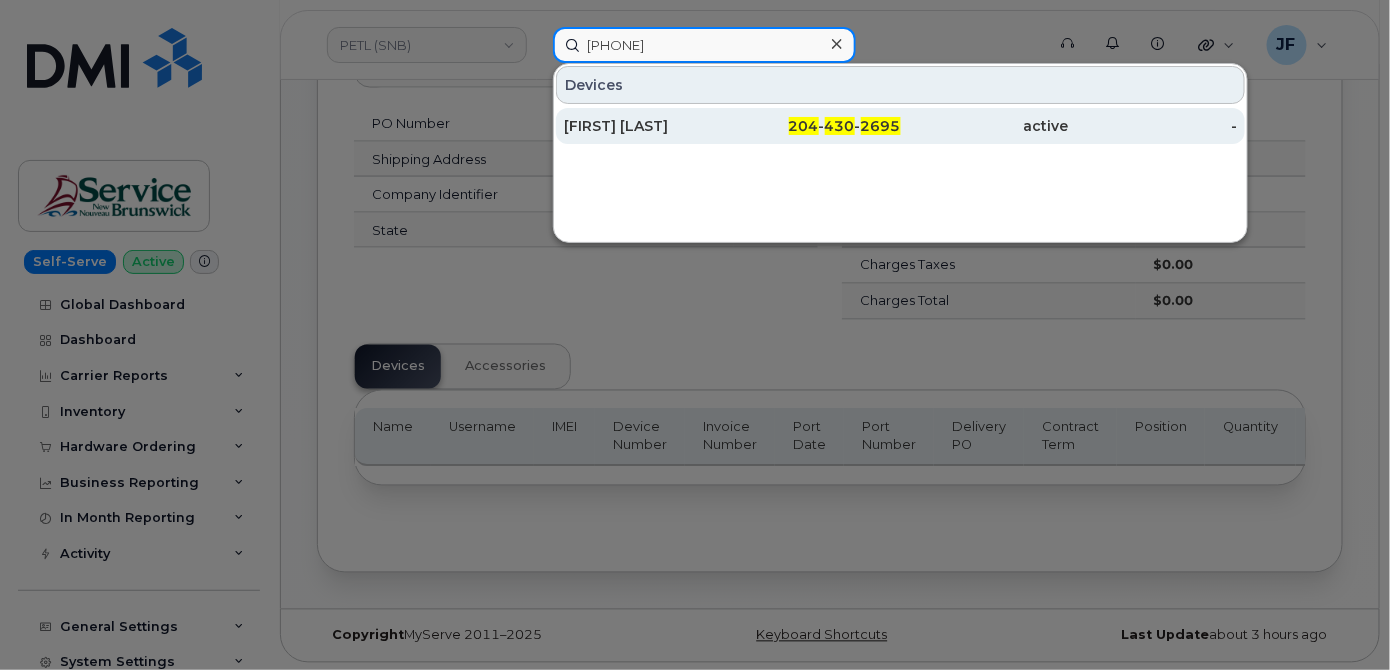 type on "2044302695" 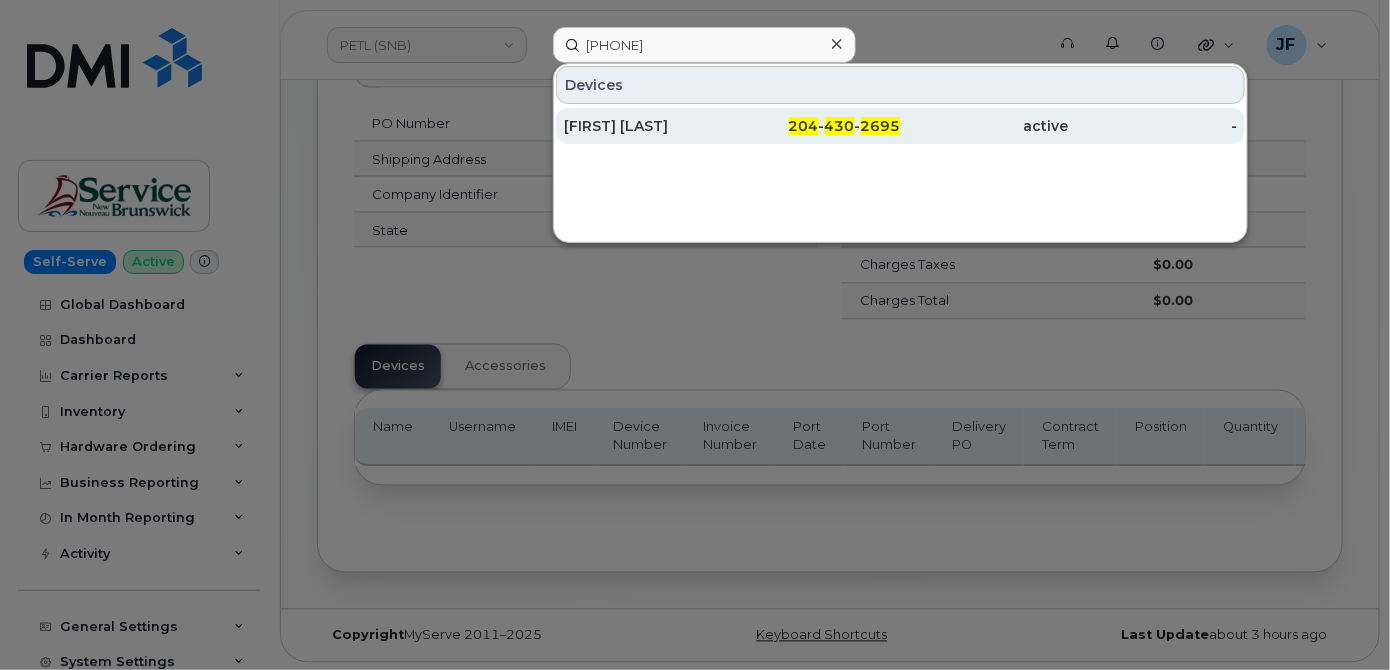 click on "Roy Schuetzmann" at bounding box center [648, 126] 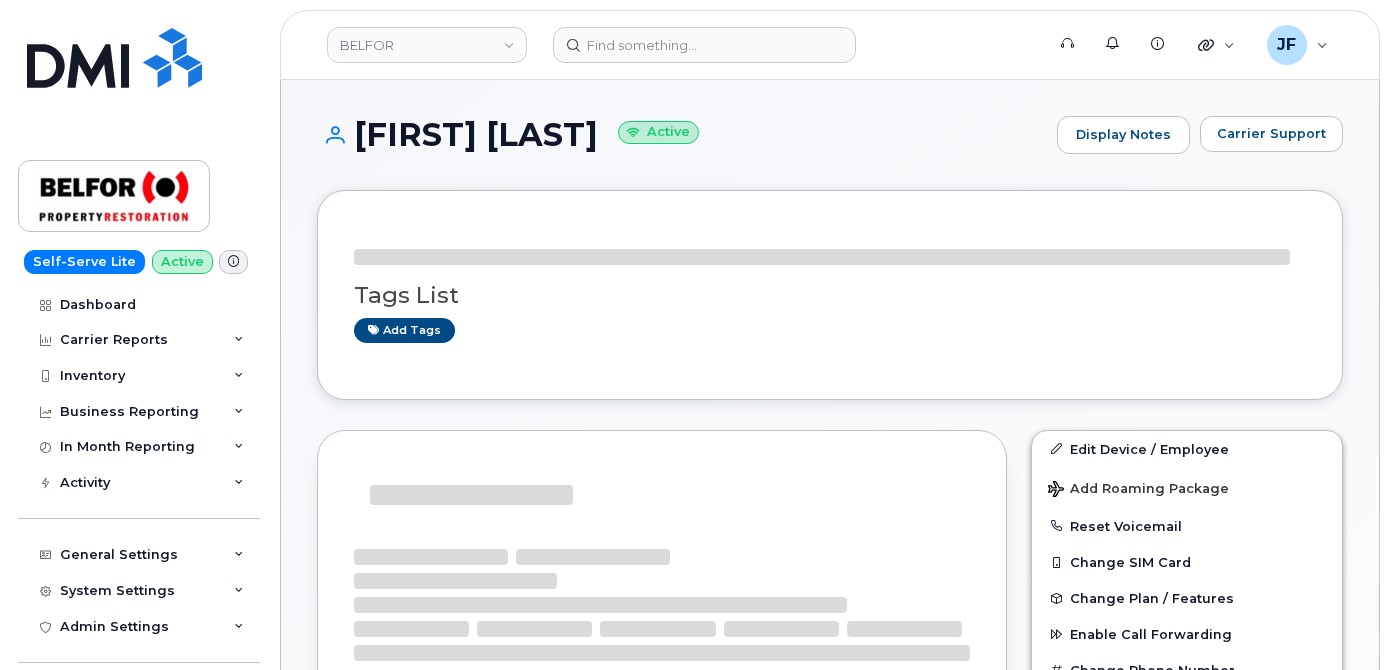 scroll, scrollTop: 0, scrollLeft: 0, axis: both 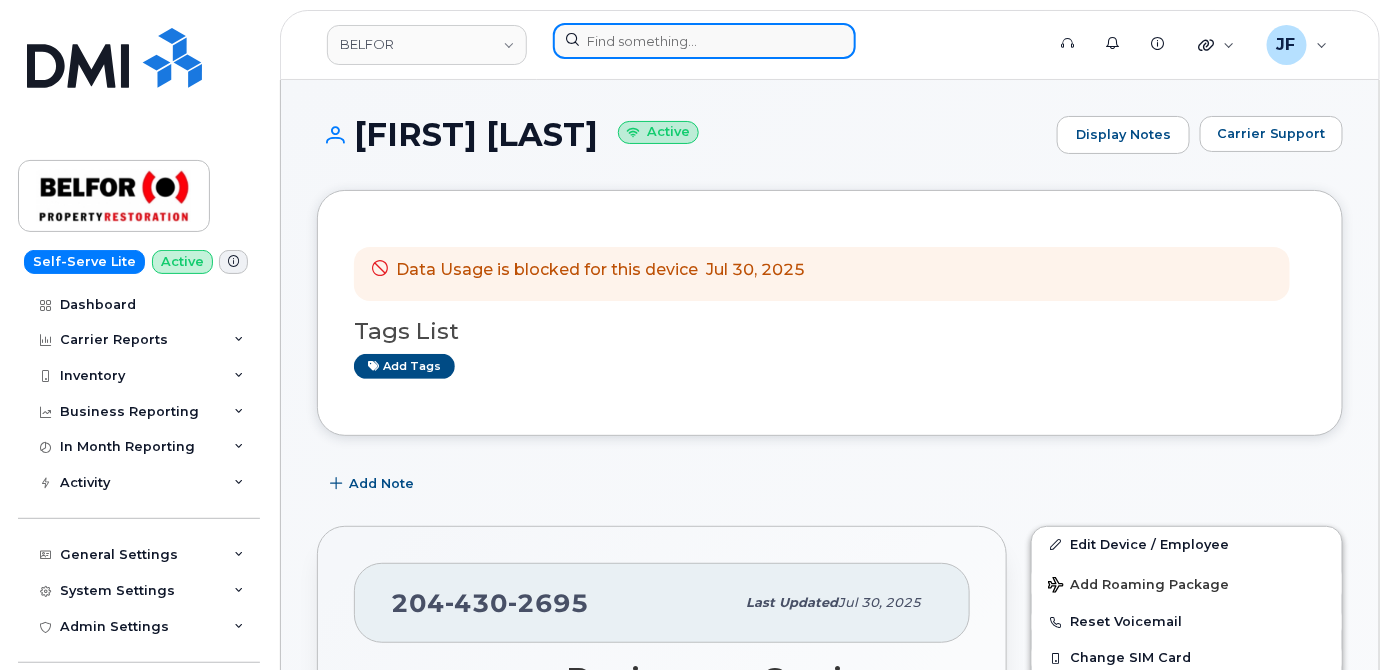 click 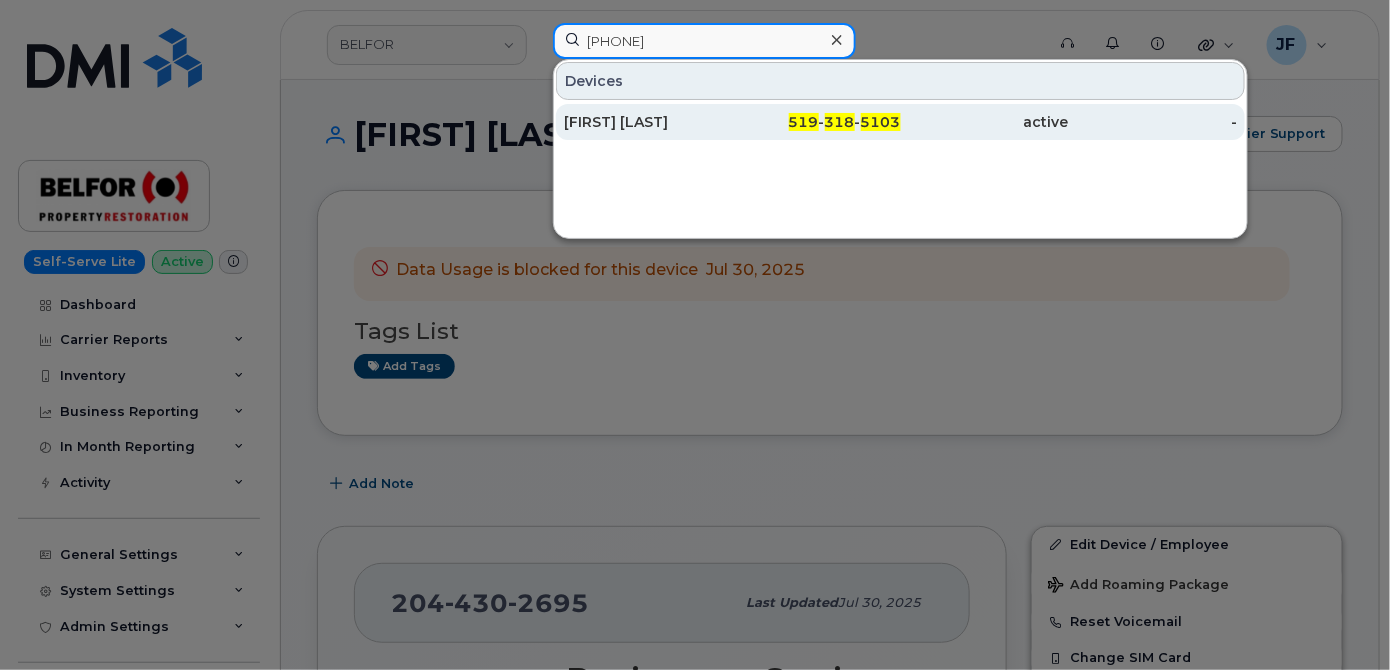 type on "5193185103" 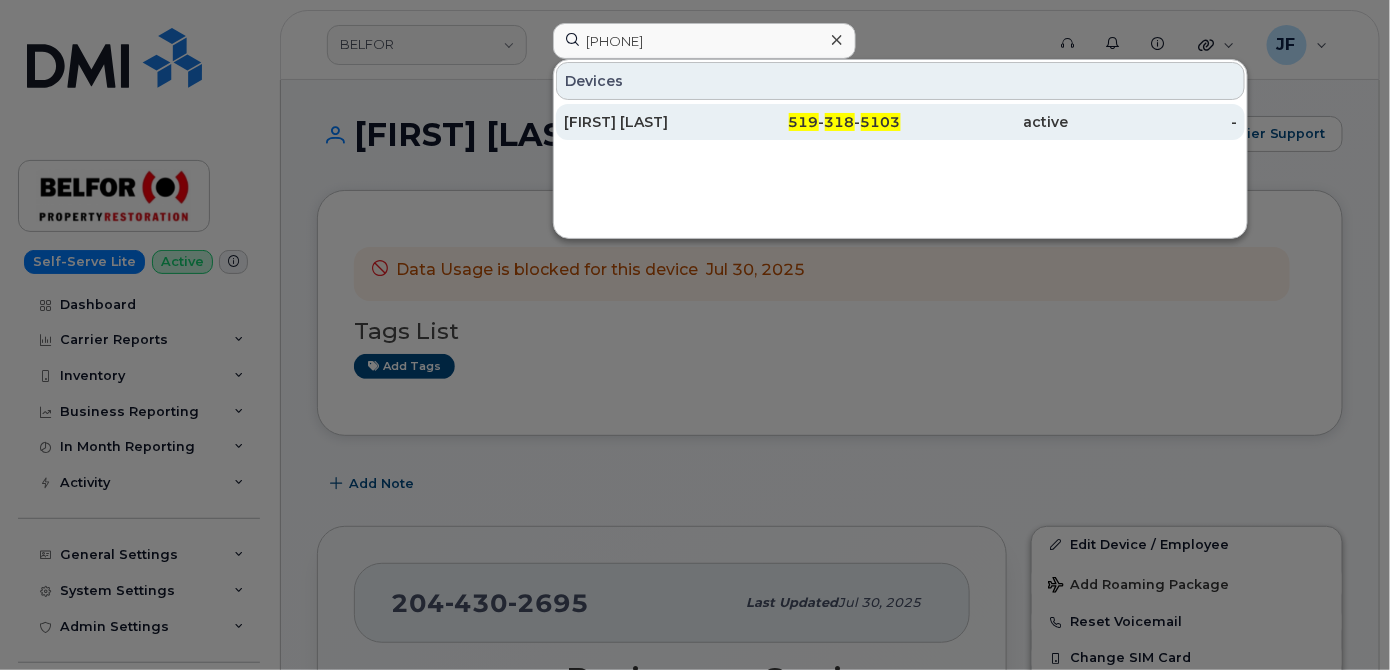 click on "Philip Scott" 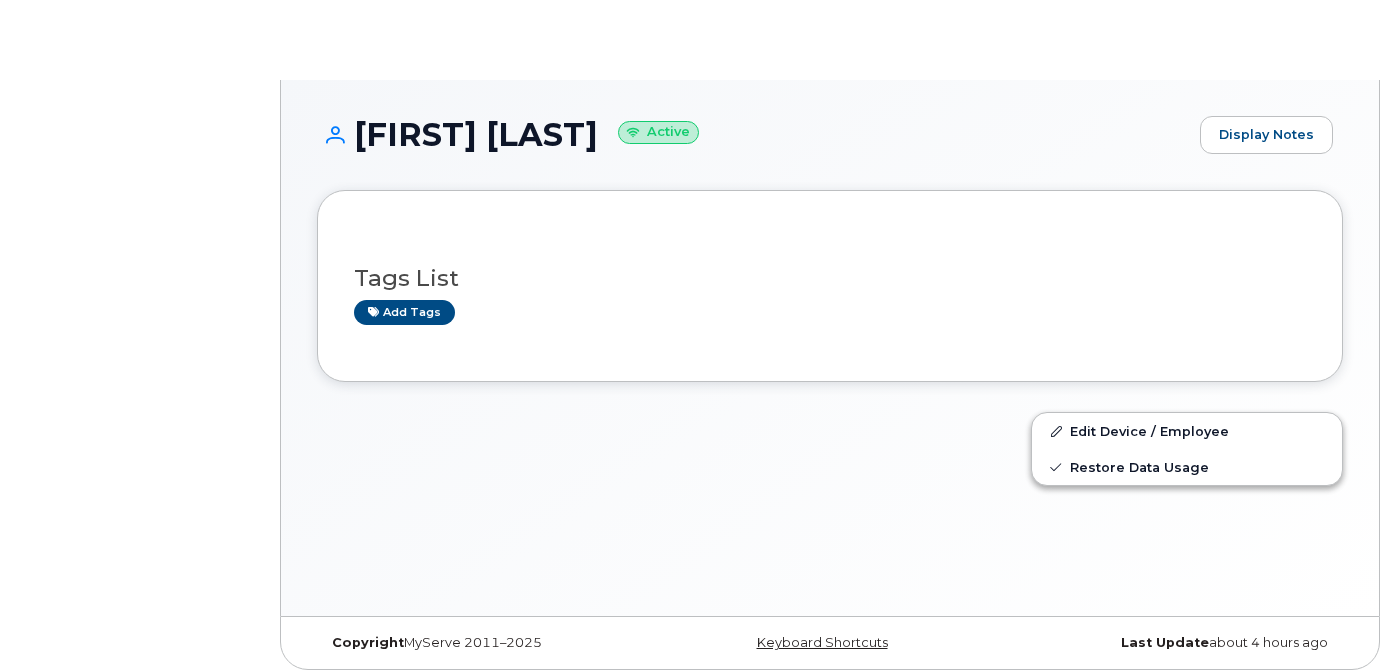 scroll, scrollTop: 0, scrollLeft: 0, axis: both 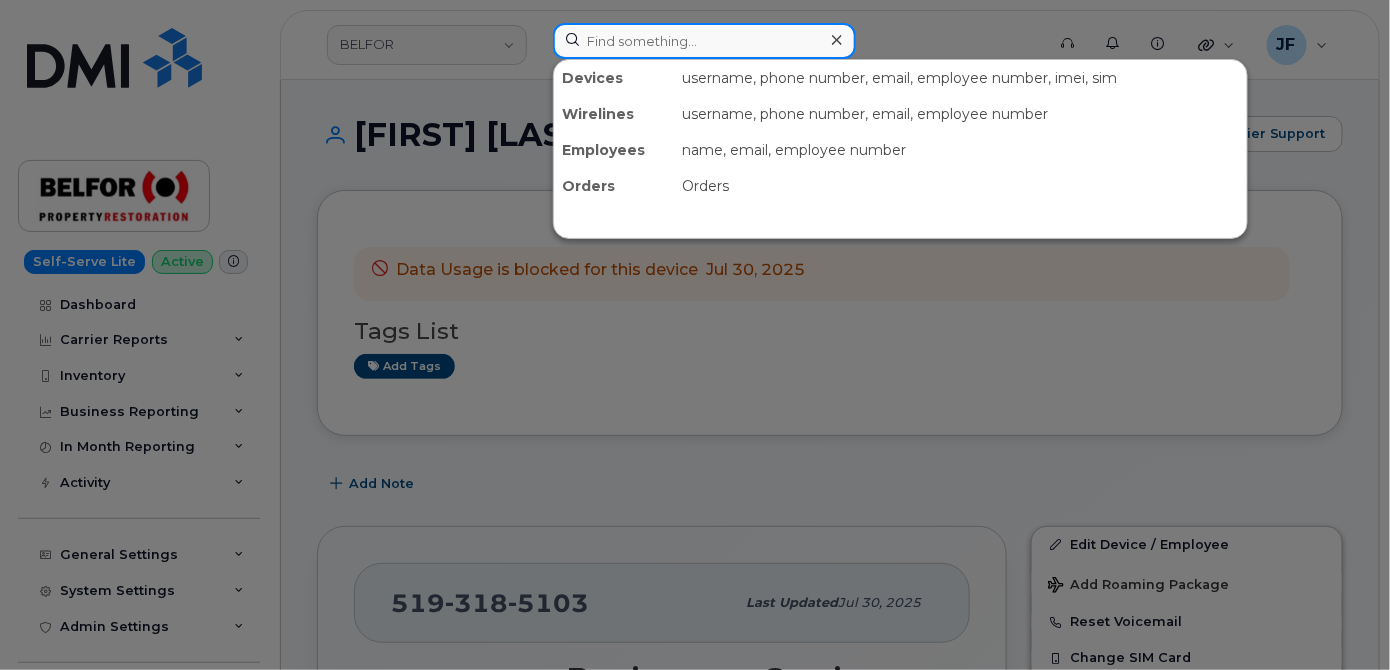 click 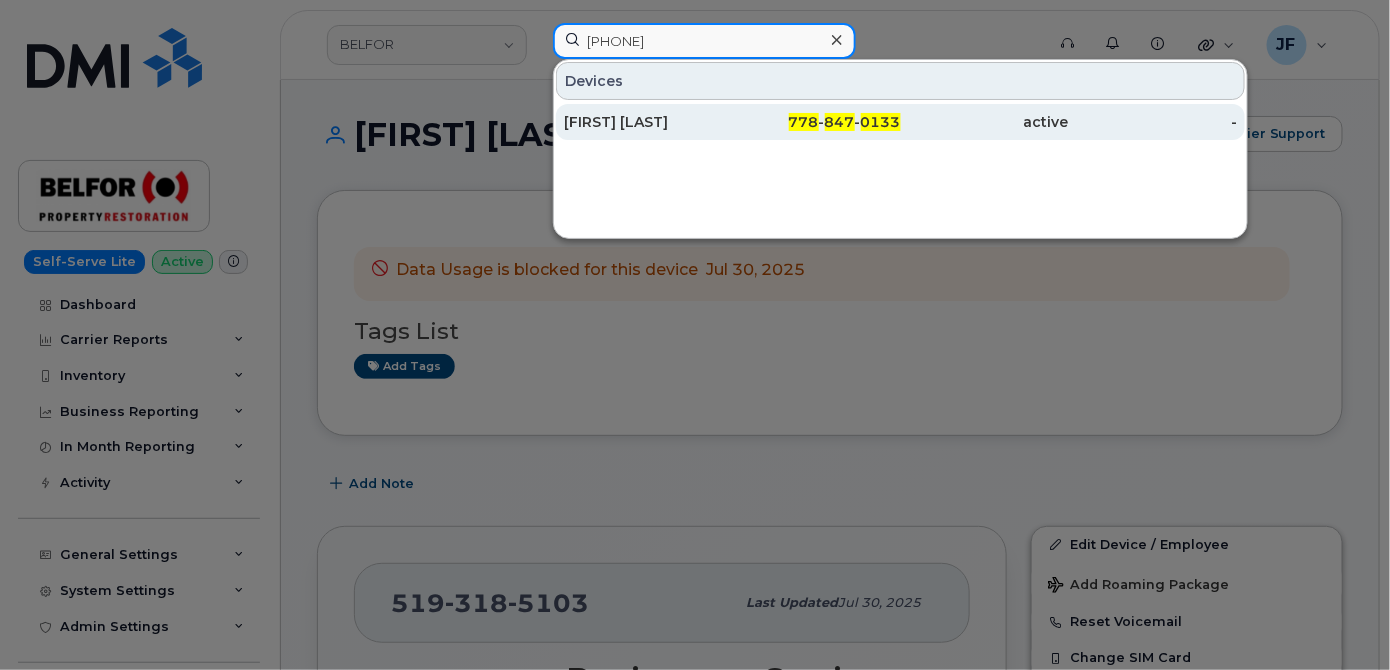 type on "7788470133" 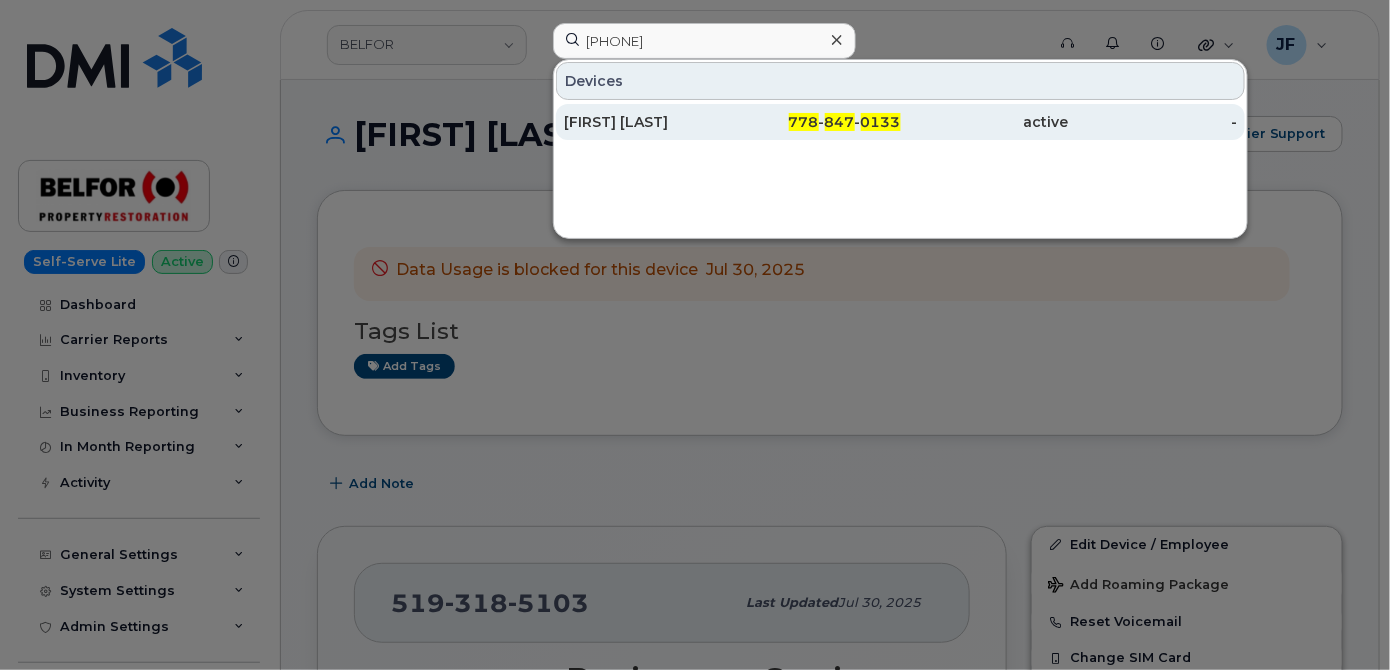 click on "Nezim Amine" 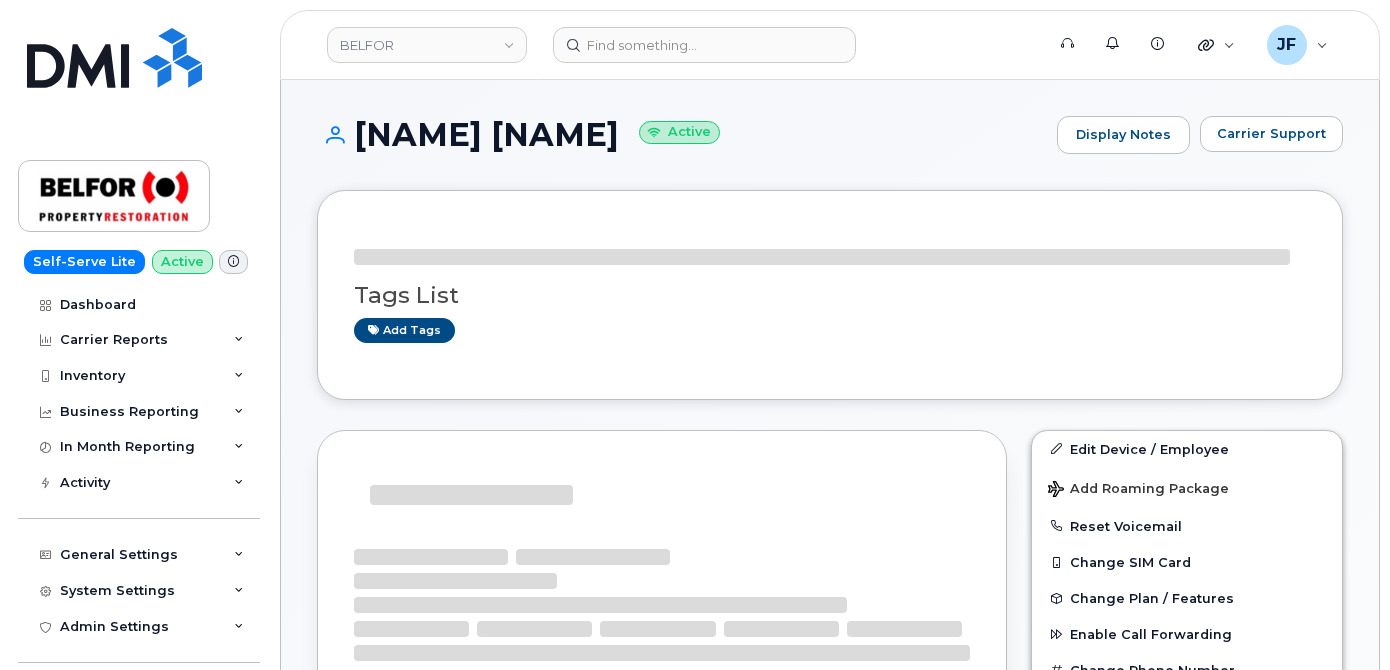 scroll, scrollTop: 0, scrollLeft: 0, axis: both 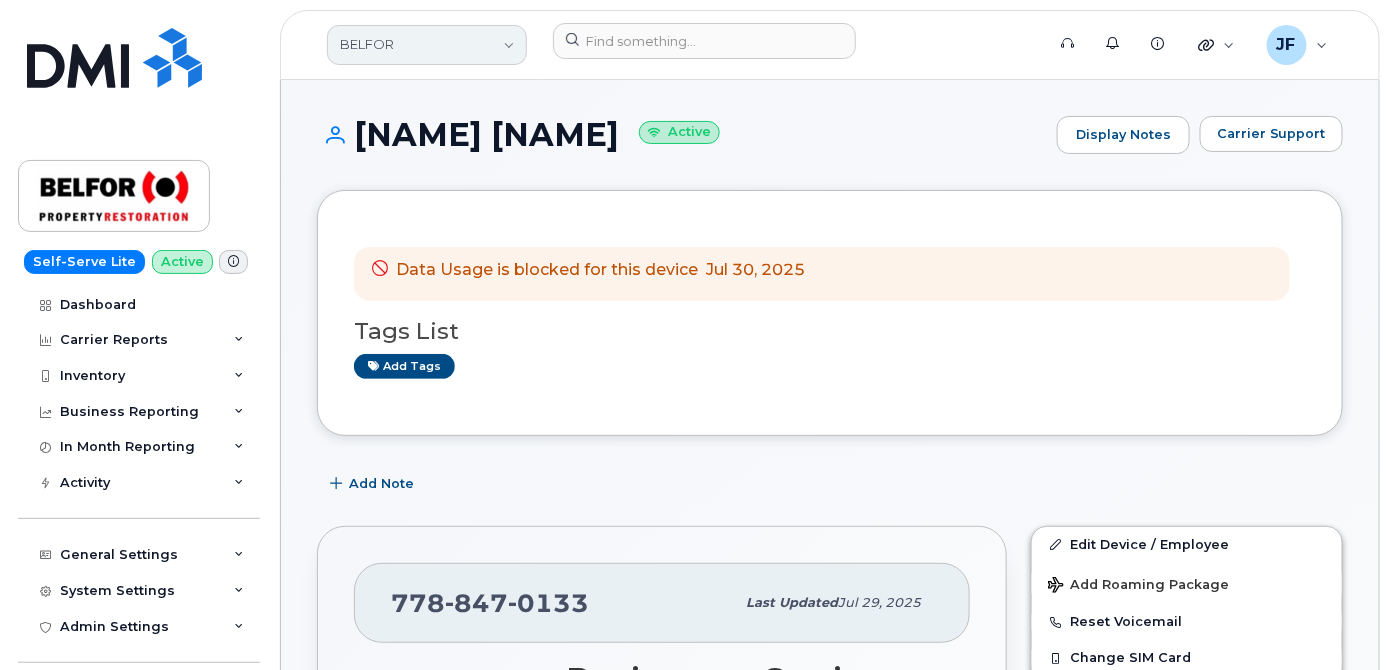 click on "BELFOR" 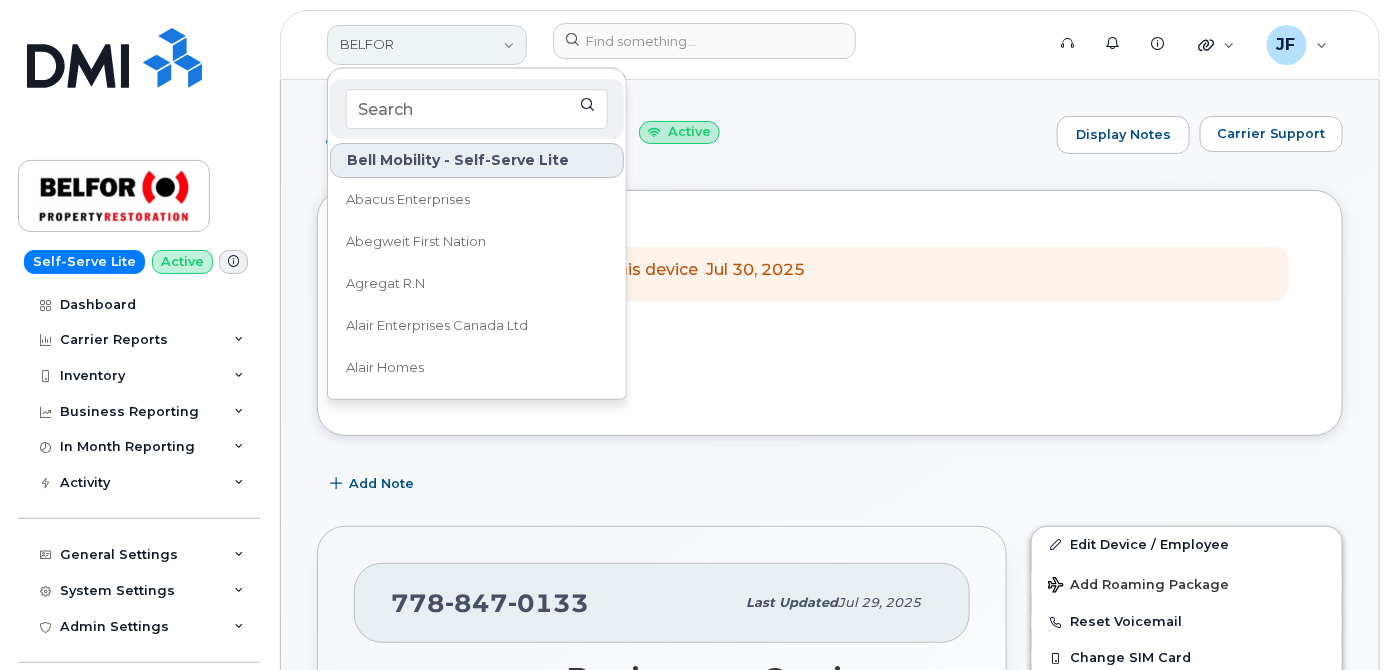type on "y" 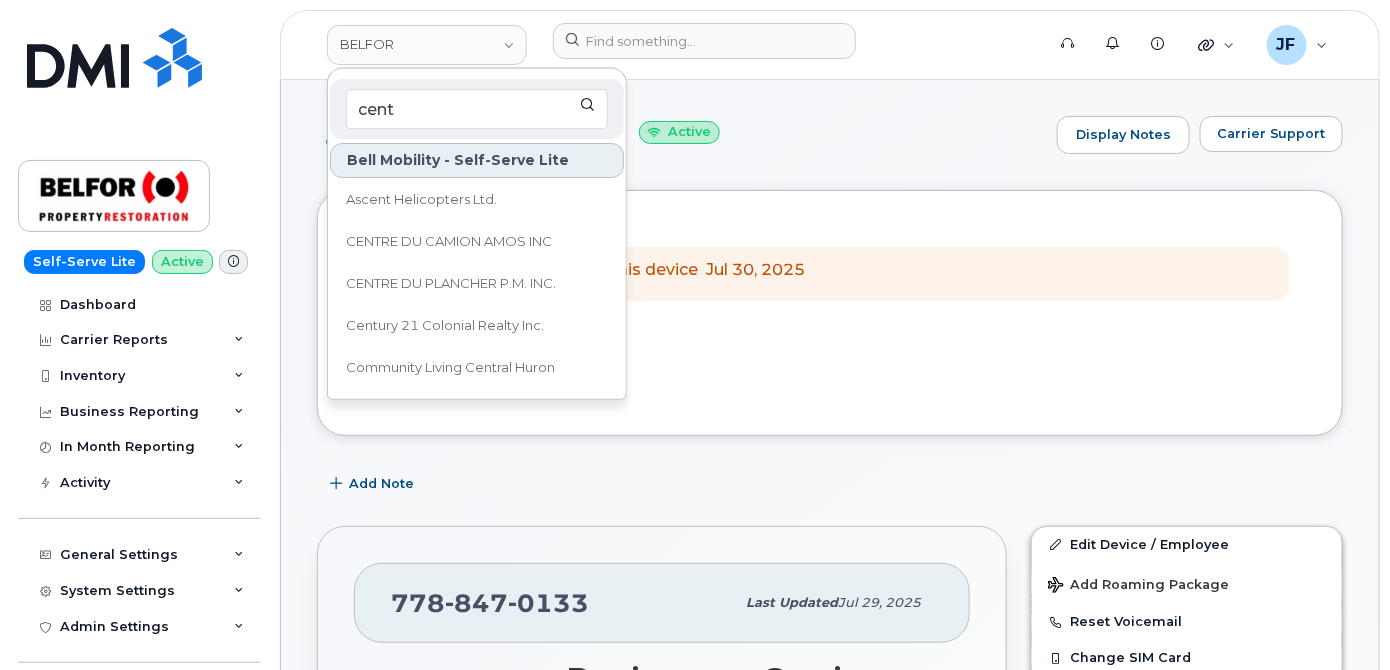 type on "cent" 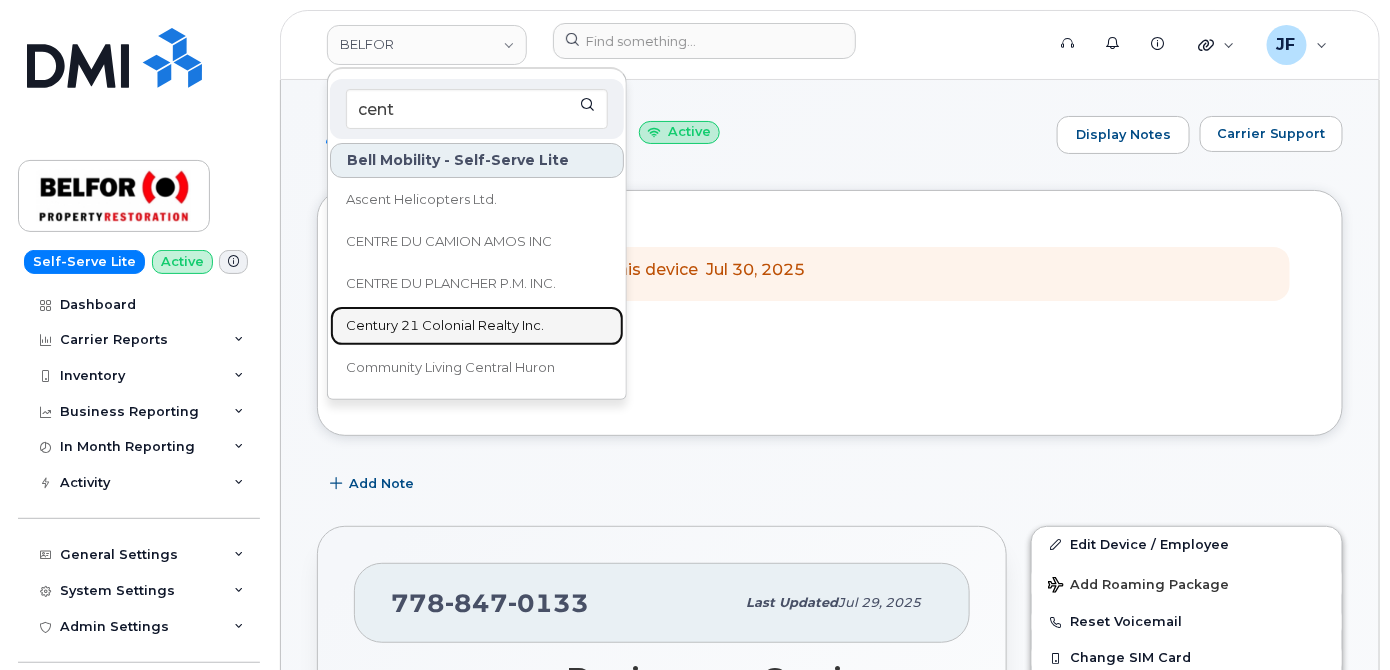 click on "Century 21 Colonial Realty Inc." 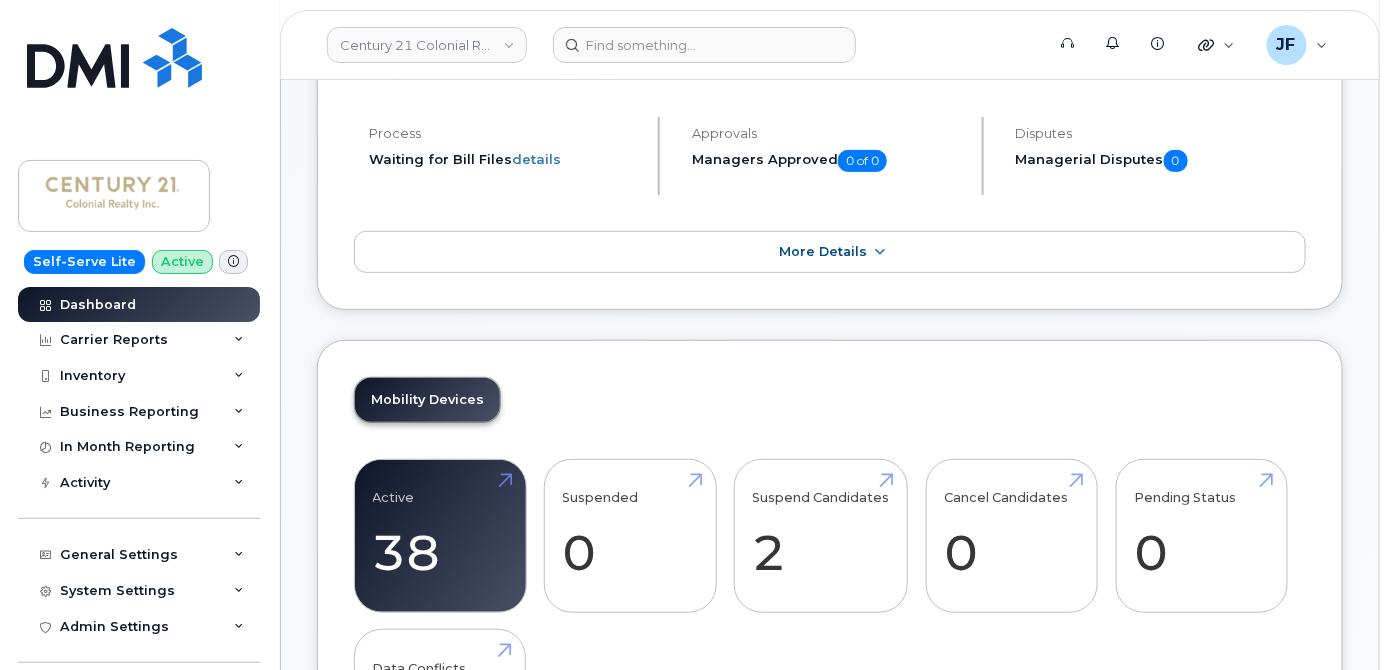 scroll, scrollTop: 181, scrollLeft: 0, axis: vertical 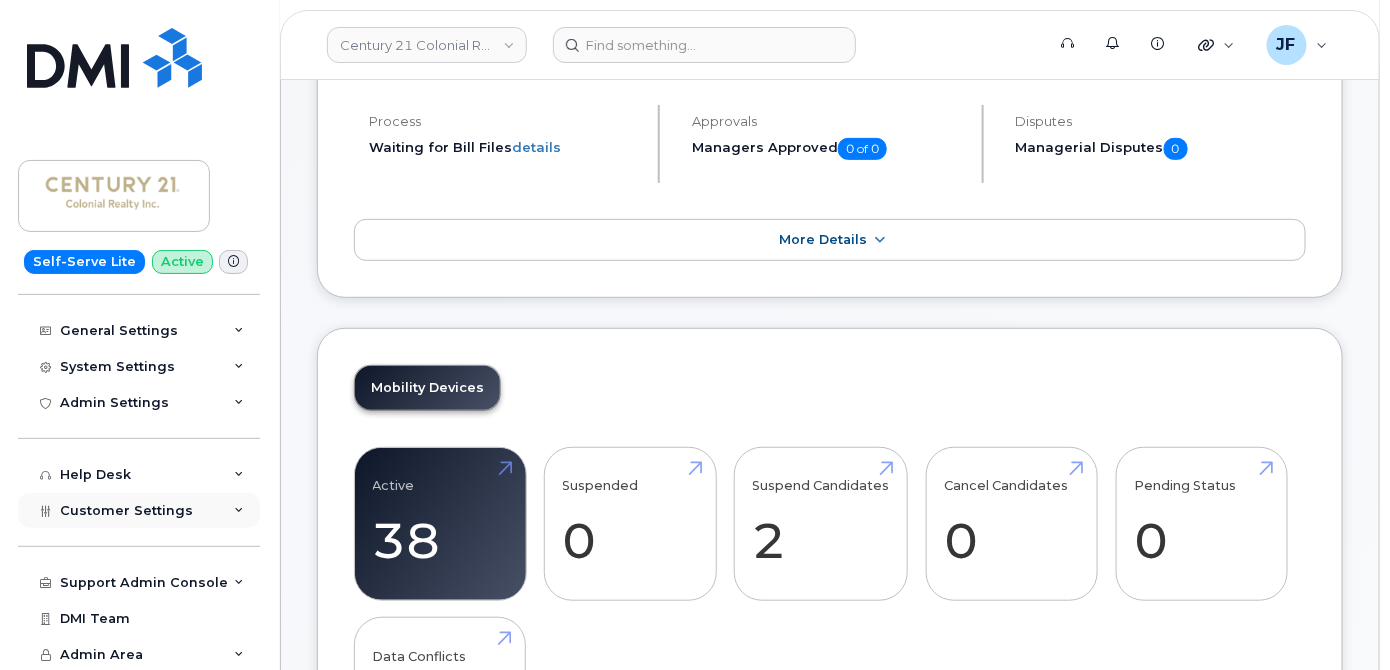 click on "Customer Settings" at bounding box center [126, 510] 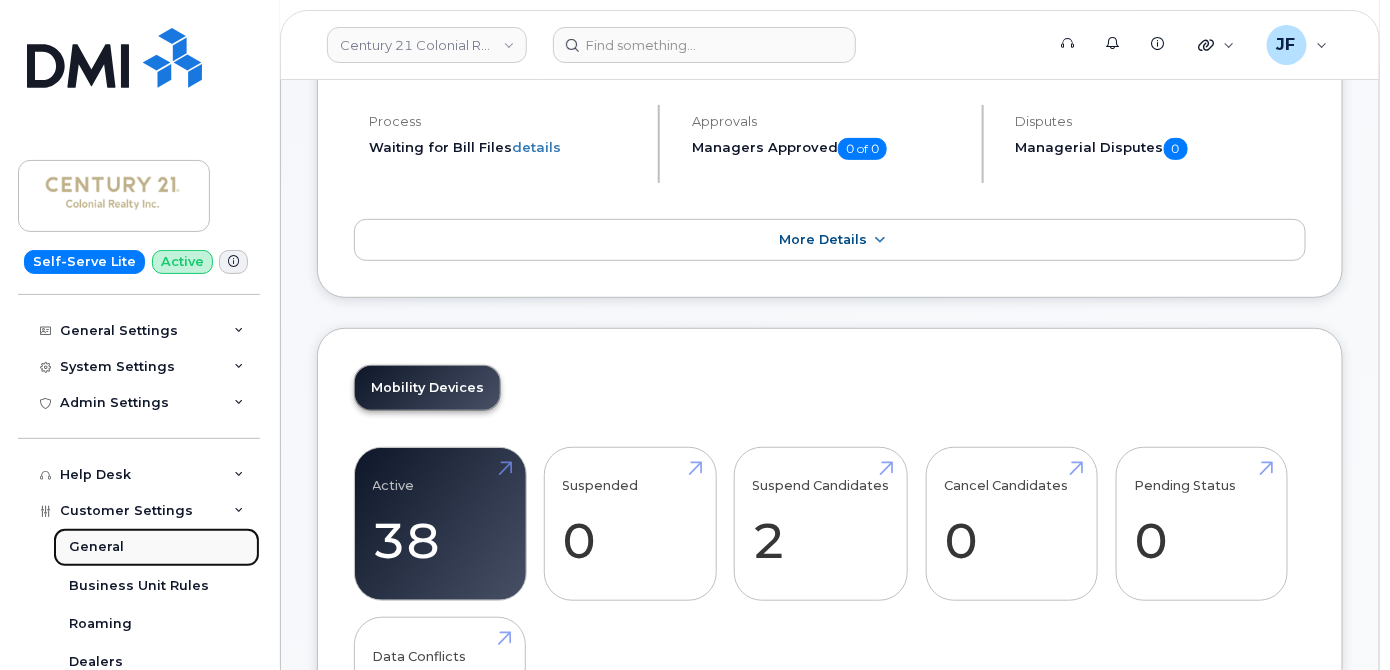 click on "General" at bounding box center (96, 547) 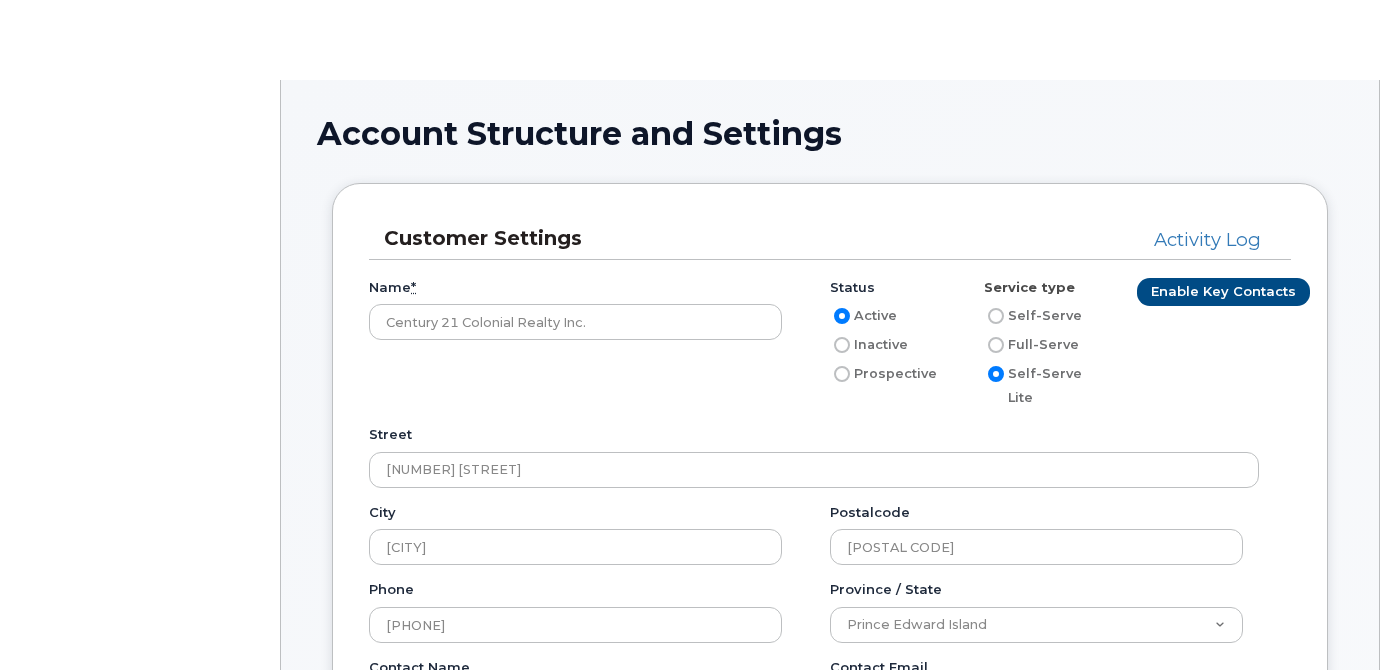 scroll, scrollTop: 0, scrollLeft: 0, axis: both 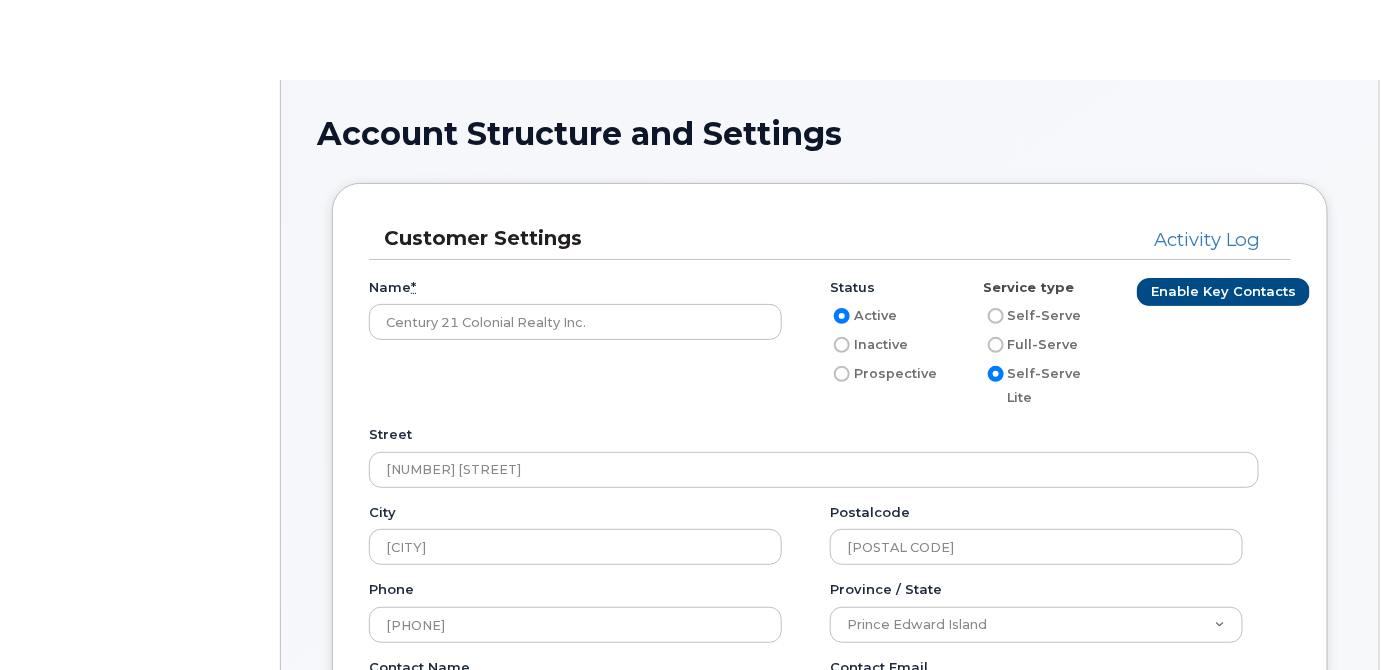 type on "123" 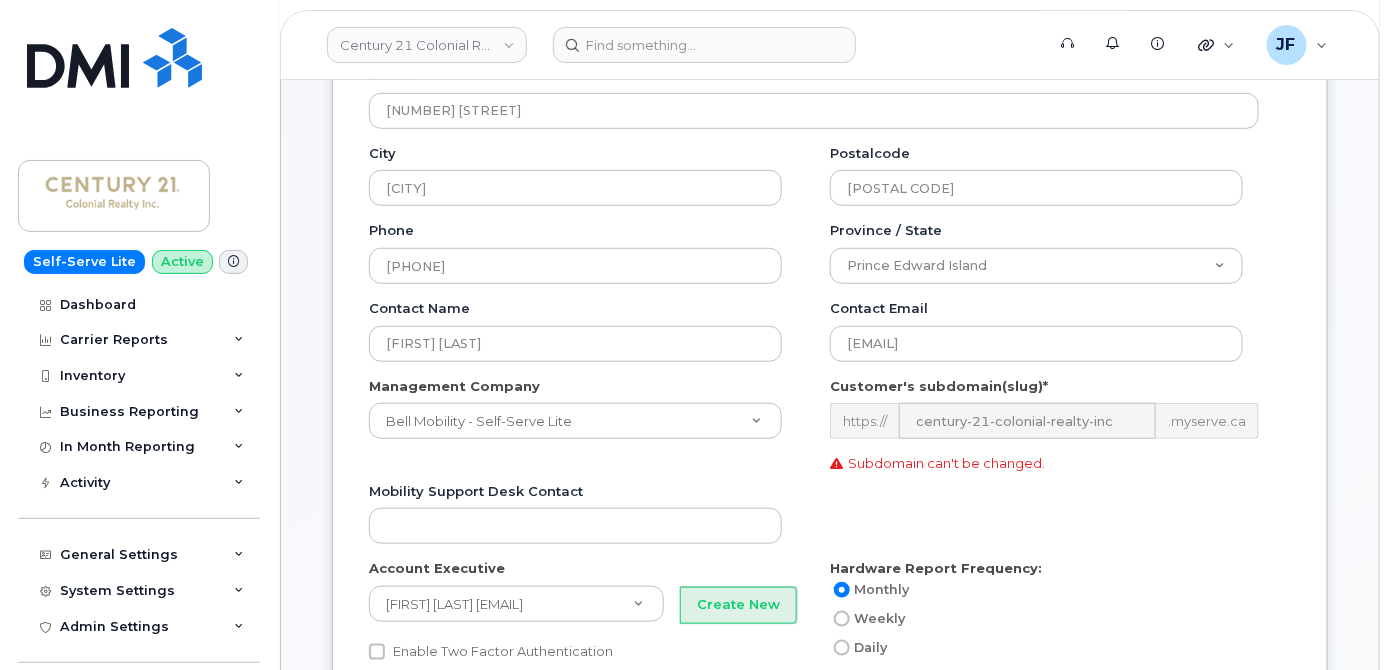 scroll, scrollTop: 363, scrollLeft: 0, axis: vertical 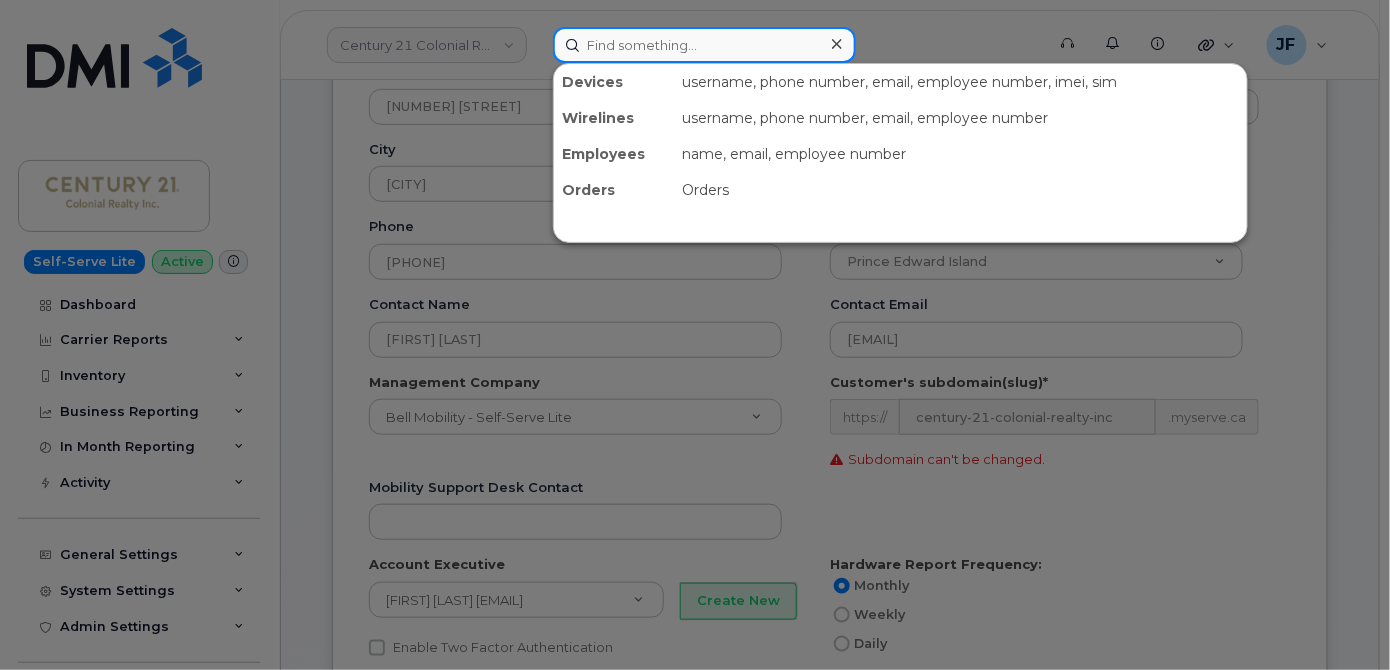 click 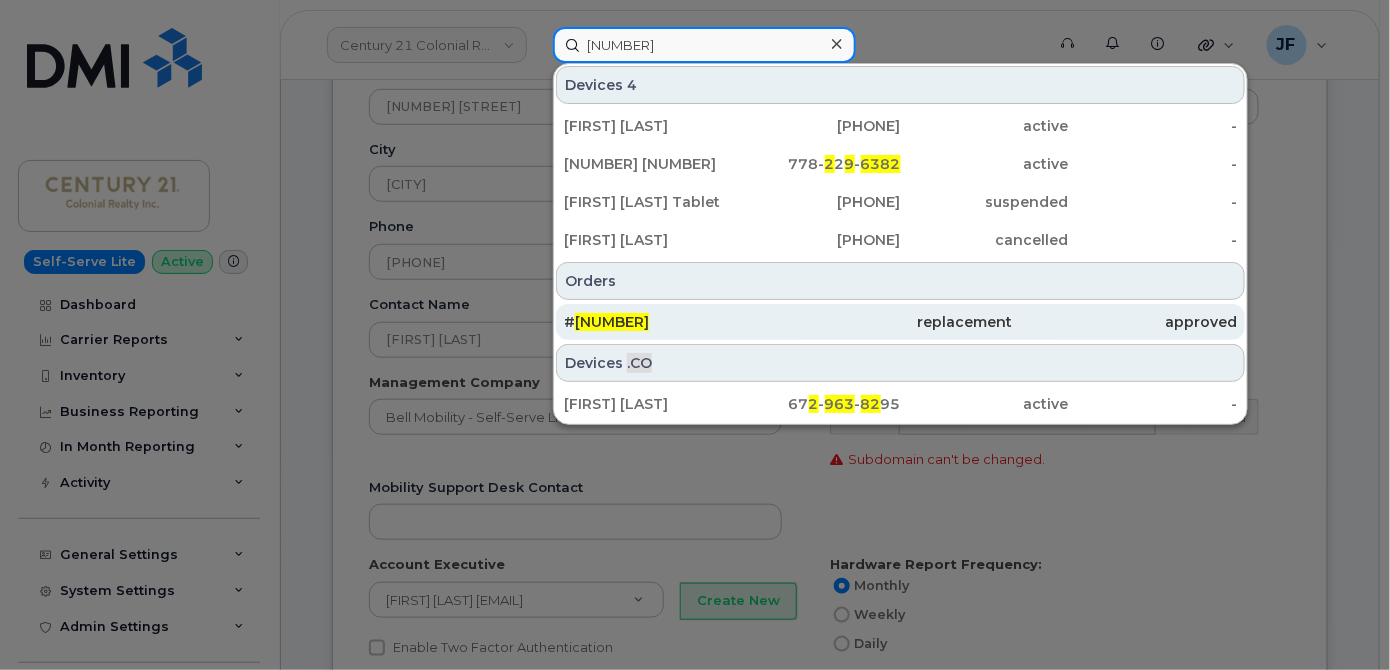 type on "[NUMBER]" 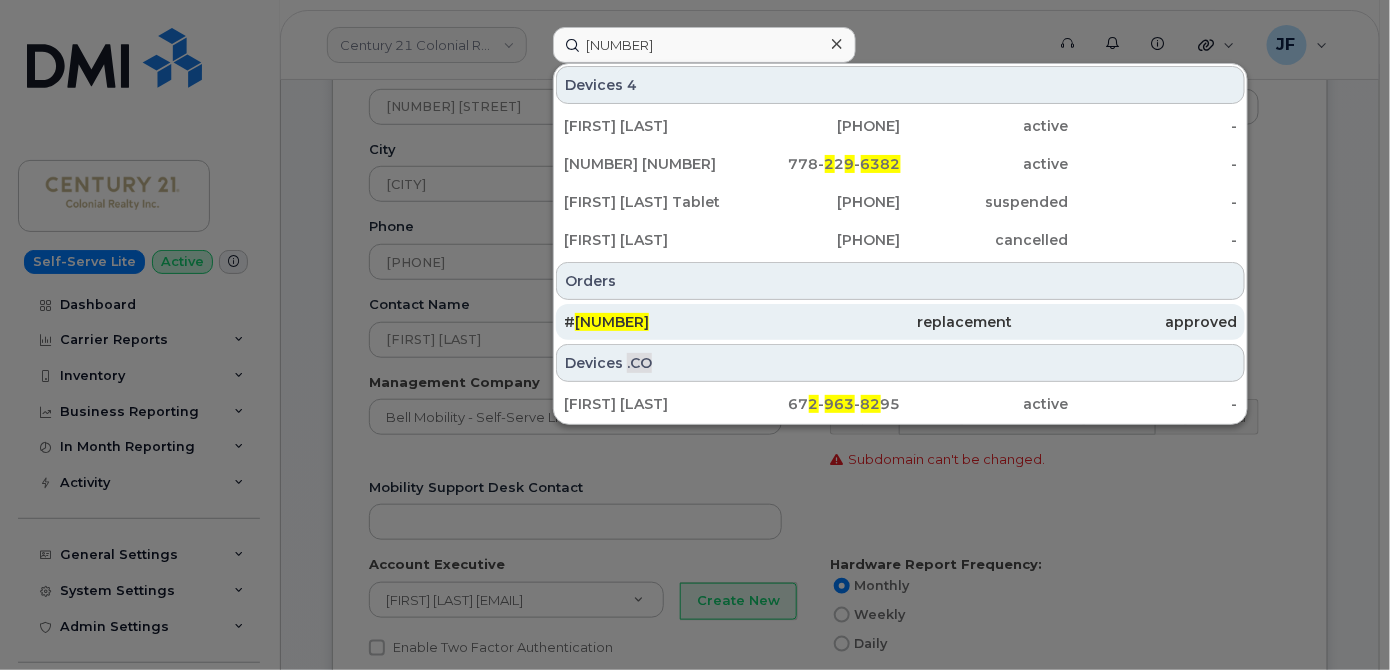 click on "[NUMBER]" 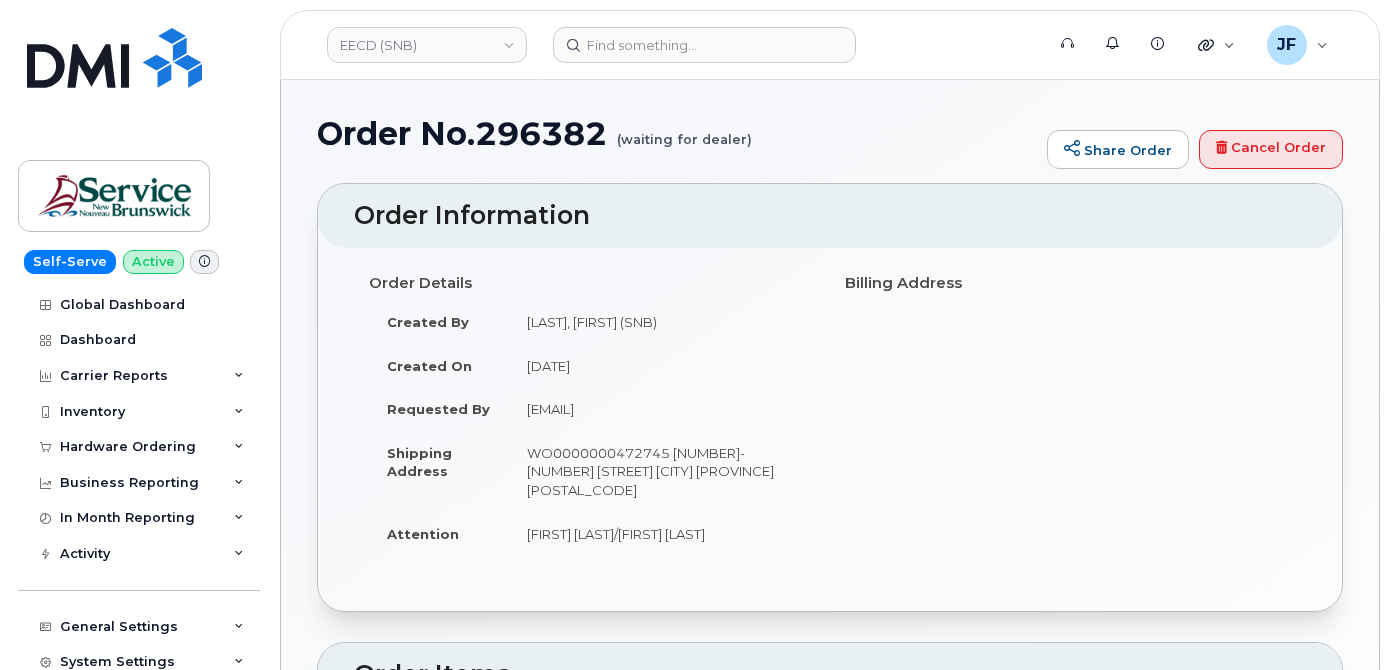 scroll, scrollTop: 0, scrollLeft: 0, axis: both 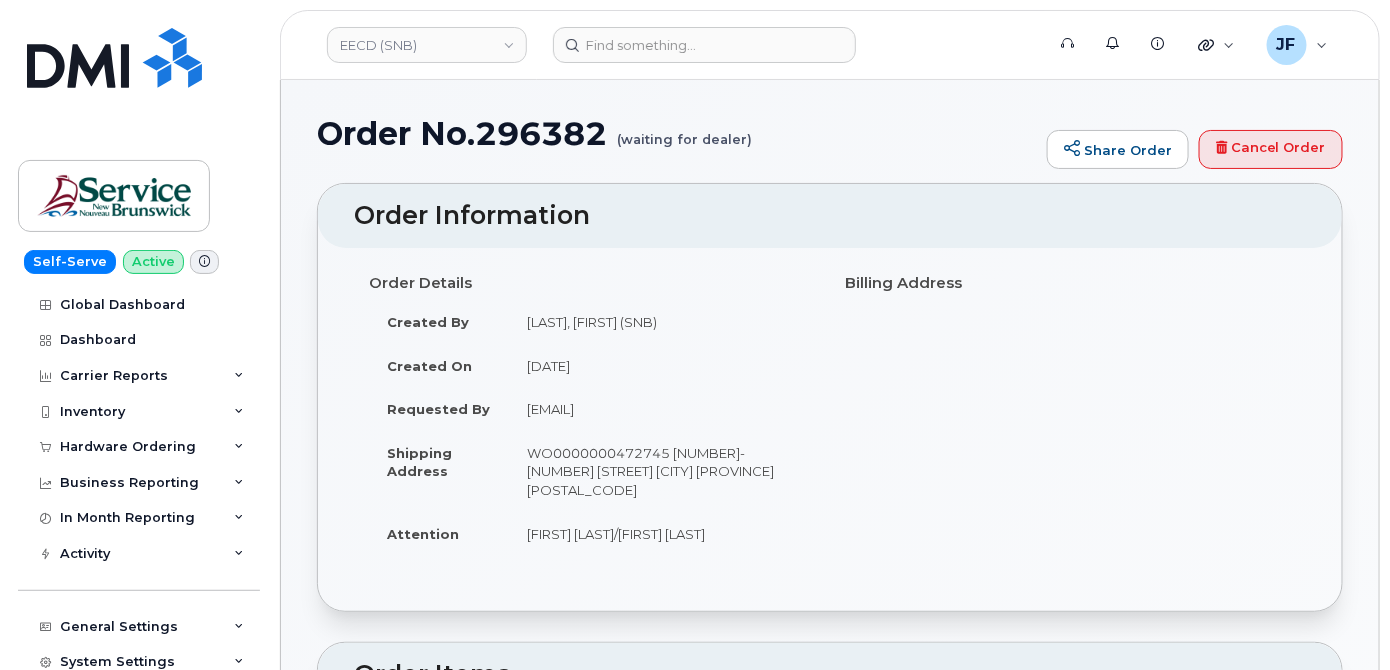 click on "EECD (SNB)   Support   Alerts   Knowledge Base Quicklinks Suspend / Cancel Device Change SIM Card Enable Call Forwarding Reset VM Password Add Roaming Package Request Repair Order New Device Add Device Transfer Line In Move Device to Another Company [FIRST] [LAST] Field Super Admin English Français My Account Wireless Admin Wireless Admin (Restricted) Wireless Admin (Read only) Employee Demo  Enter Email  Sign out" at bounding box center (830, 45) 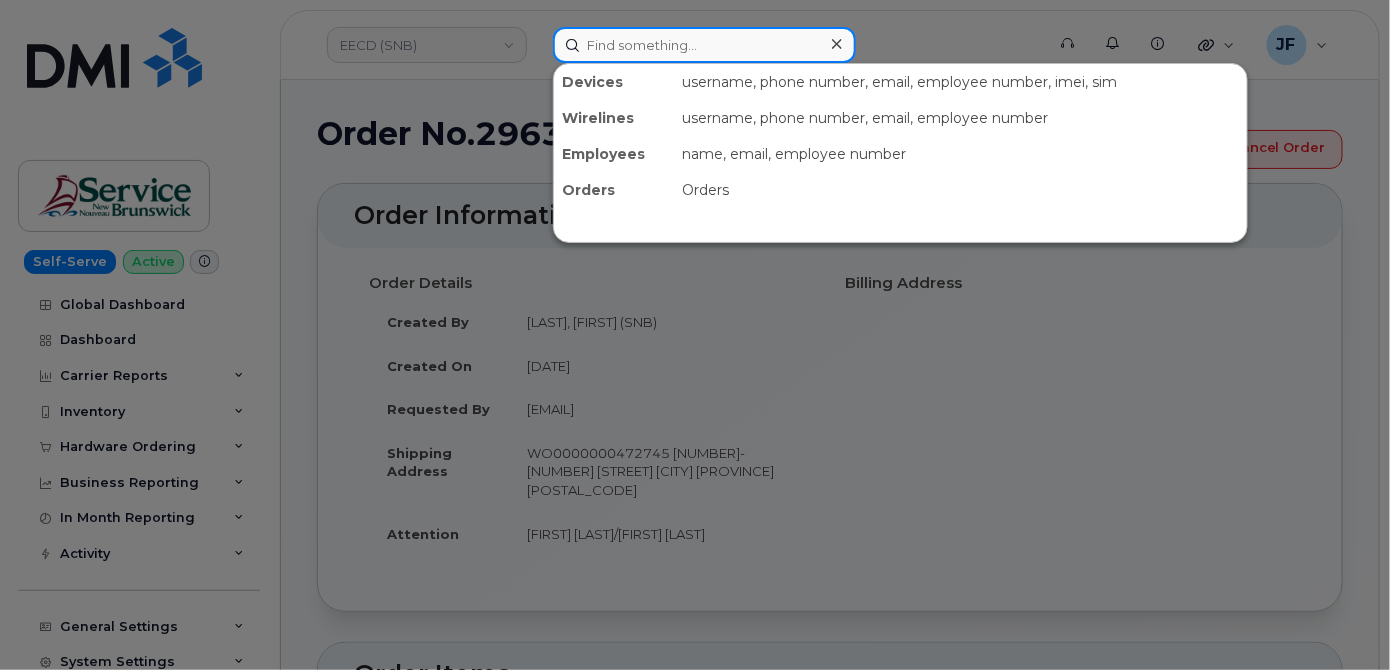 click at bounding box center [704, 45] 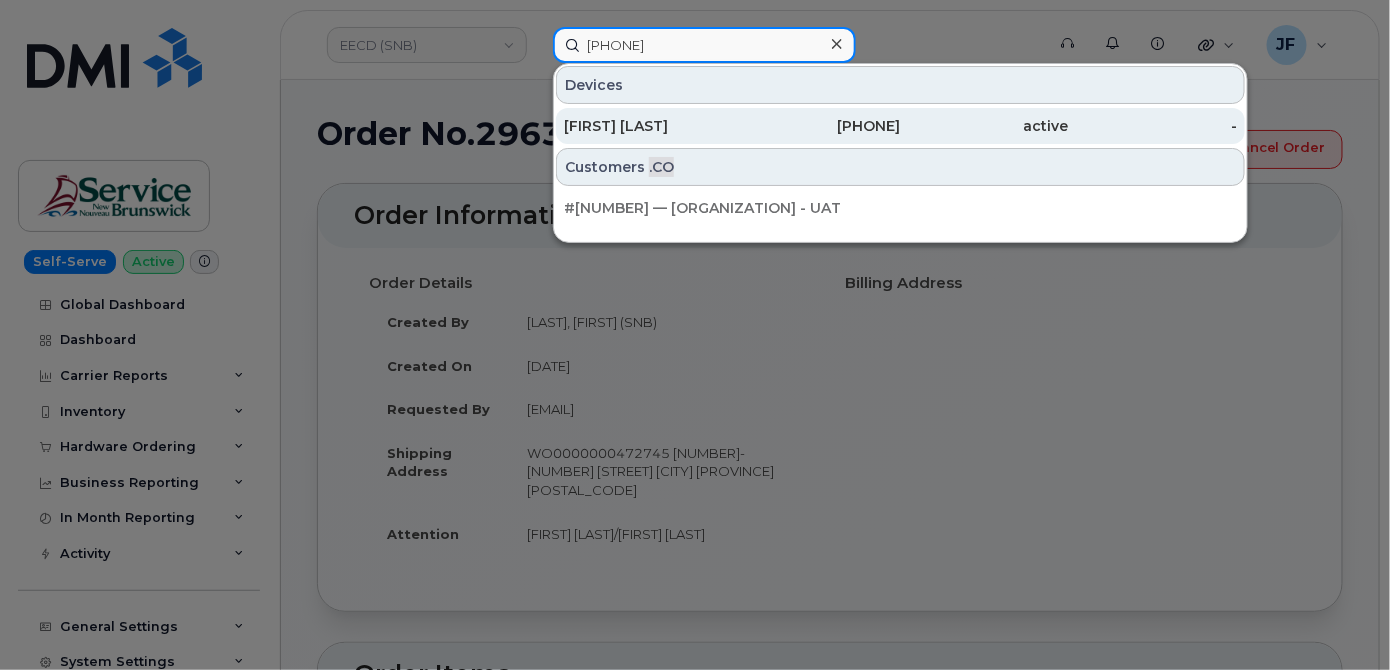 type on "[PHONE]" 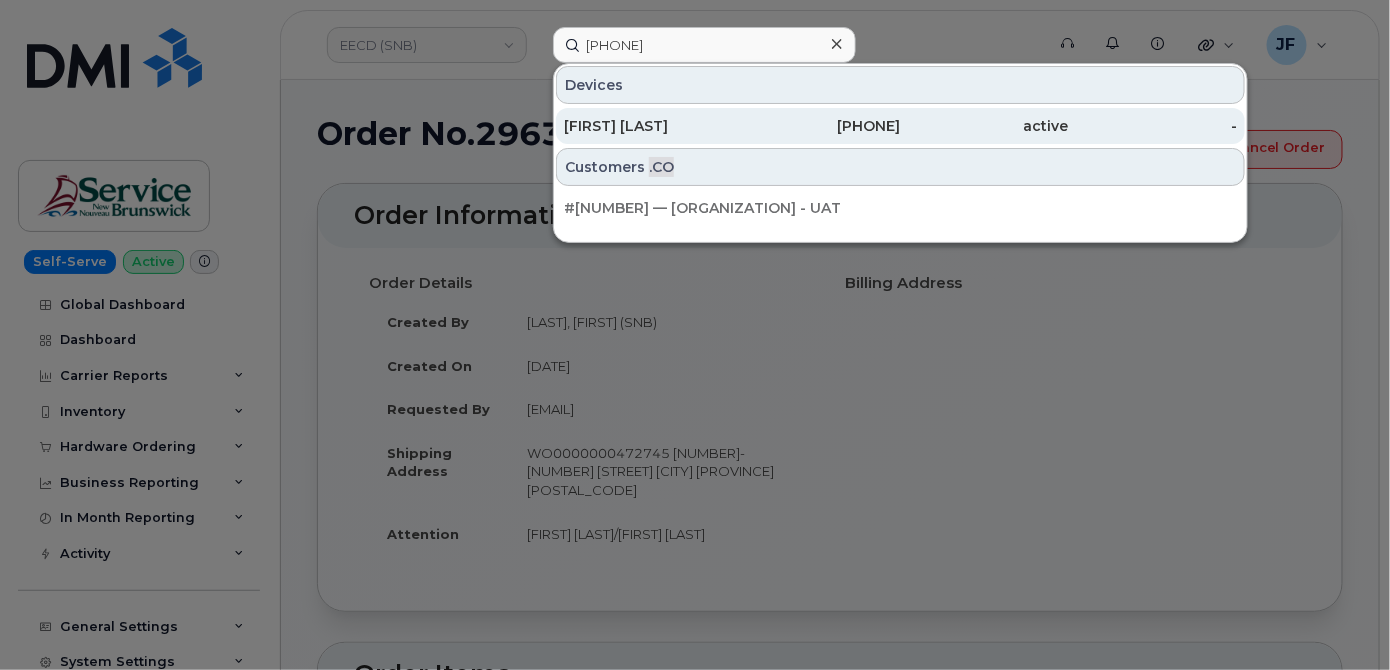 click on "[FIRST] [LAST]" at bounding box center [648, 126] 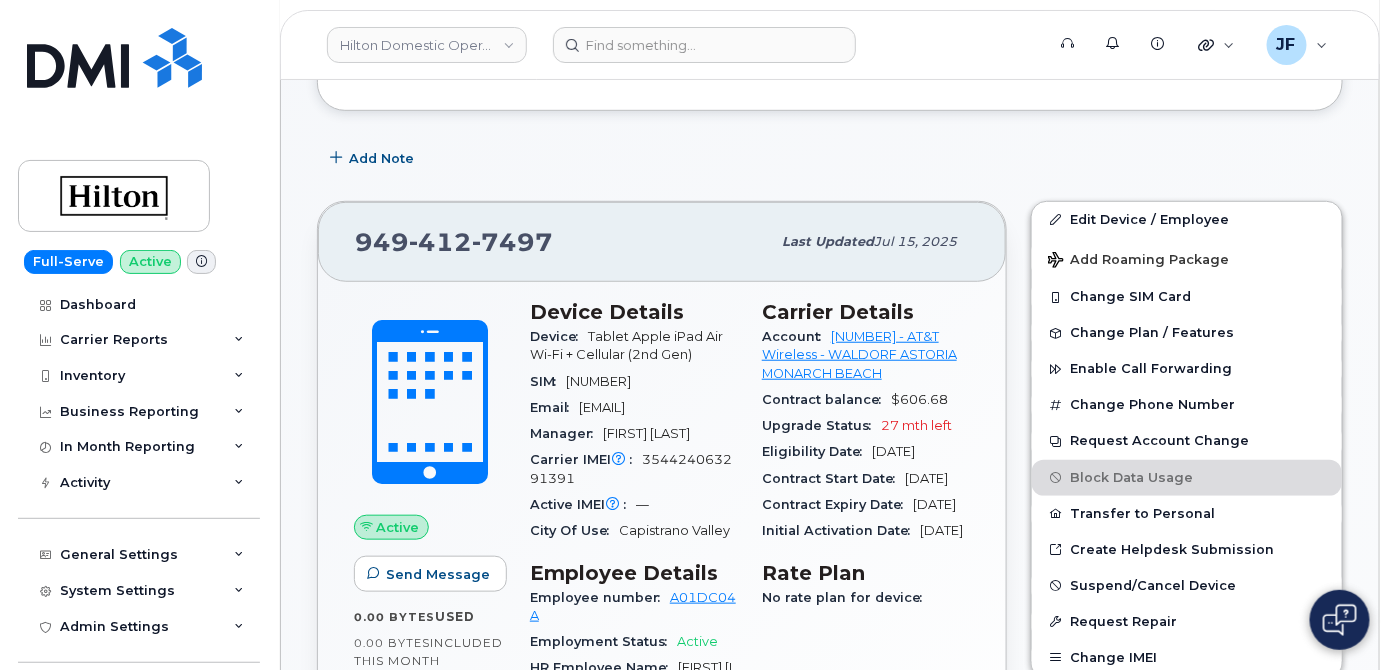 scroll, scrollTop: 533, scrollLeft: 0, axis: vertical 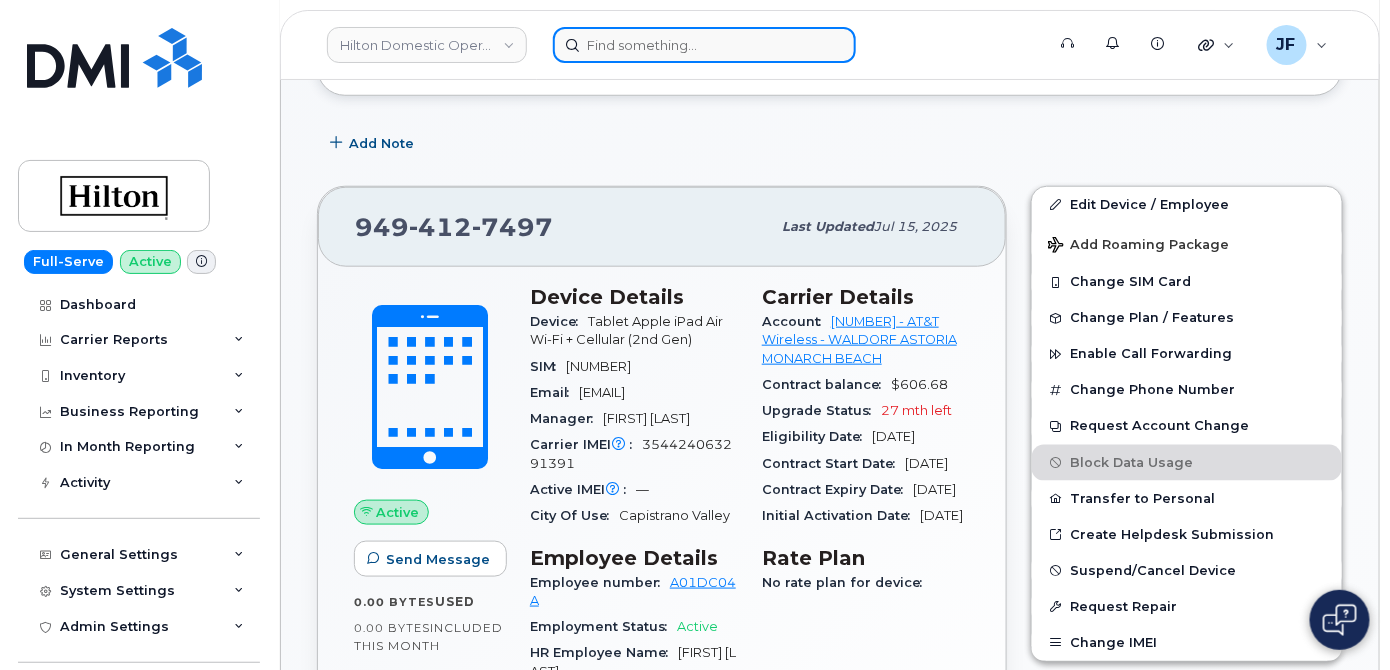 click at bounding box center [704, 45] 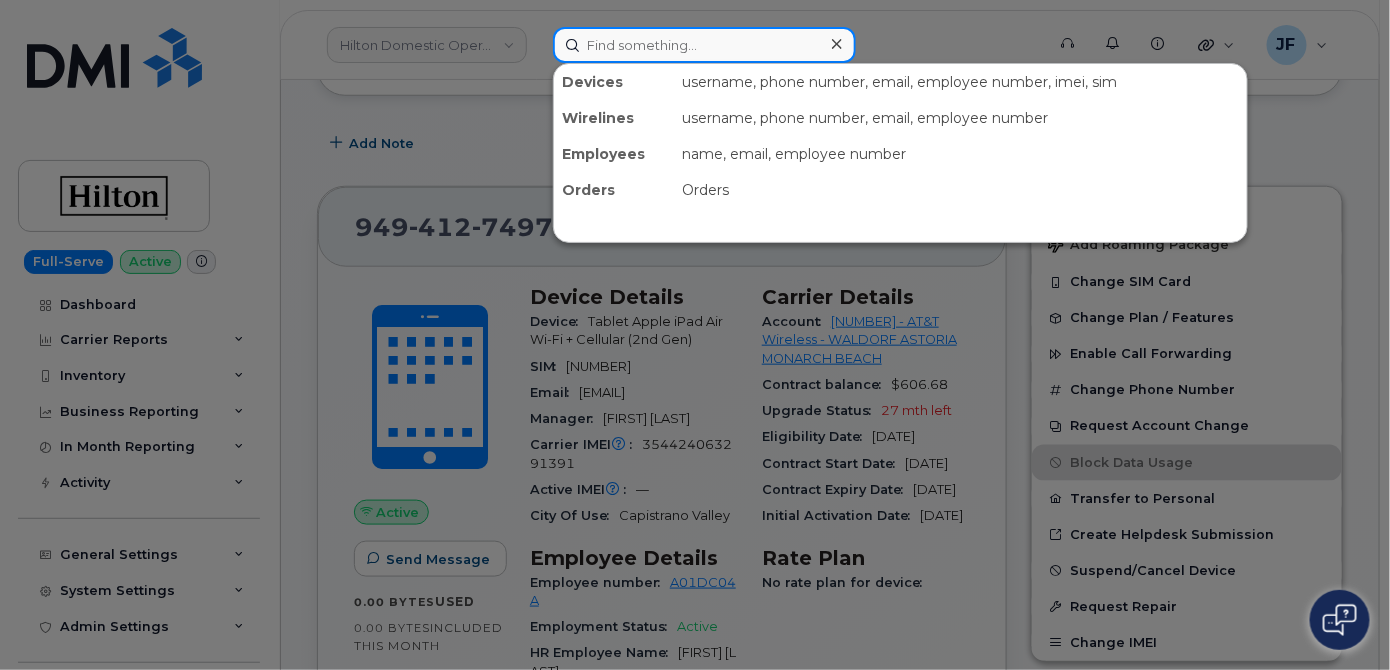 paste on "297233" 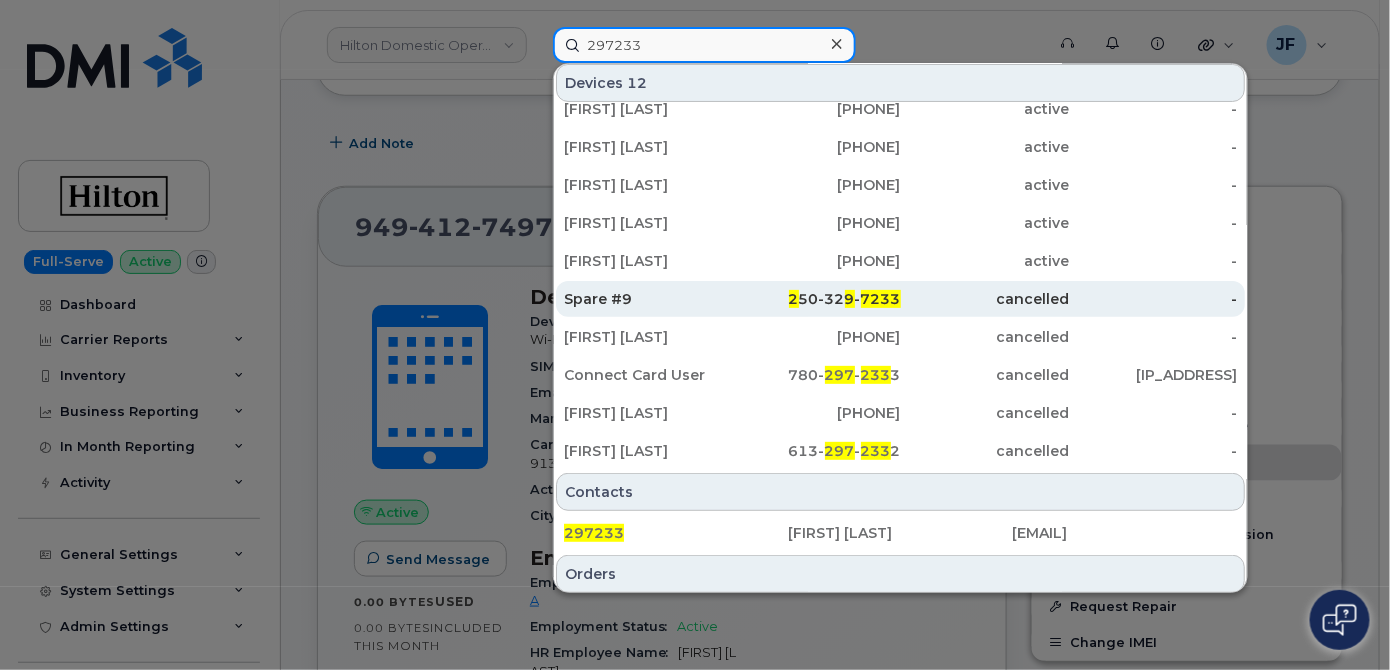 scroll, scrollTop: 290, scrollLeft: 0, axis: vertical 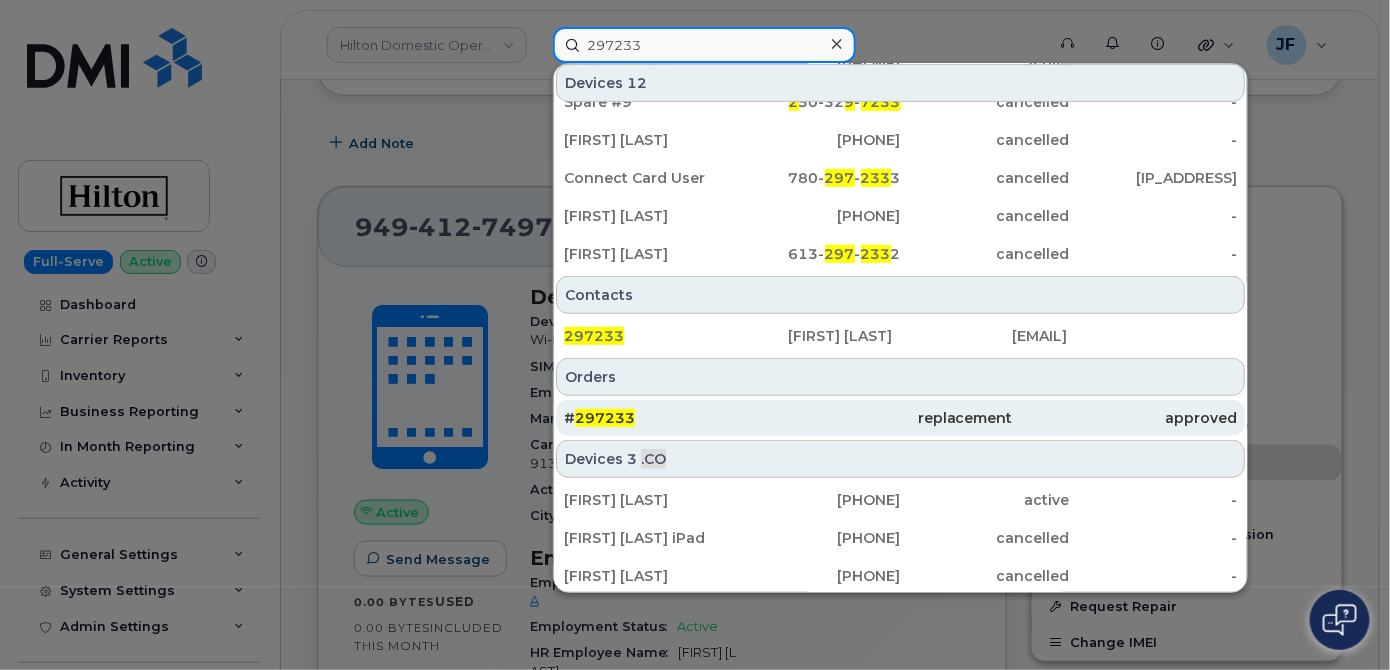 type on "297233" 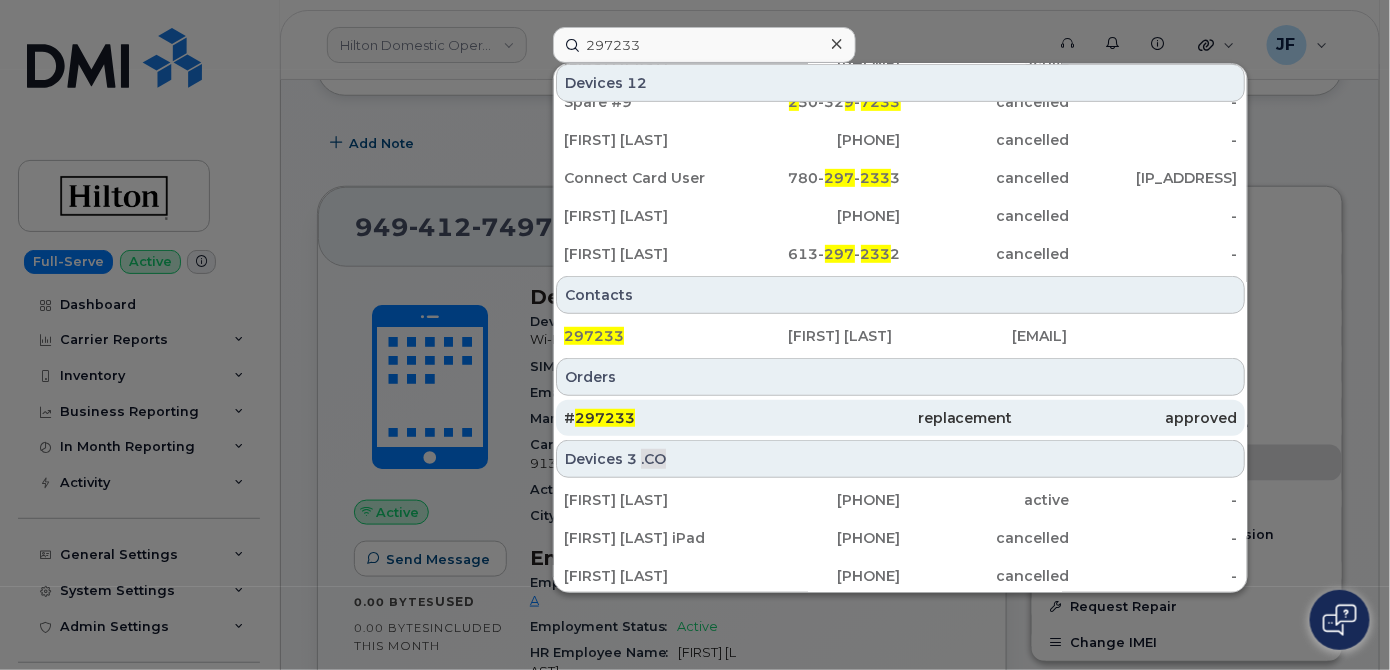 click on "297233" at bounding box center [605, 418] 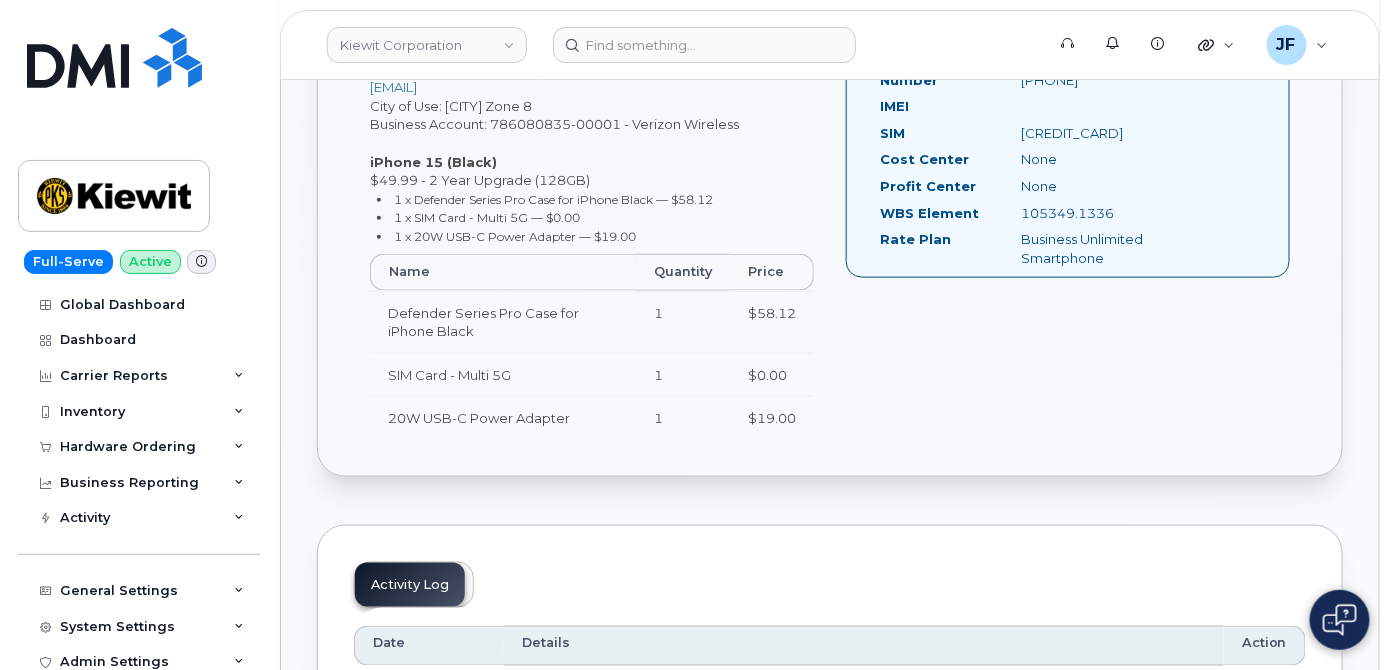 scroll, scrollTop: 727, scrollLeft: 0, axis: vertical 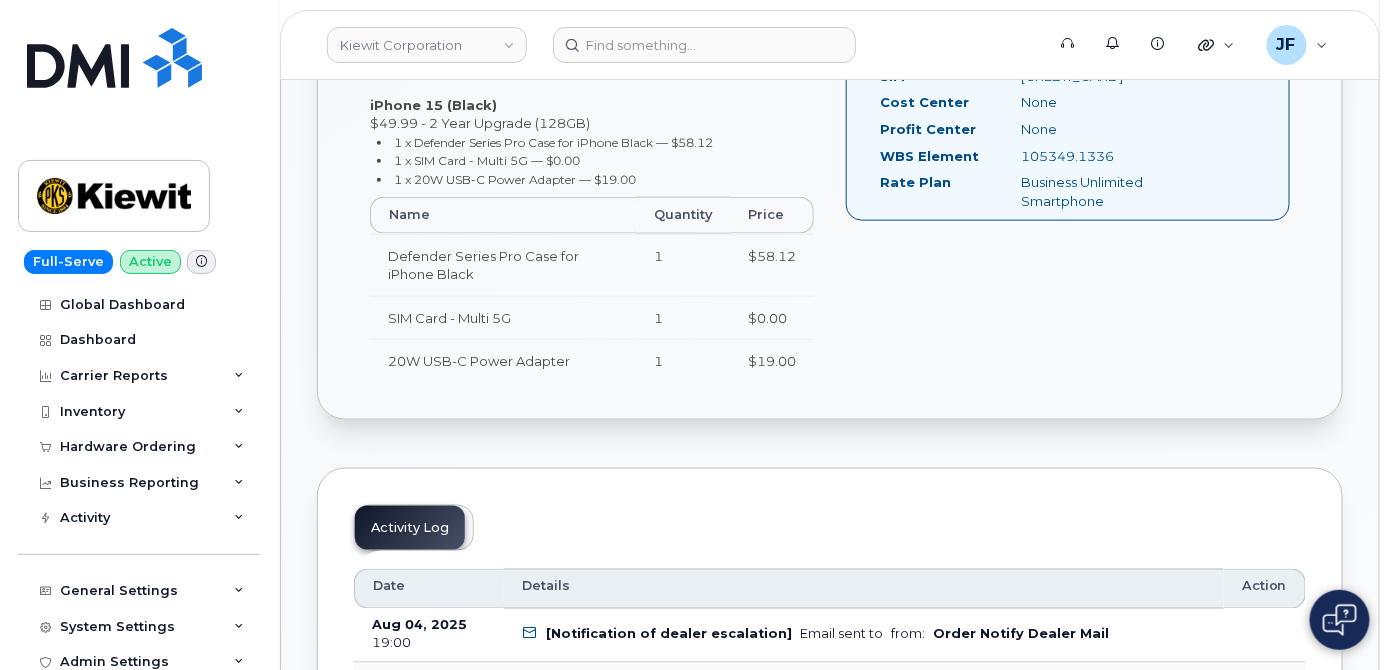 click on "[FIRST] [LAST] [PHONE]
[EMAIL]
City of Use:
[CITY] Zone 8
Business Account:
786080835-00001 - Verizon Wireless
iPhone 15
(Black)
$49.99 - 2 Year Upgrade (128GB)
1 x Defender Series Pro Case for iPhone  Black
—
$58.12
1 x SIM Card - Multi 5G
—
$0.00
1 x 20W USB-C Power Adapter
—
$19.00
Name
Quantity
Price
Defender Series Pro Case for iPhone  Black
1
$58.12
SIM Card - Multi 5G
1
$0.00
20W USB-C Power Adapter
1
$19.00
Number
[PHONE]
IMEI
SIM
[CREDIT_CARD]
Cost Center
None
Profit Center
None
WBS Element
105349.1336
Rate Plan
Business Unlimited Smartphone" at bounding box center (830, 202) 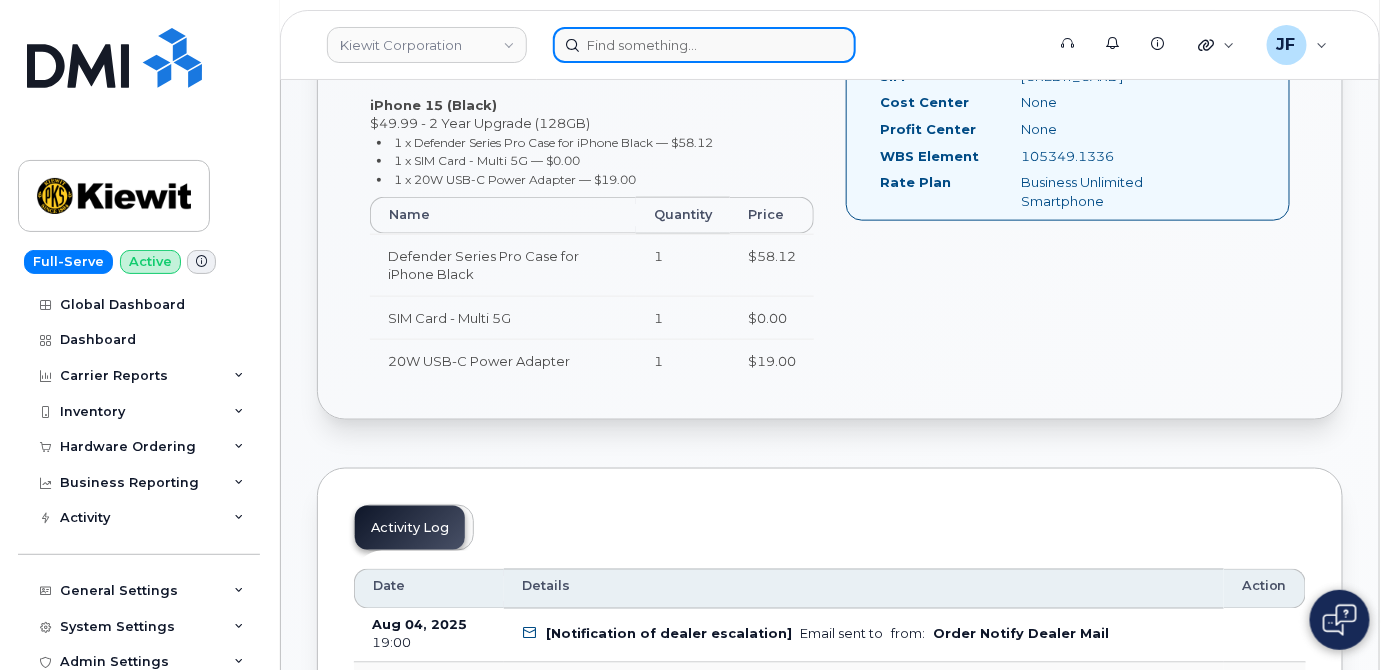click at bounding box center [704, 45] 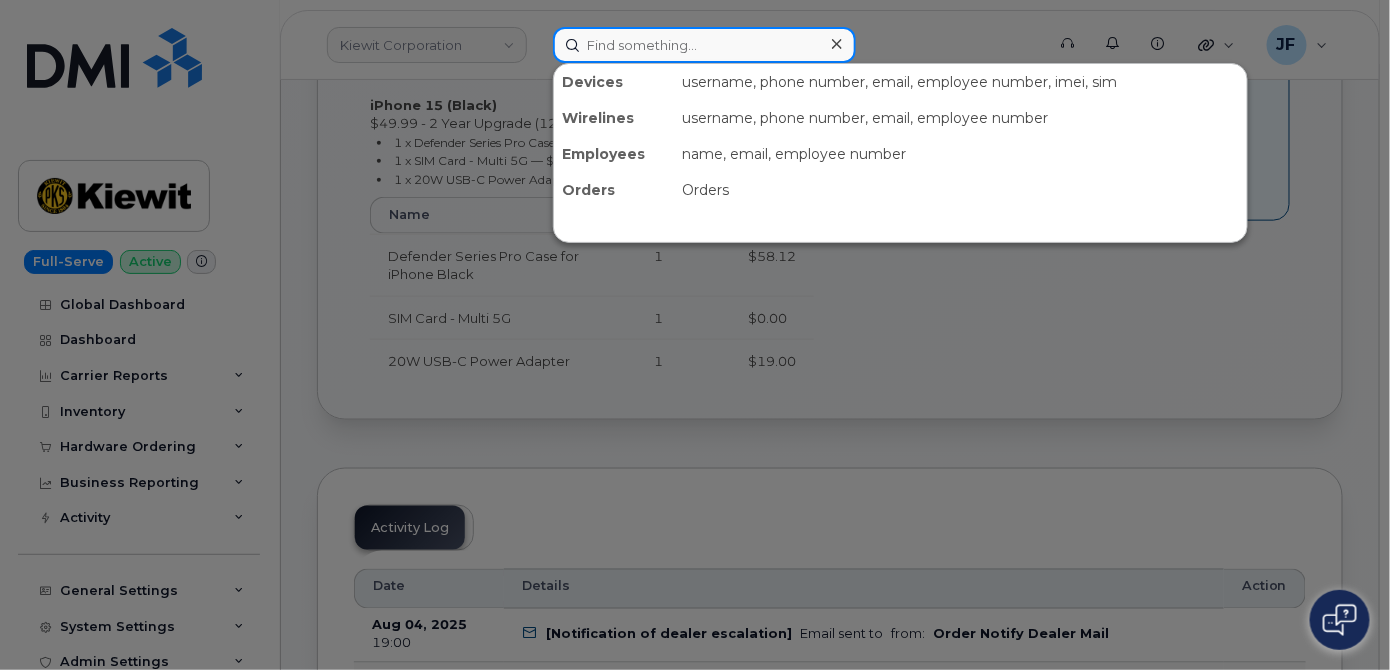 paste on "[PHONE]" 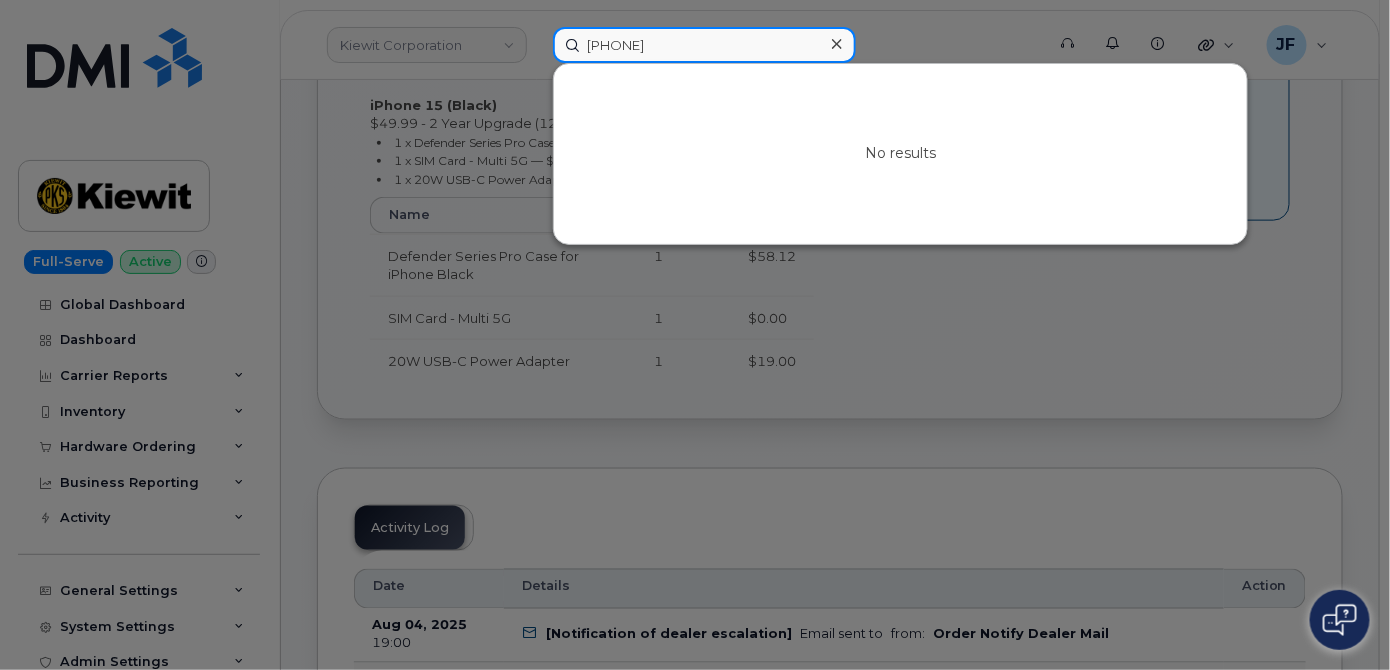 type on "[PHONE]" 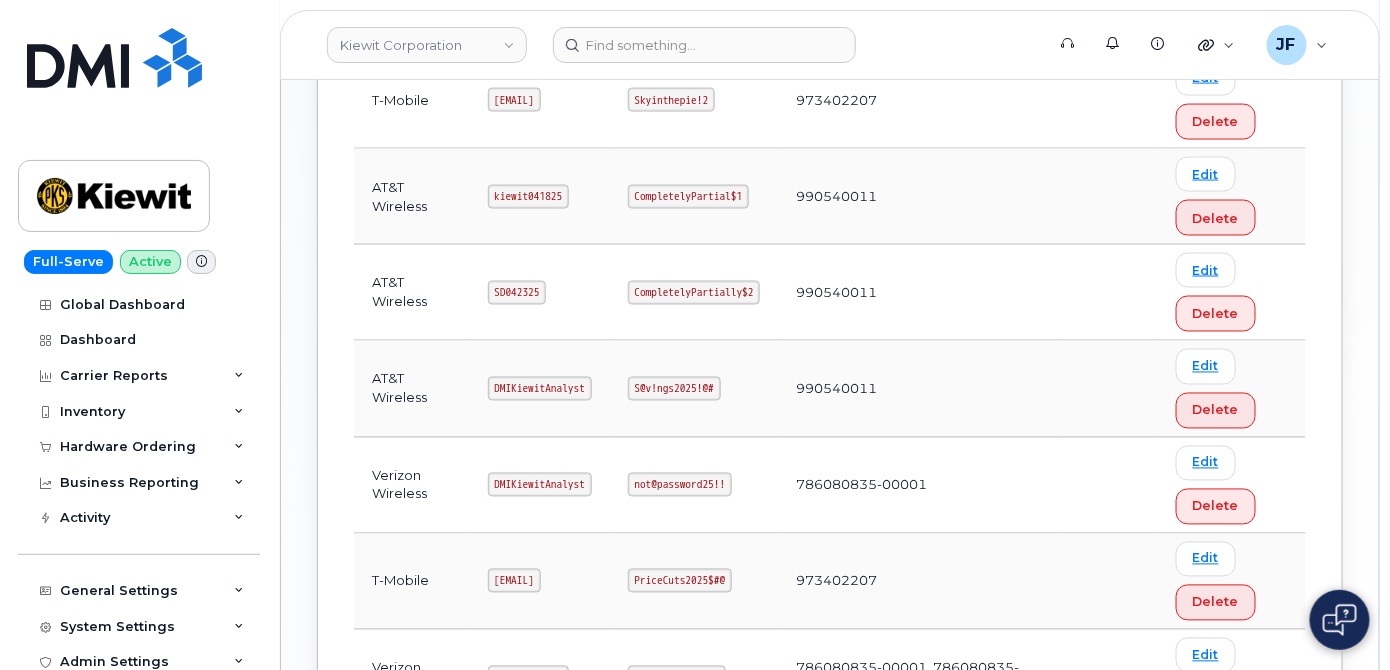 scroll, scrollTop: 1212, scrollLeft: 0, axis: vertical 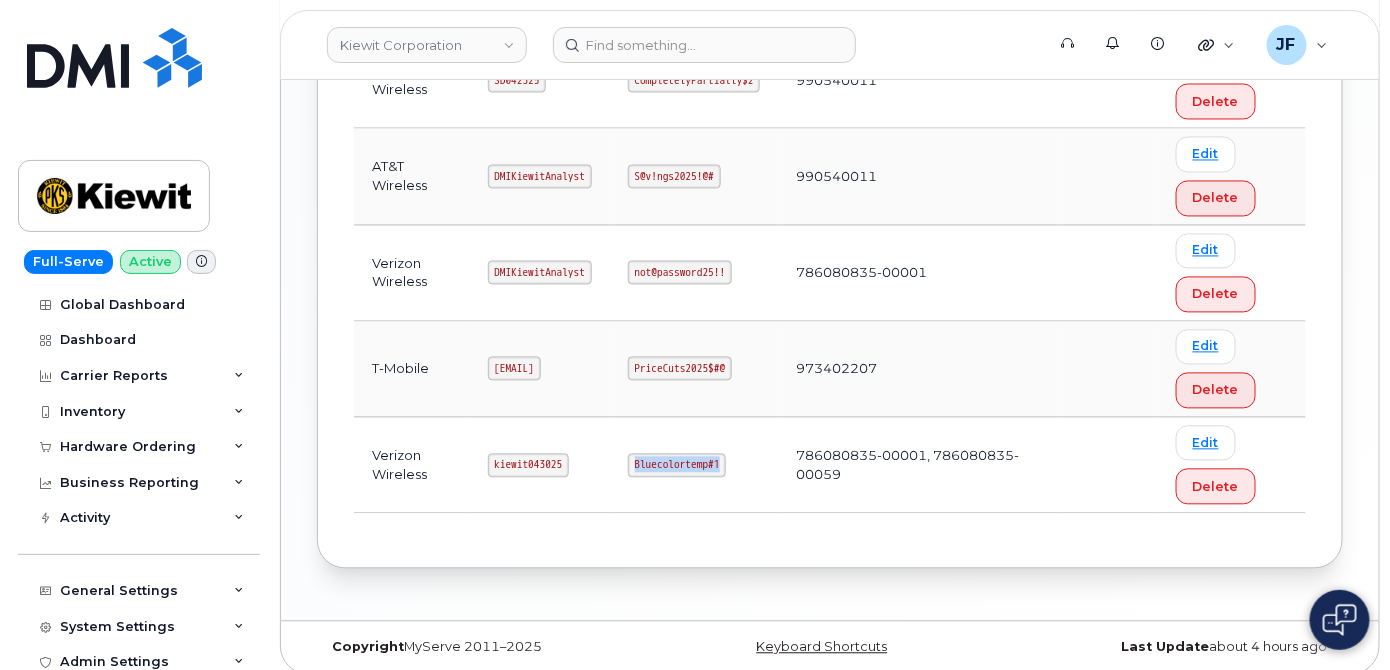 drag, startPoint x: 717, startPoint y: 451, endPoint x: 852, endPoint y: 462, distance: 135.4474 